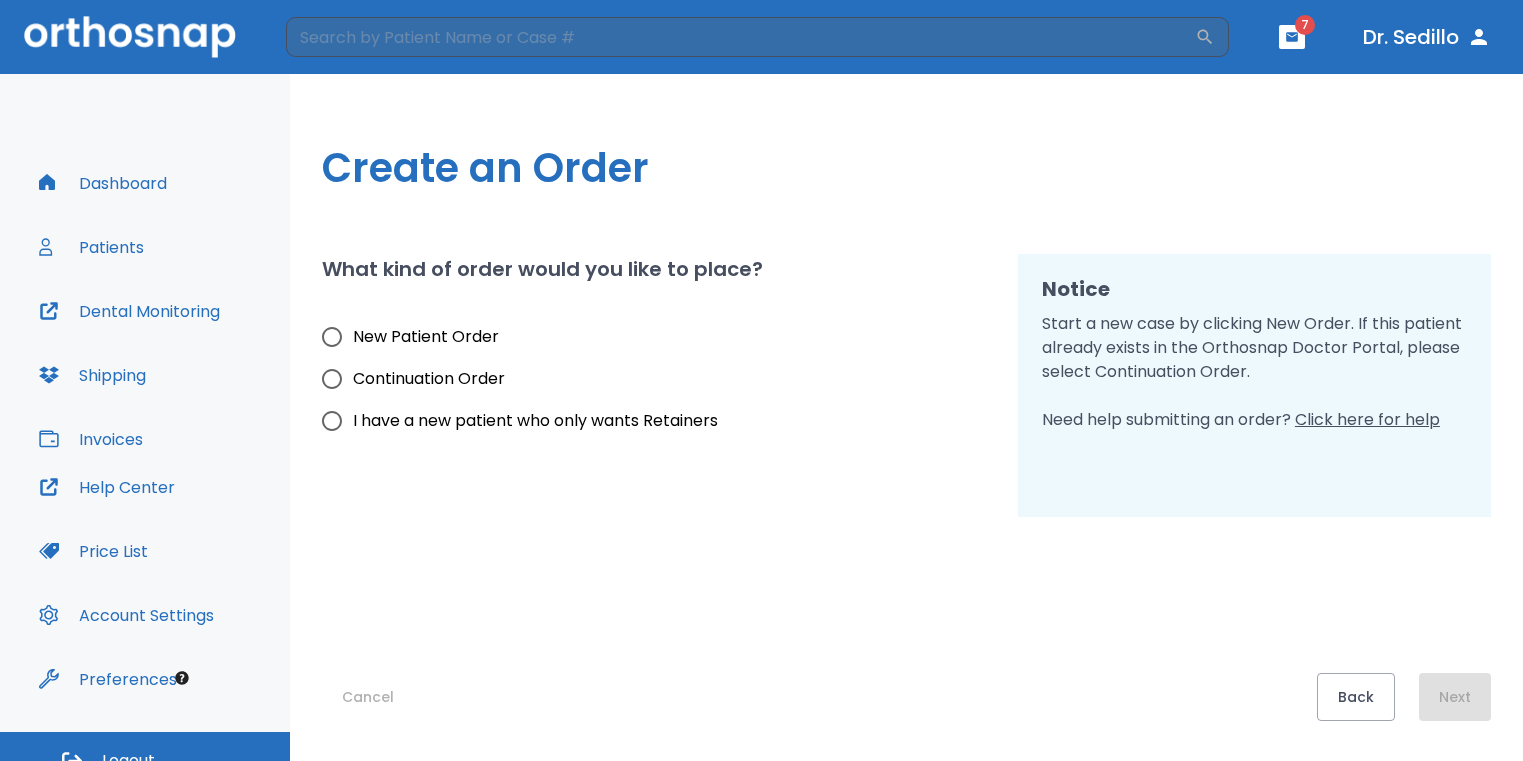 scroll, scrollTop: 0, scrollLeft: 0, axis: both 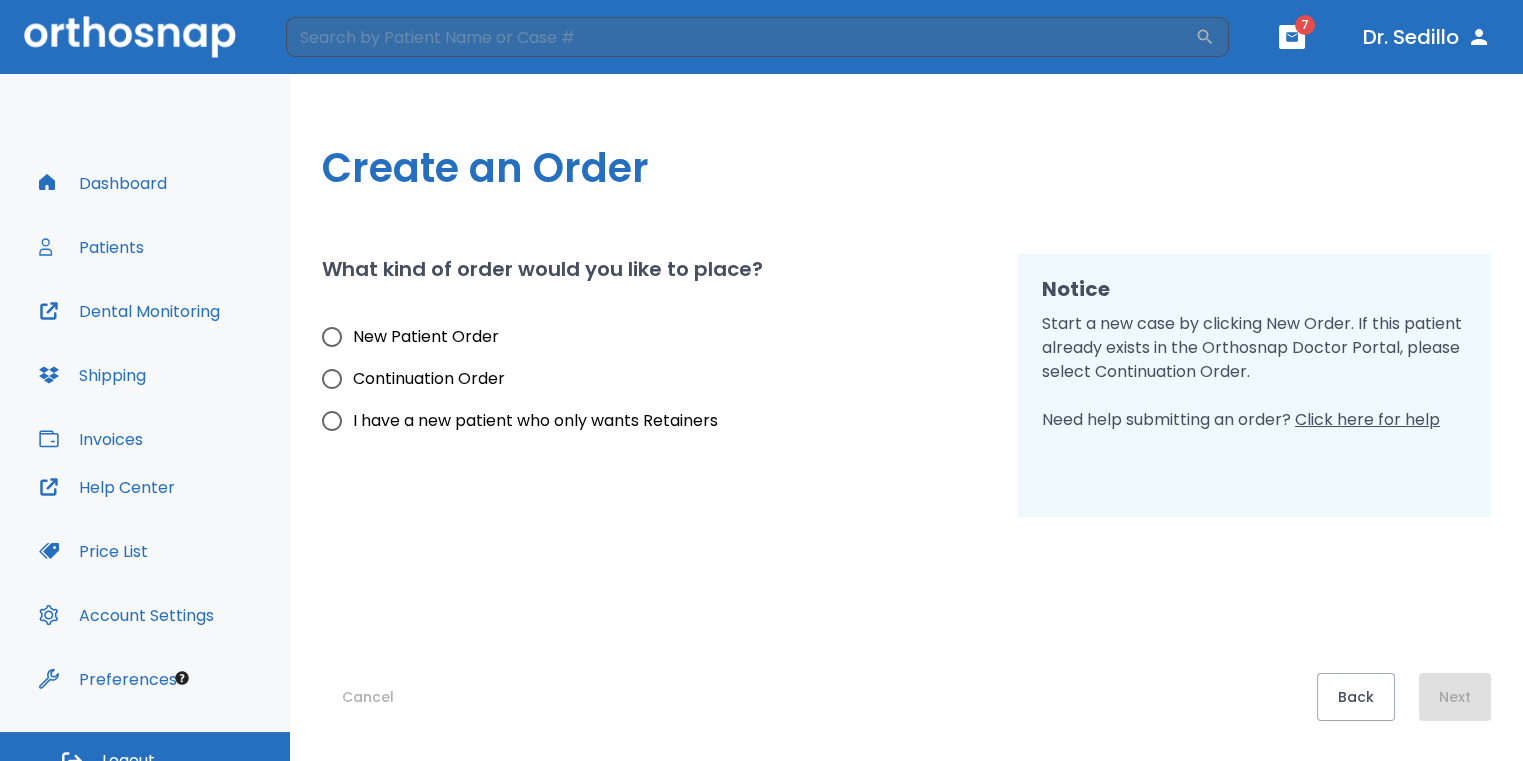click on "New Patient Order" at bounding box center (426, 337) 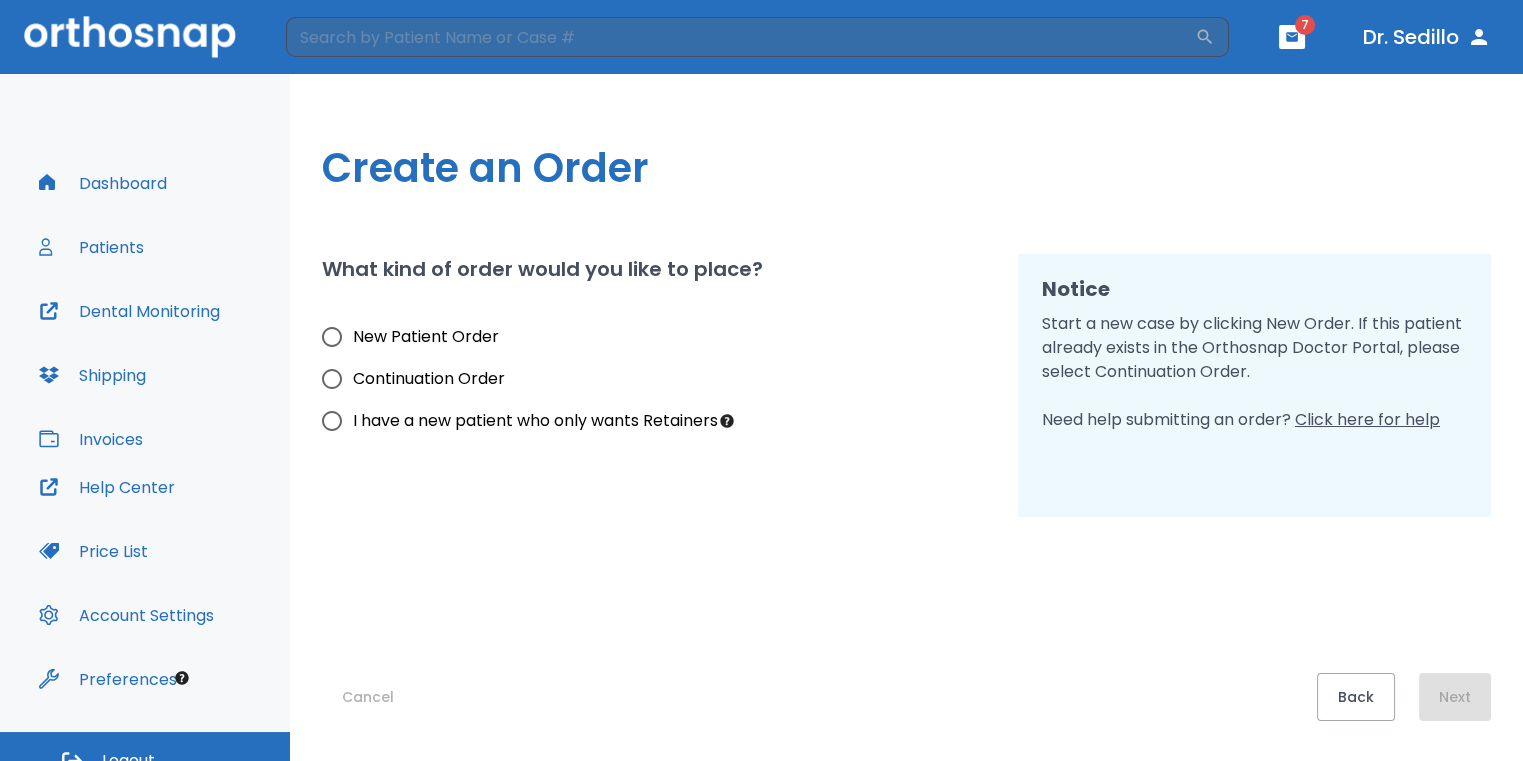 click on "What kind of order would you like to place? New Patient Order Continuation Order I have a new patient who only wants Retainers" at bounding box center (646, 373) 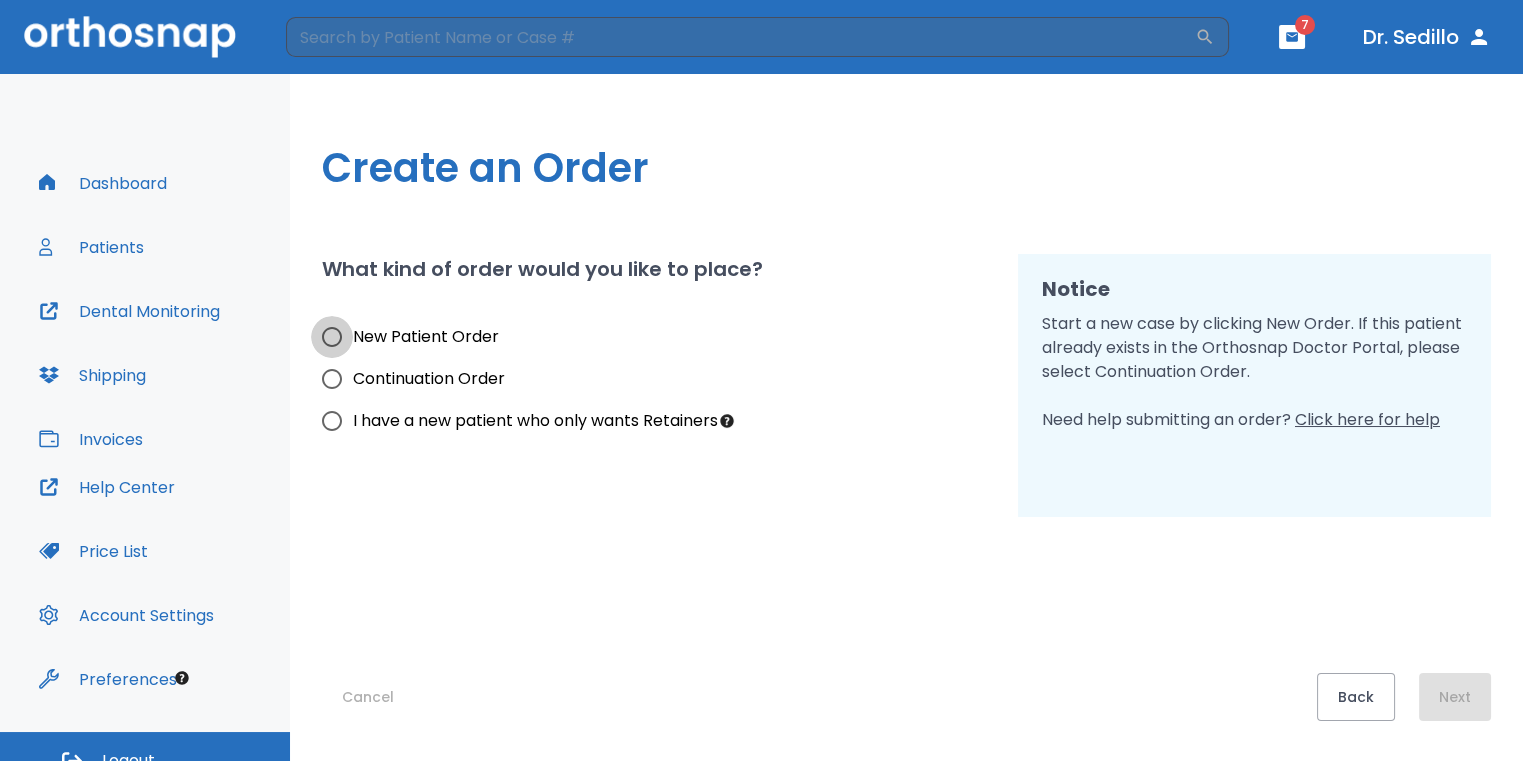 drag, startPoint x: 329, startPoint y: 328, endPoint x: 399, endPoint y: 351, distance: 73.68175 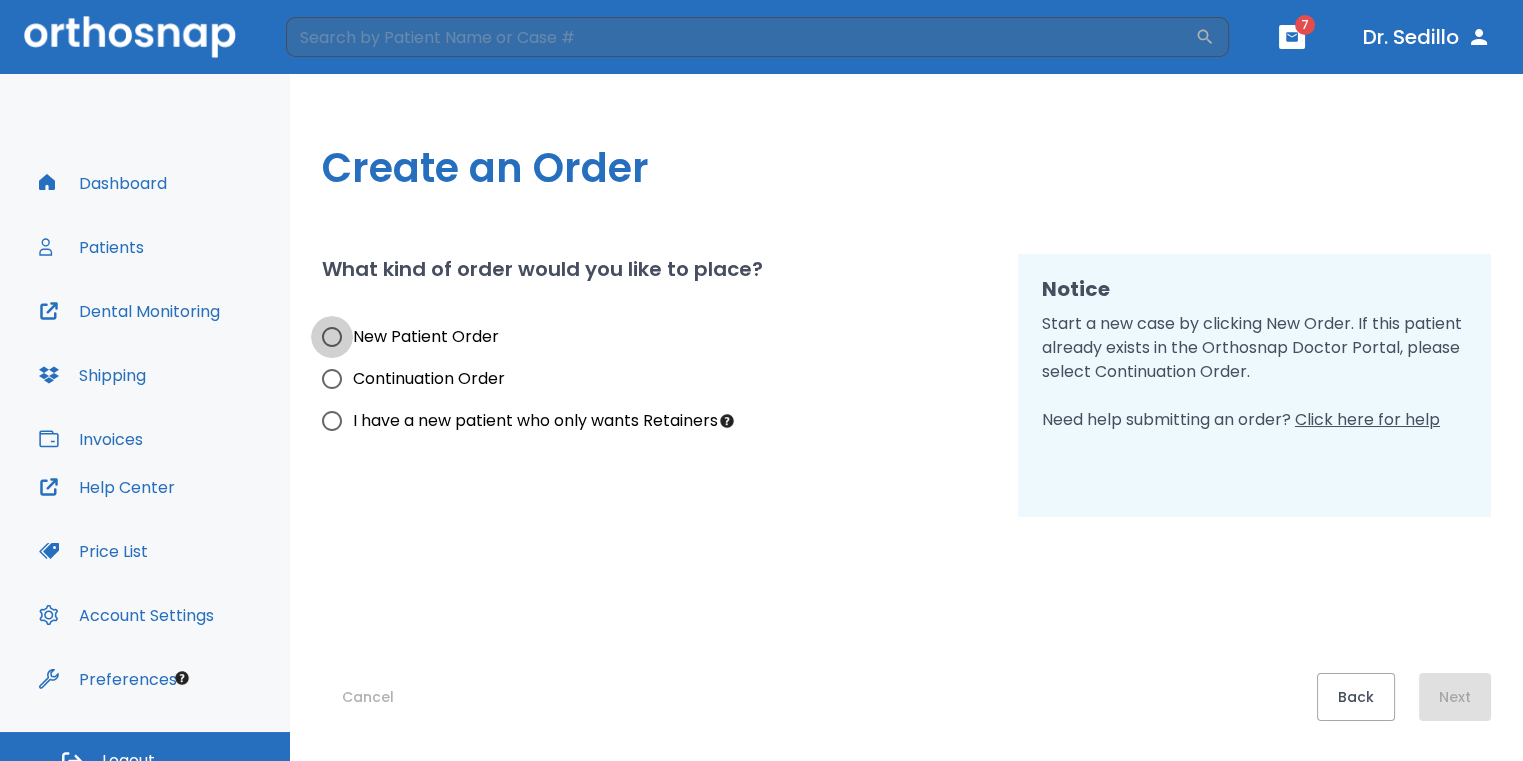 radio on "true" 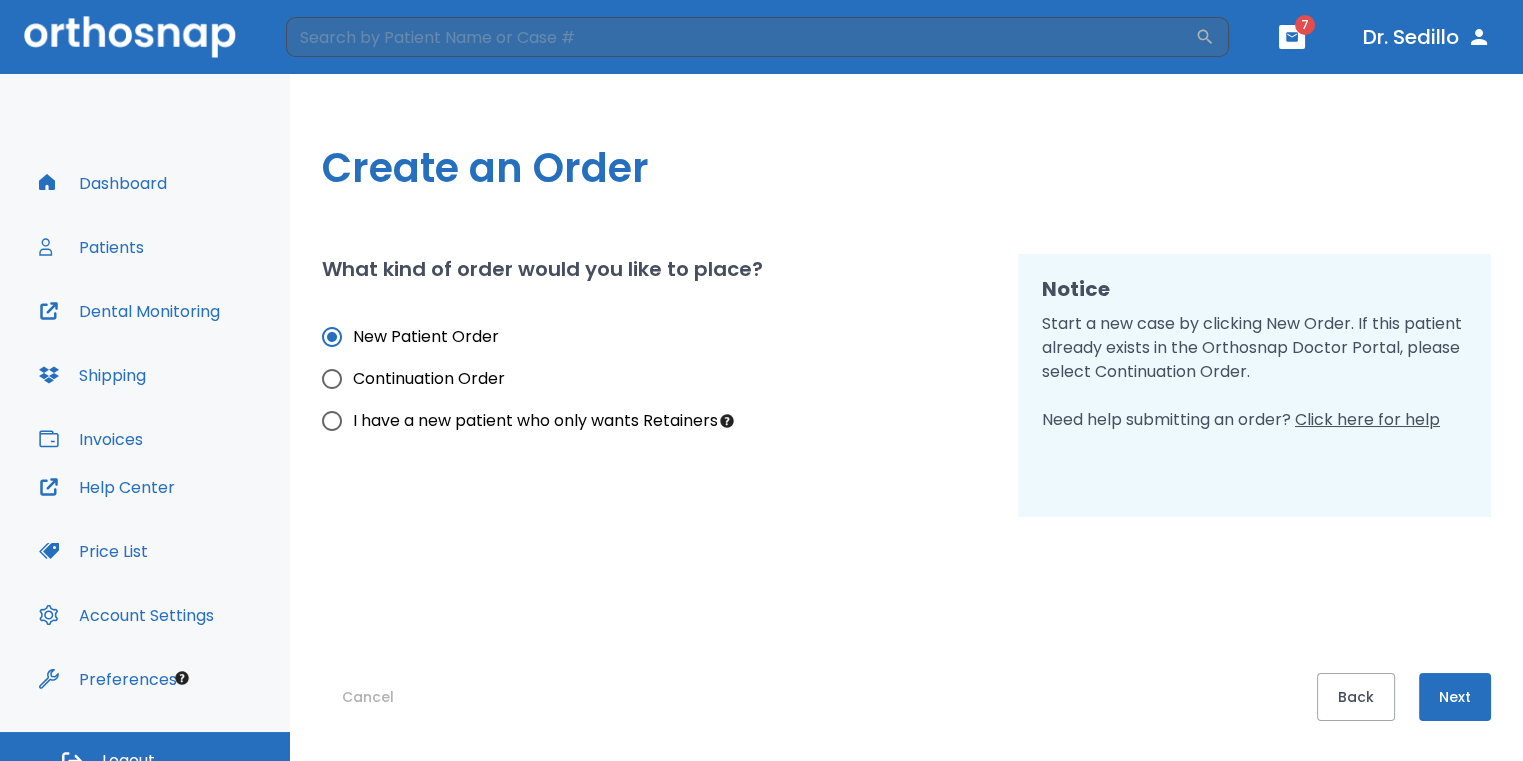 click on "Next" at bounding box center (1455, 697) 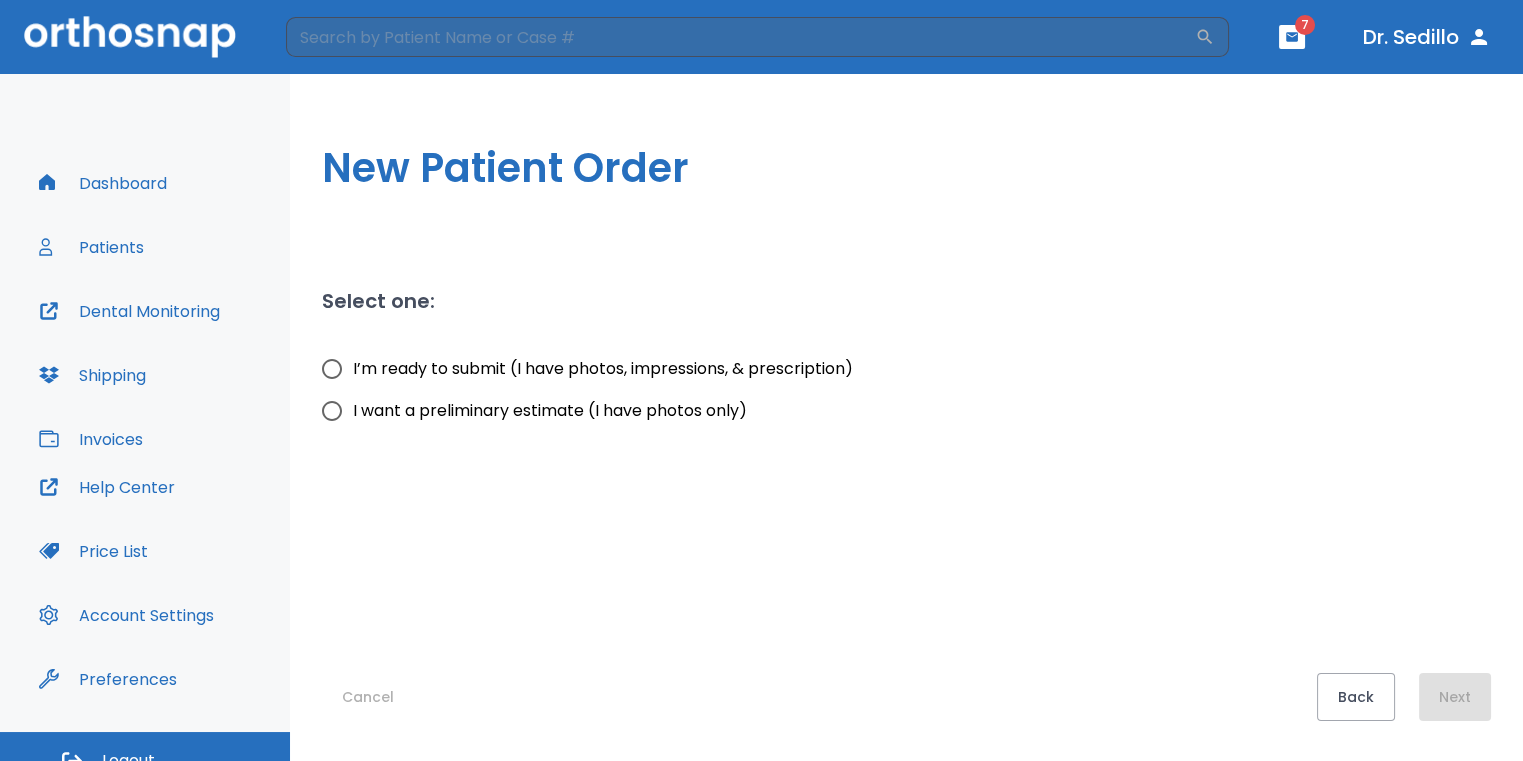 click on "I want a preliminary estimate (I have photos only)" at bounding box center [332, 411] 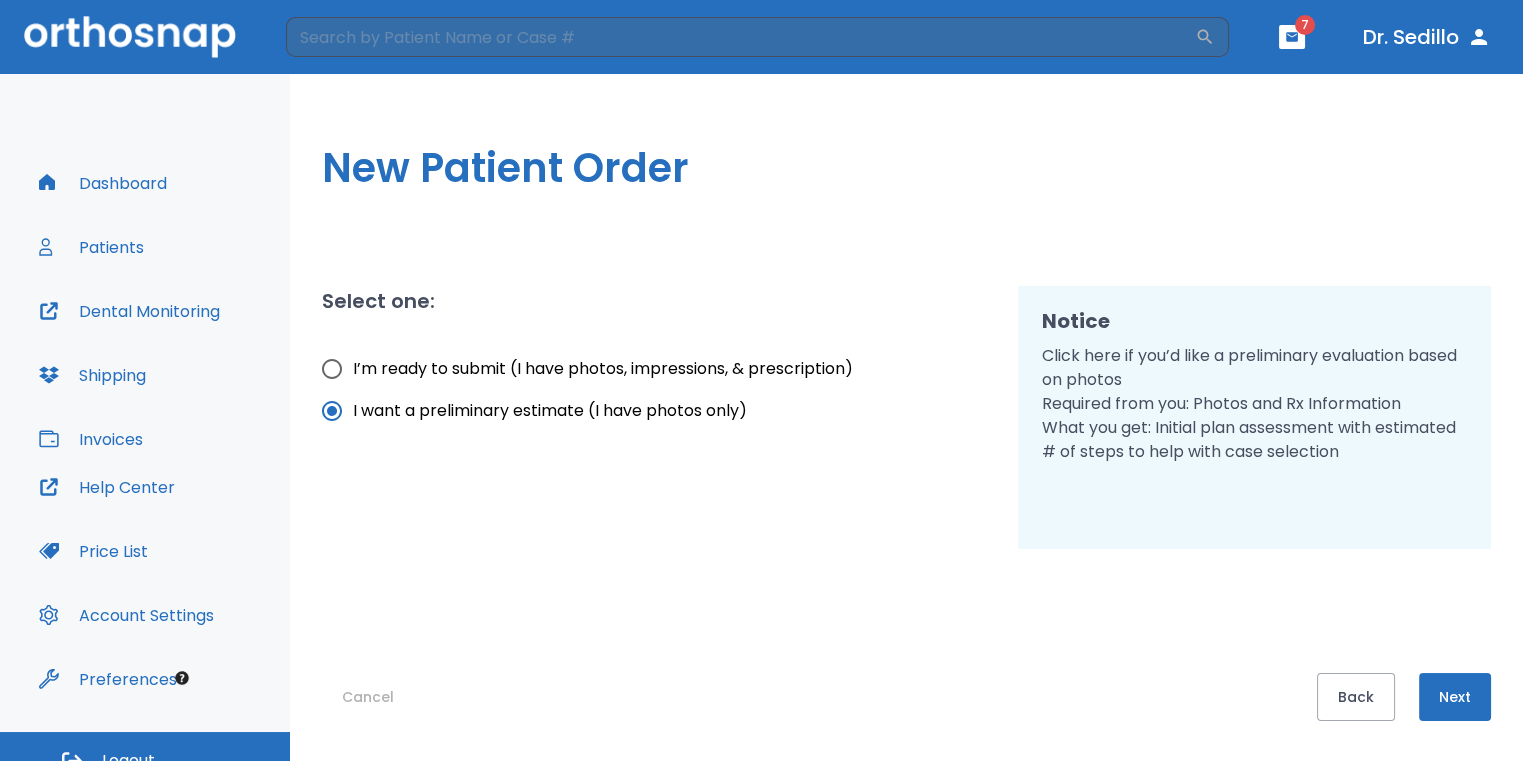 click on "Next" at bounding box center (1455, 697) 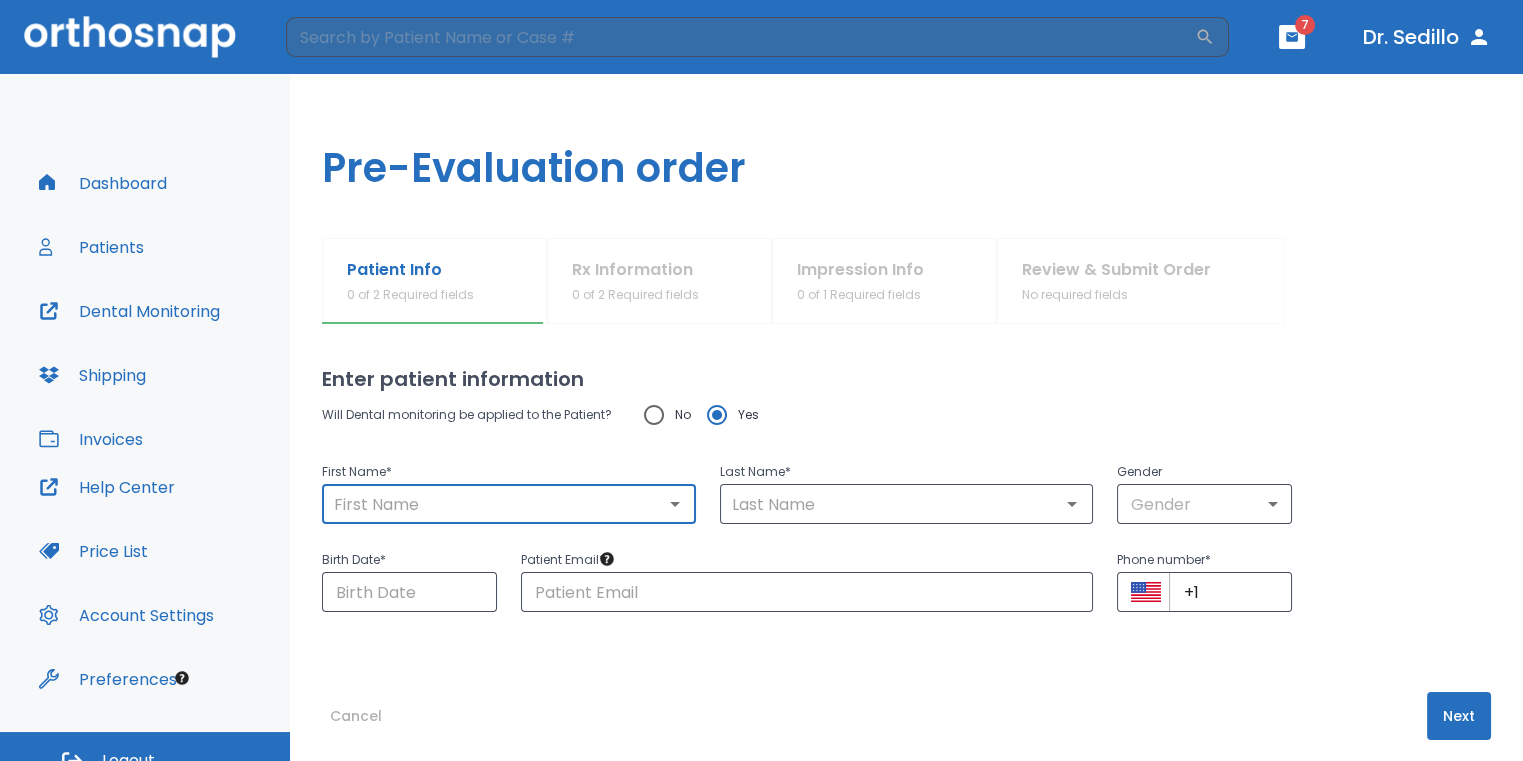 click at bounding box center [509, 504] 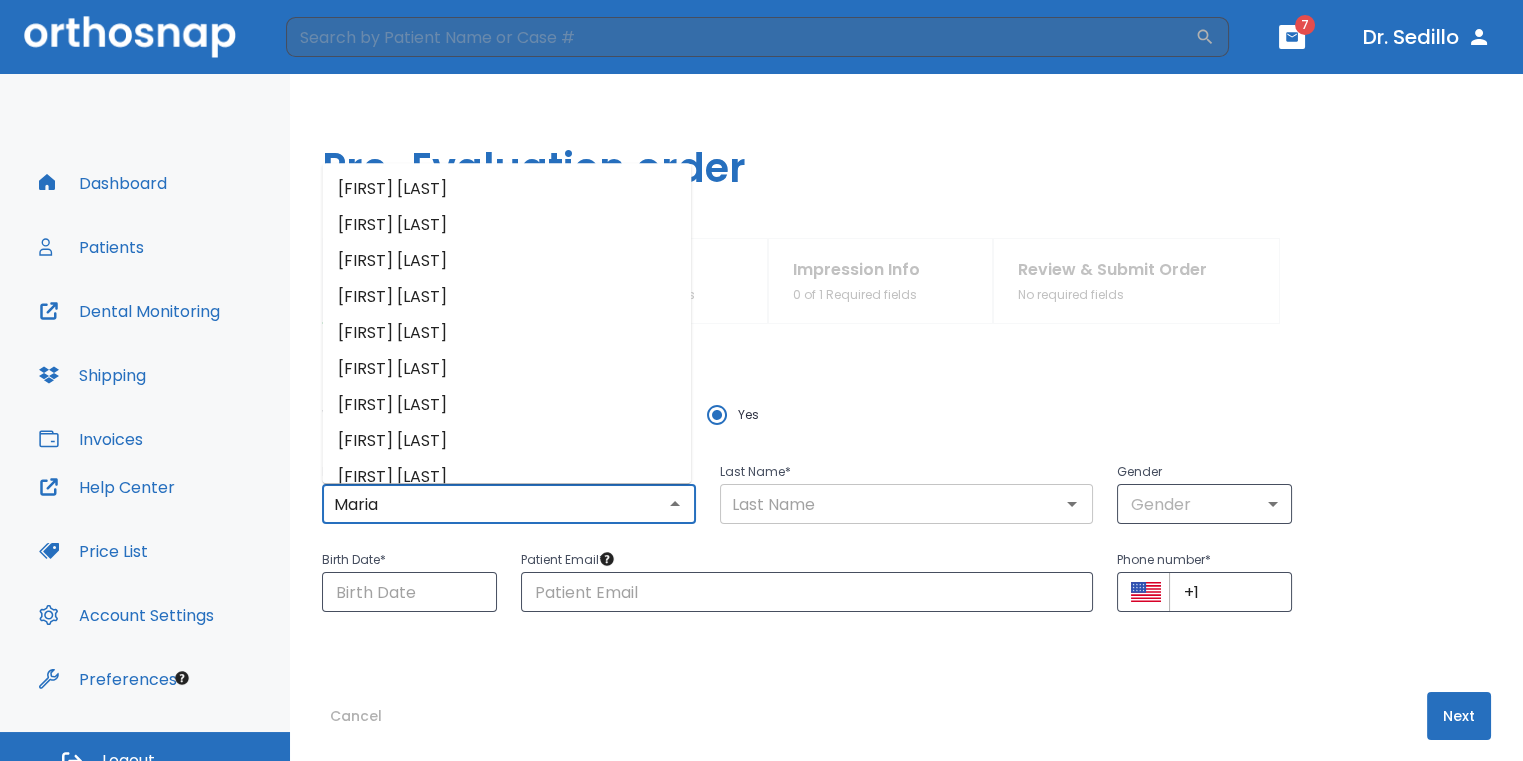 type on "Maria" 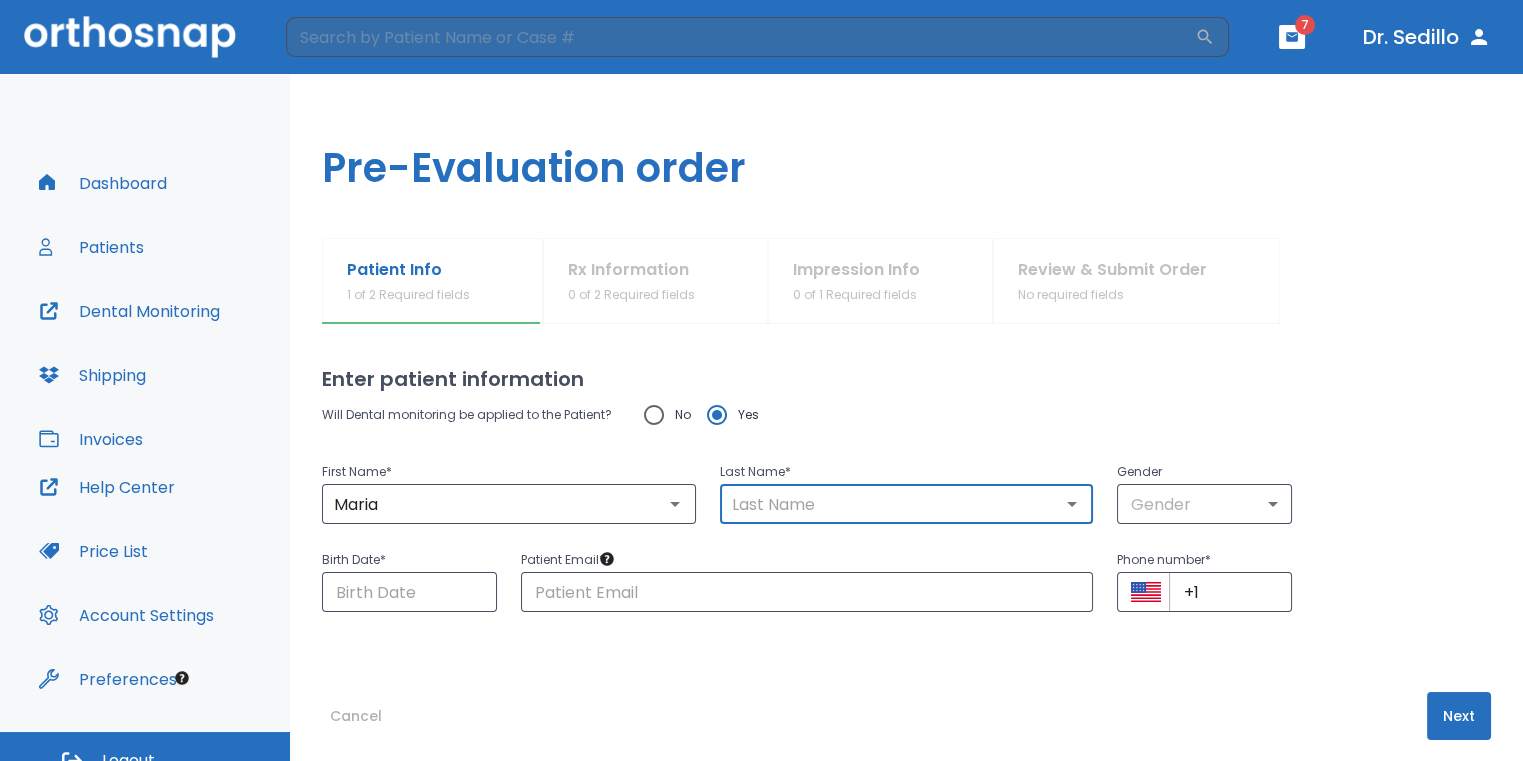 click at bounding box center [907, 504] 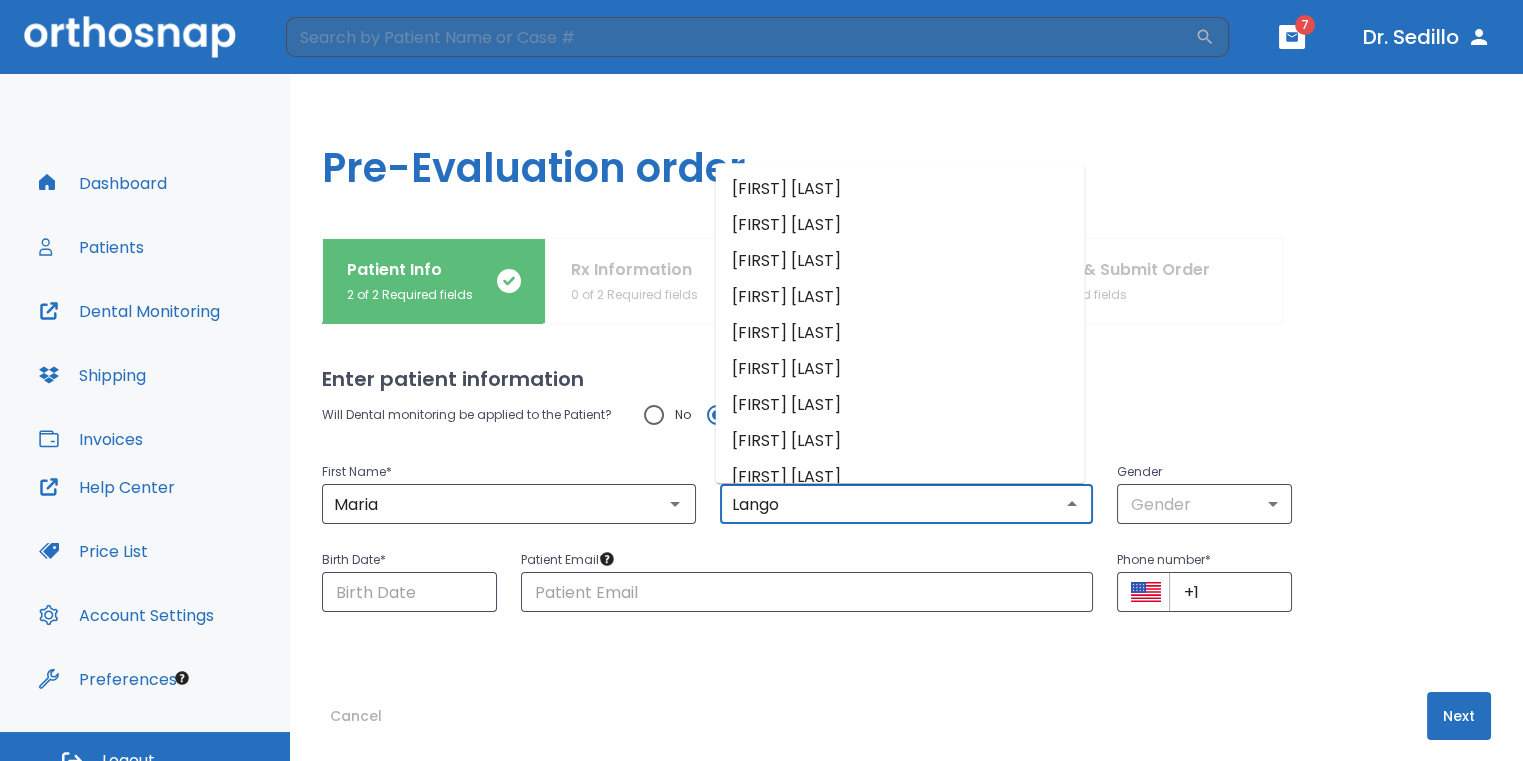 type on "Lango" 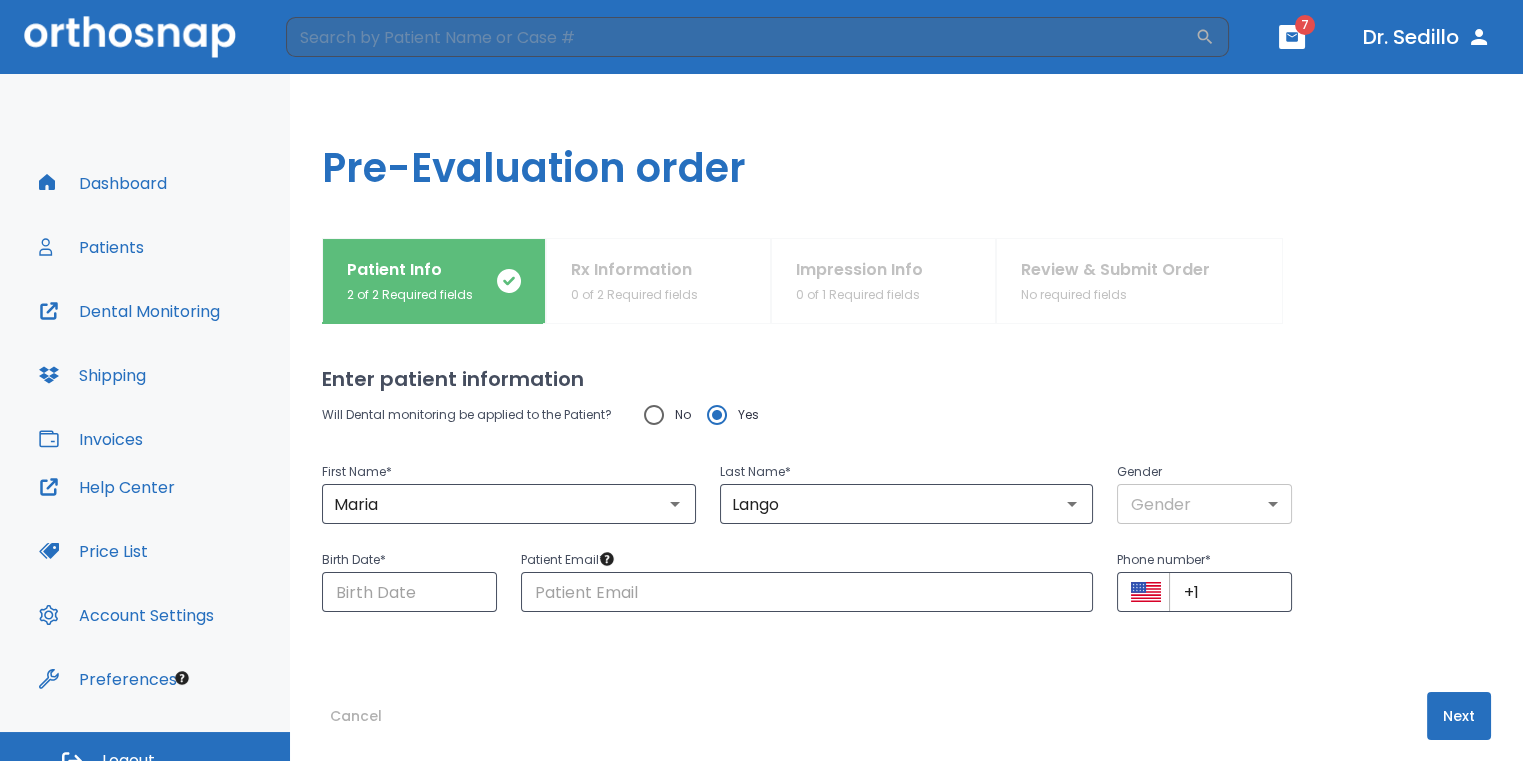 click on "​ 7 Dr. [LAST] Dashboard Patients Dental Monitoring Shipping Invoices Help Center Price List Account Settings Preferences Logout Uploading files and placing your order. One moment, please. Pre-Evaluation order Patient Info 2 of 2 Required fields Rx Information 0 of 2 Required fields Impression Info 0 of 1 Required fields Review & Submit Order No required fields Enter patient information Will Dental monitoring be applied to the Patient? No Yes First Name * [FIRST] ​ Last Name * [LAST] ​ Gender Gender ​ Birth Date * [DATE] ​ Patient Email * [EMAIL] ​ Phone number * [PHONE] ​ Cancel Next" at bounding box center [761, 380] 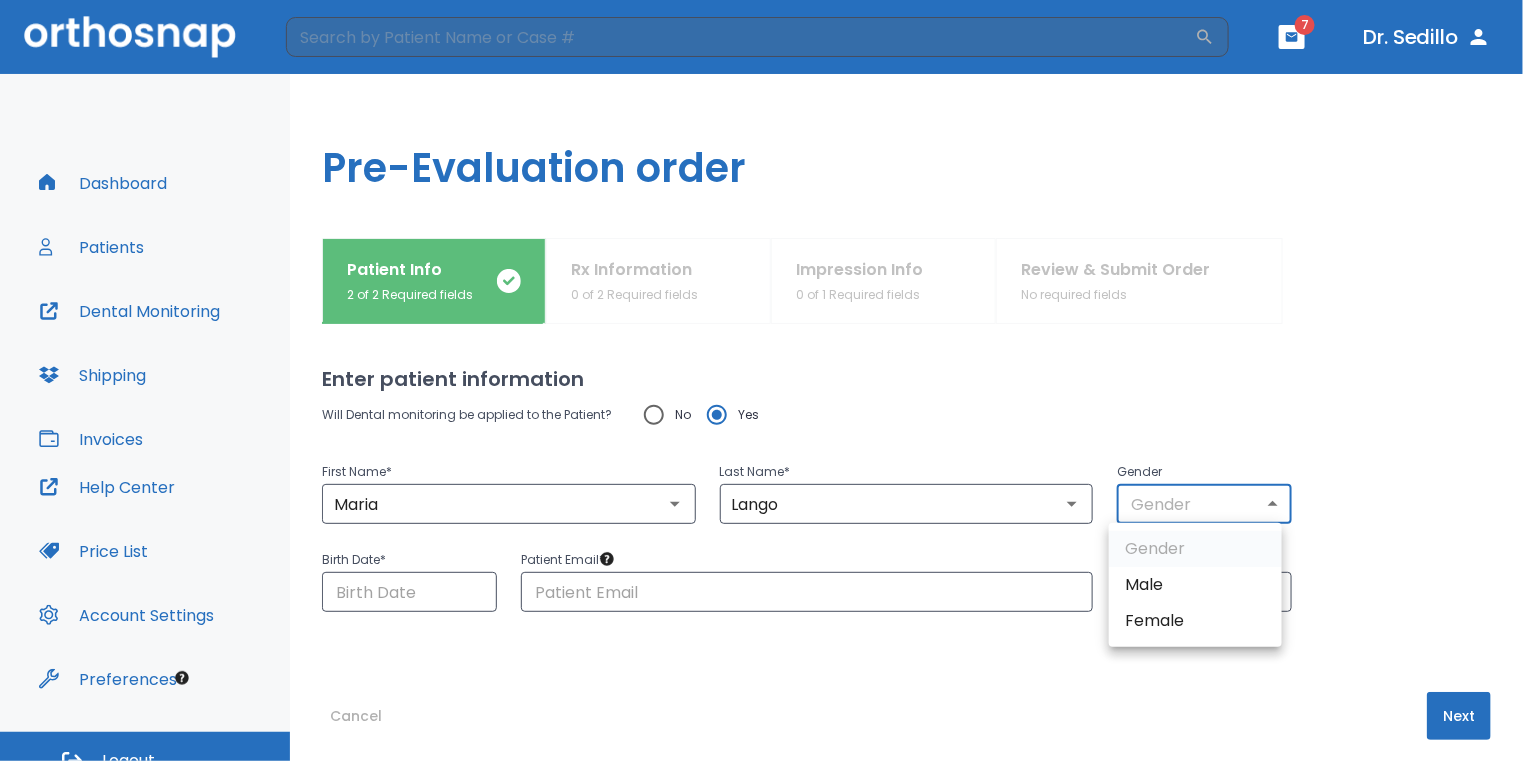 click on "Female" at bounding box center [1195, 621] 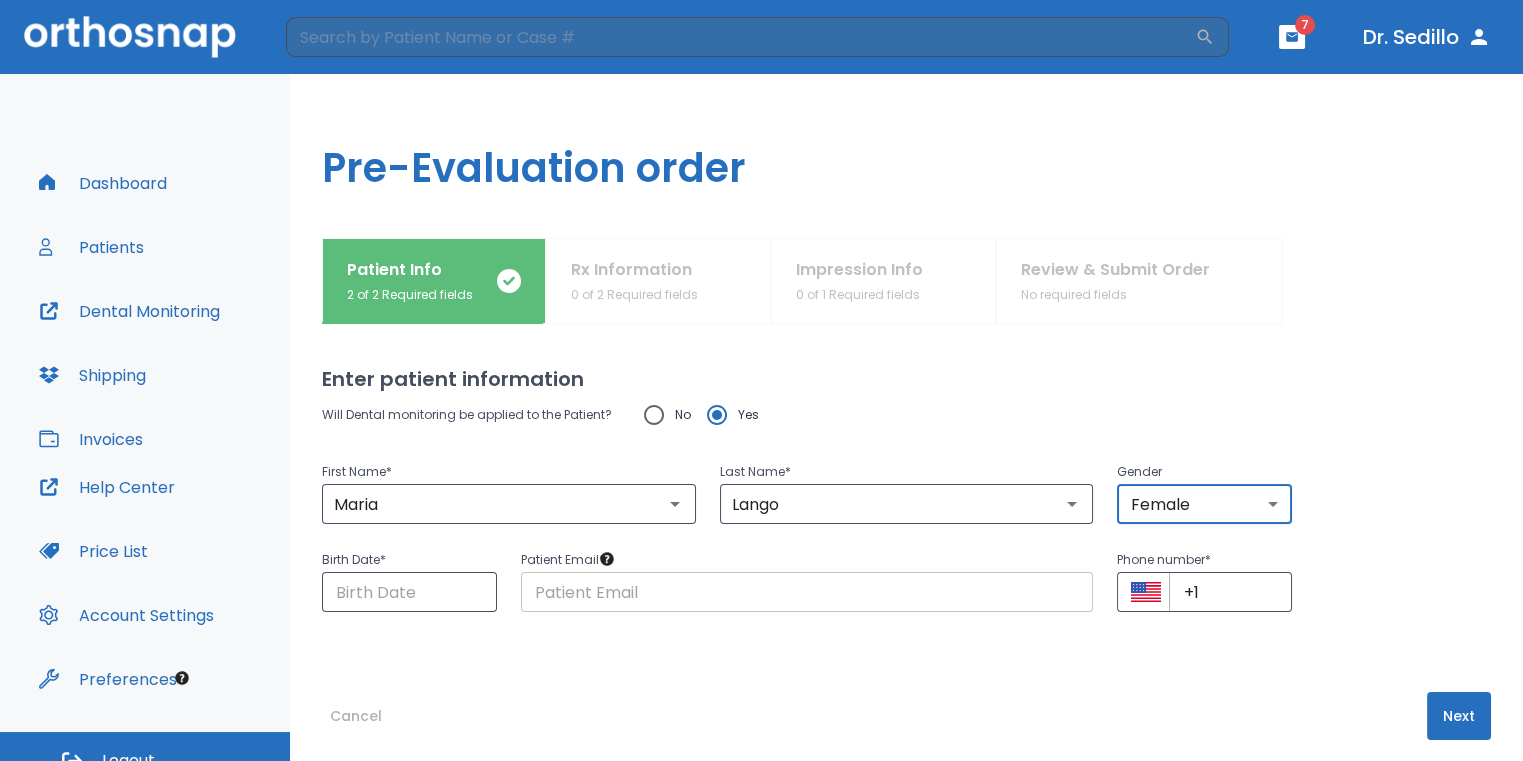 click at bounding box center (807, 592) 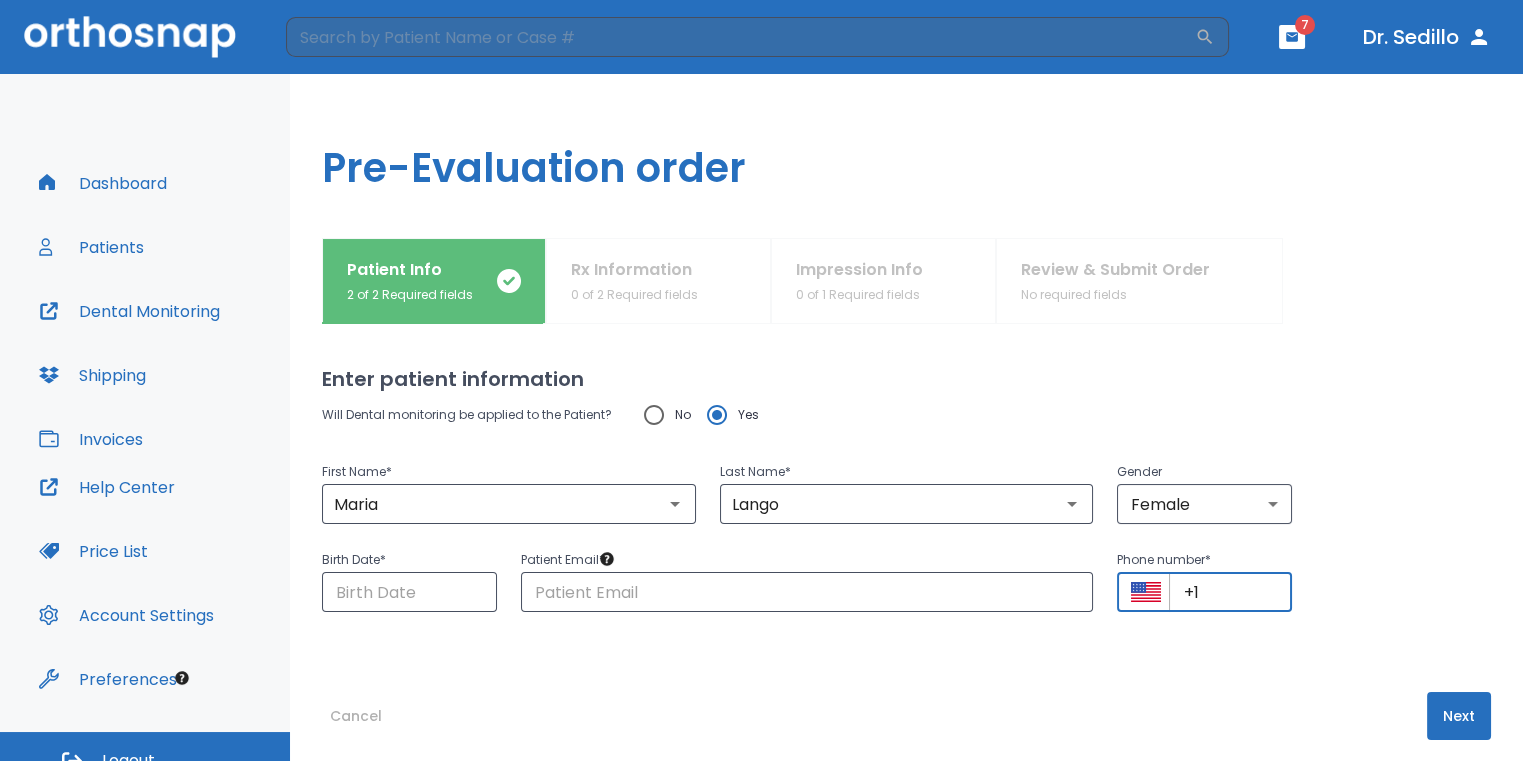 click on "+1" at bounding box center [1230, 592] 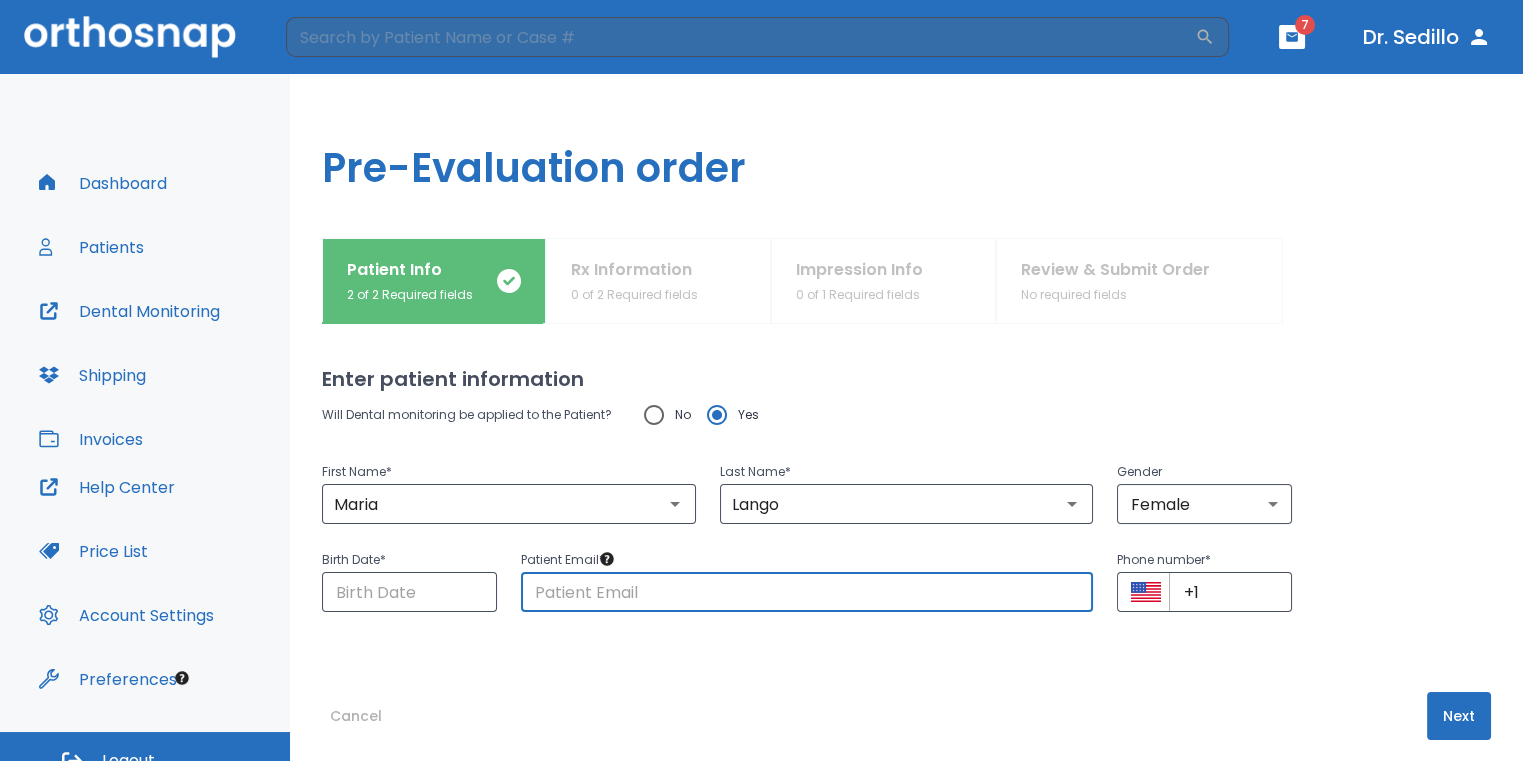 click at bounding box center (807, 592) 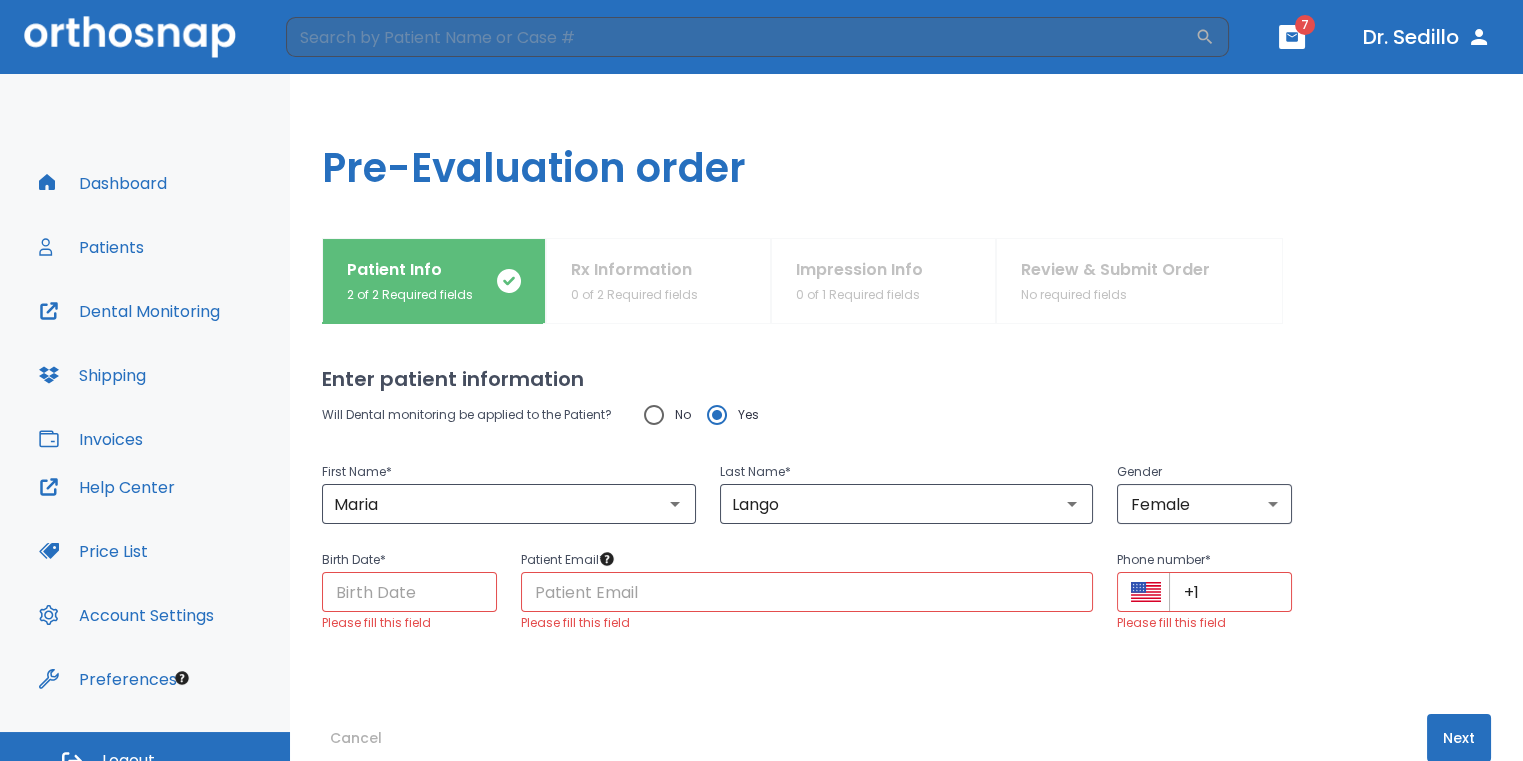 click on "No" at bounding box center (654, 415) 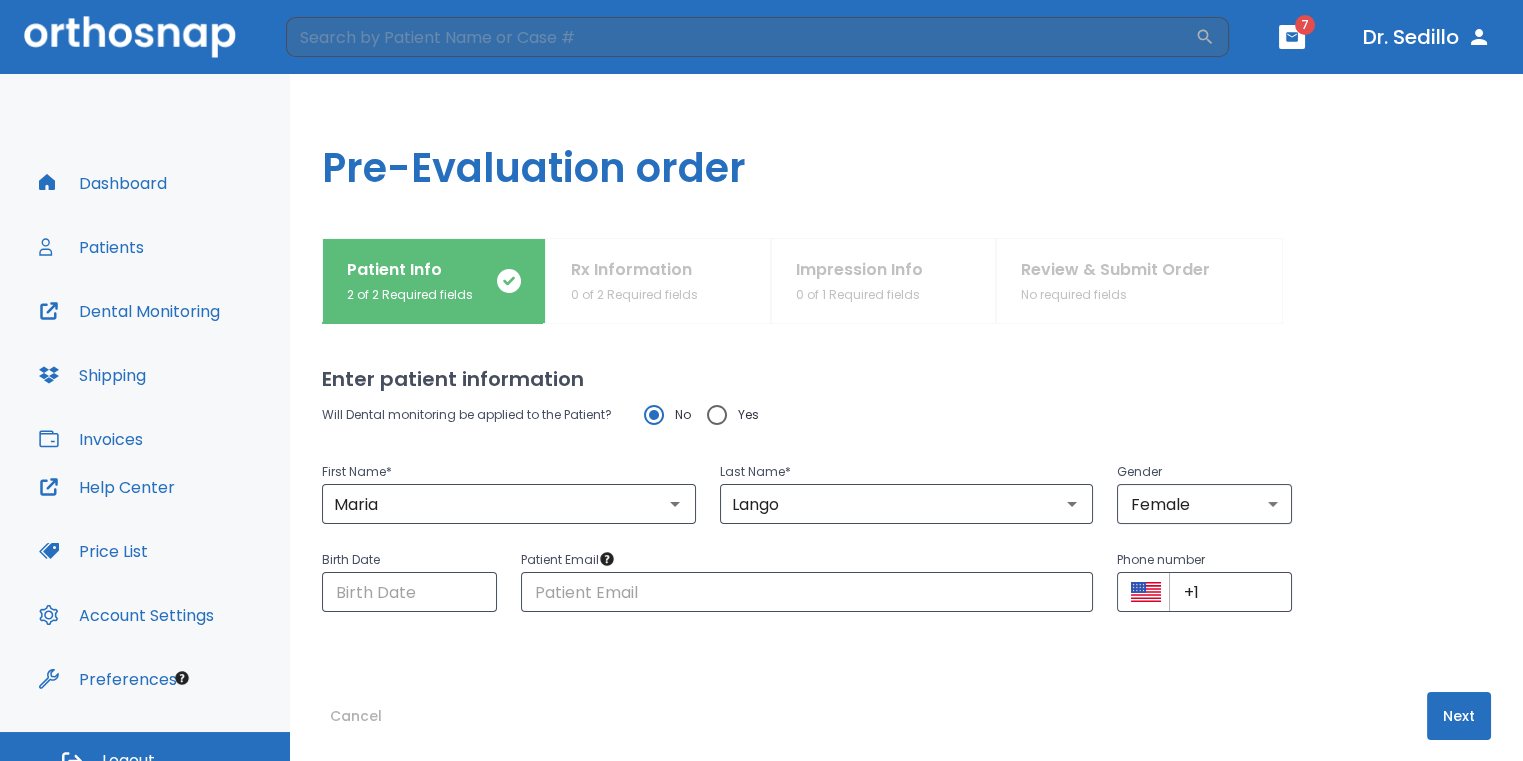 click on "Enter patient information Will Dental monitoring be applied to the Patient? No Yes First Name * [FIRST] ​ Last Name * [LAST] ​ Gender Female 0 ​ Birth Date ​ Patient Email ​ Phone number ​ +1 ​ Cancel Next" at bounding box center [906, 542] 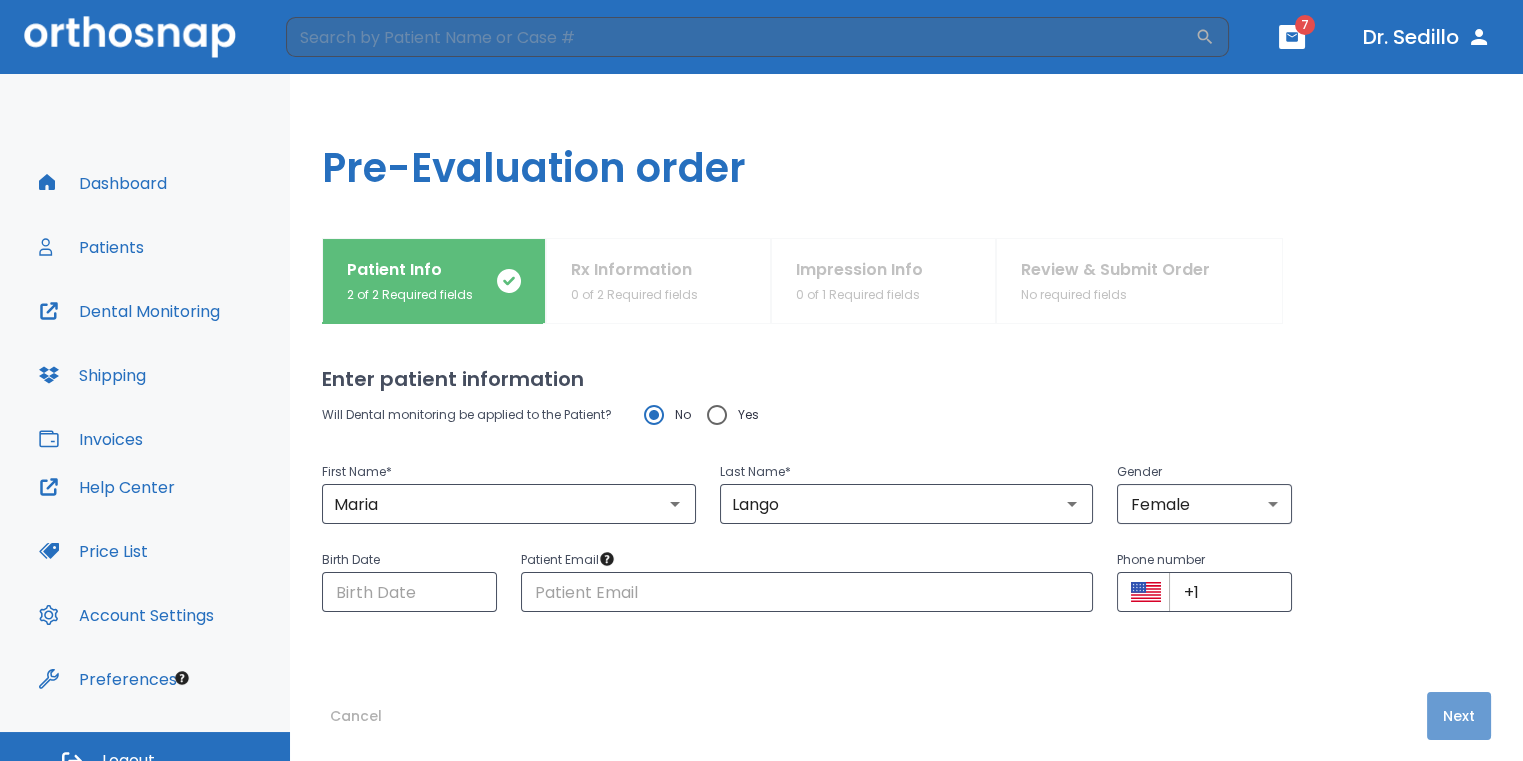 click on "Next" at bounding box center [1459, 716] 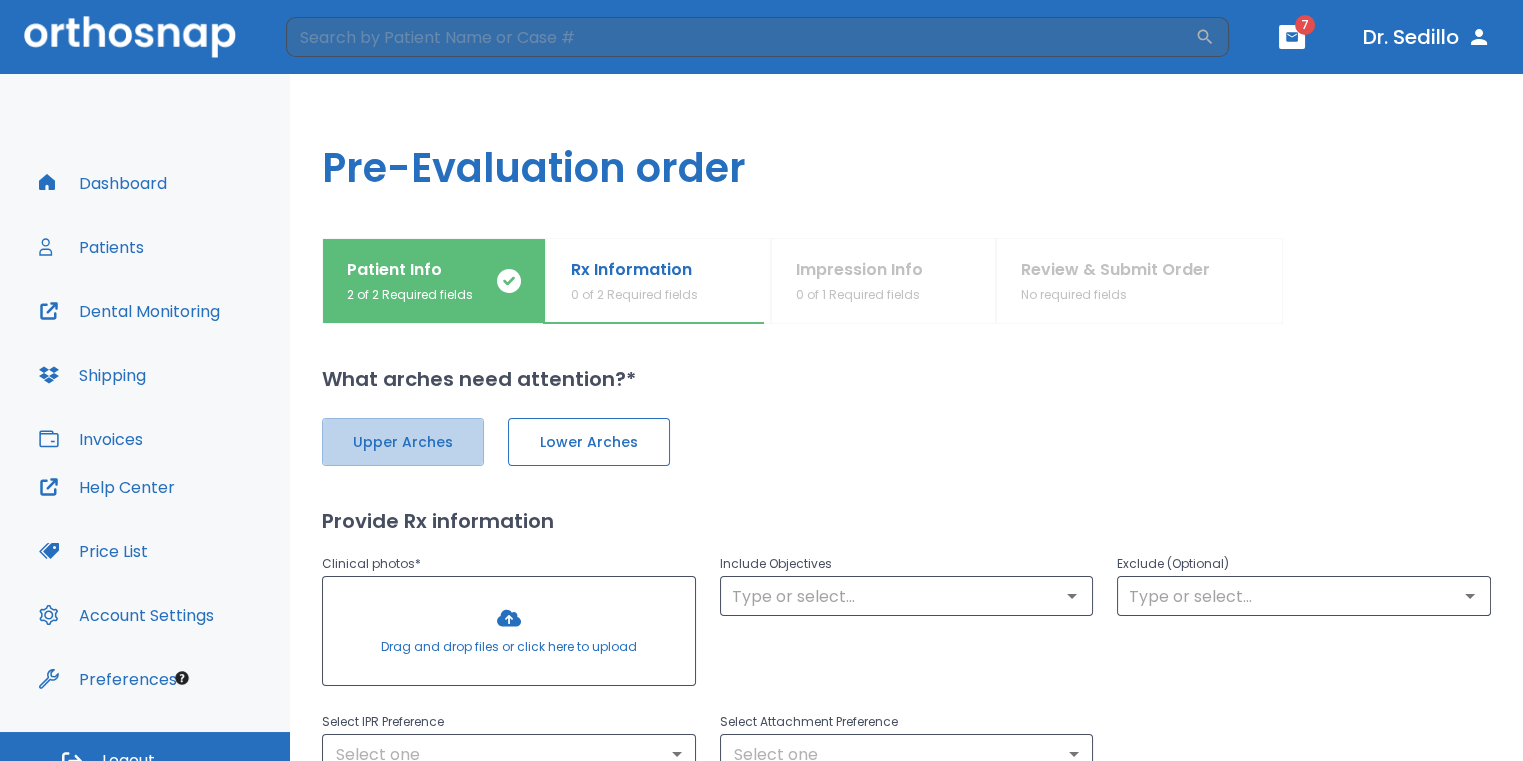drag, startPoint x: 435, startPoint y: 438, endPoint x: 532, endPoint y: 449, distance: 97.62172 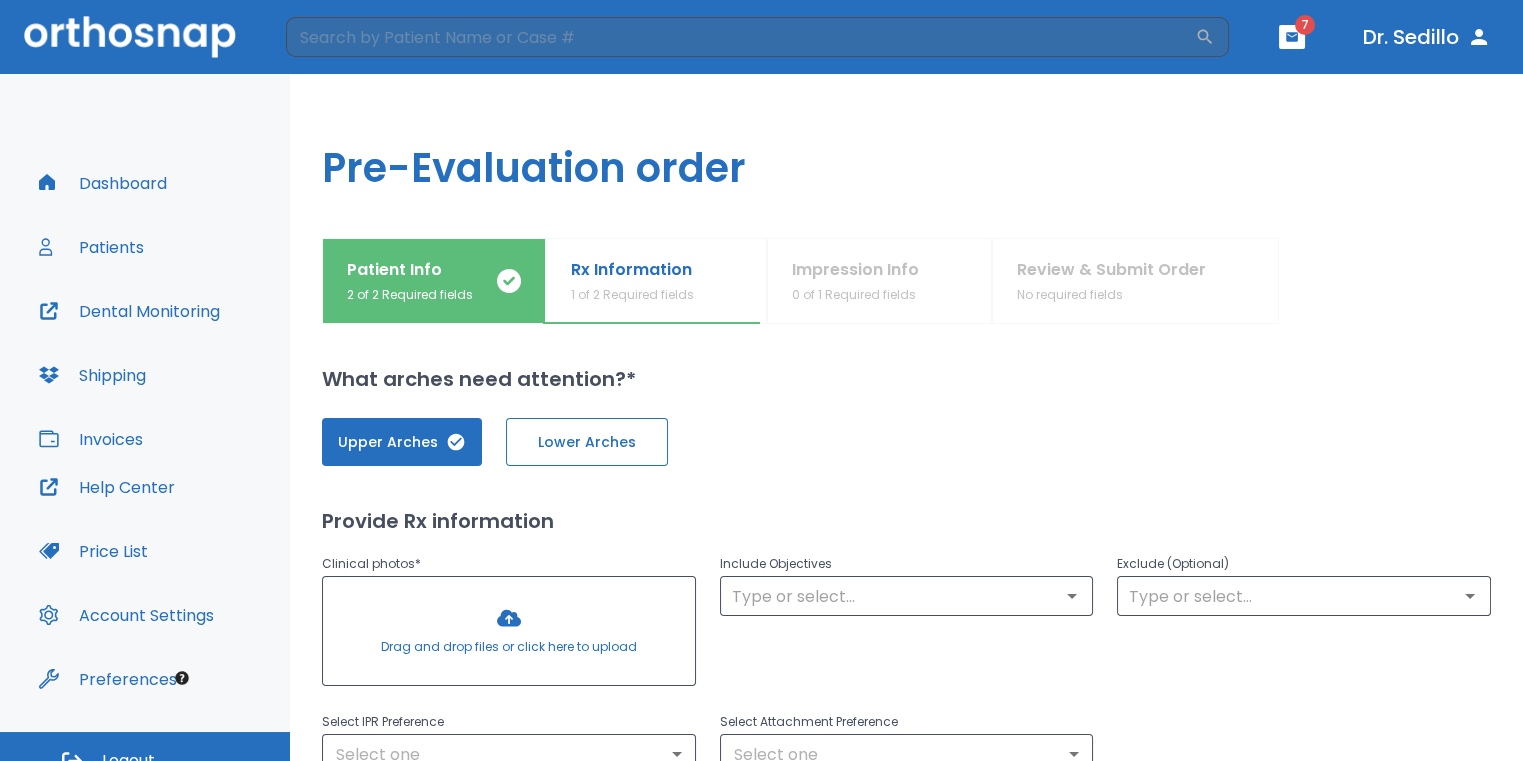 drag, startPoint x: 561, startPoint y: 447, endPoint x: 563, endPoint y: 463, distance: 16.124516 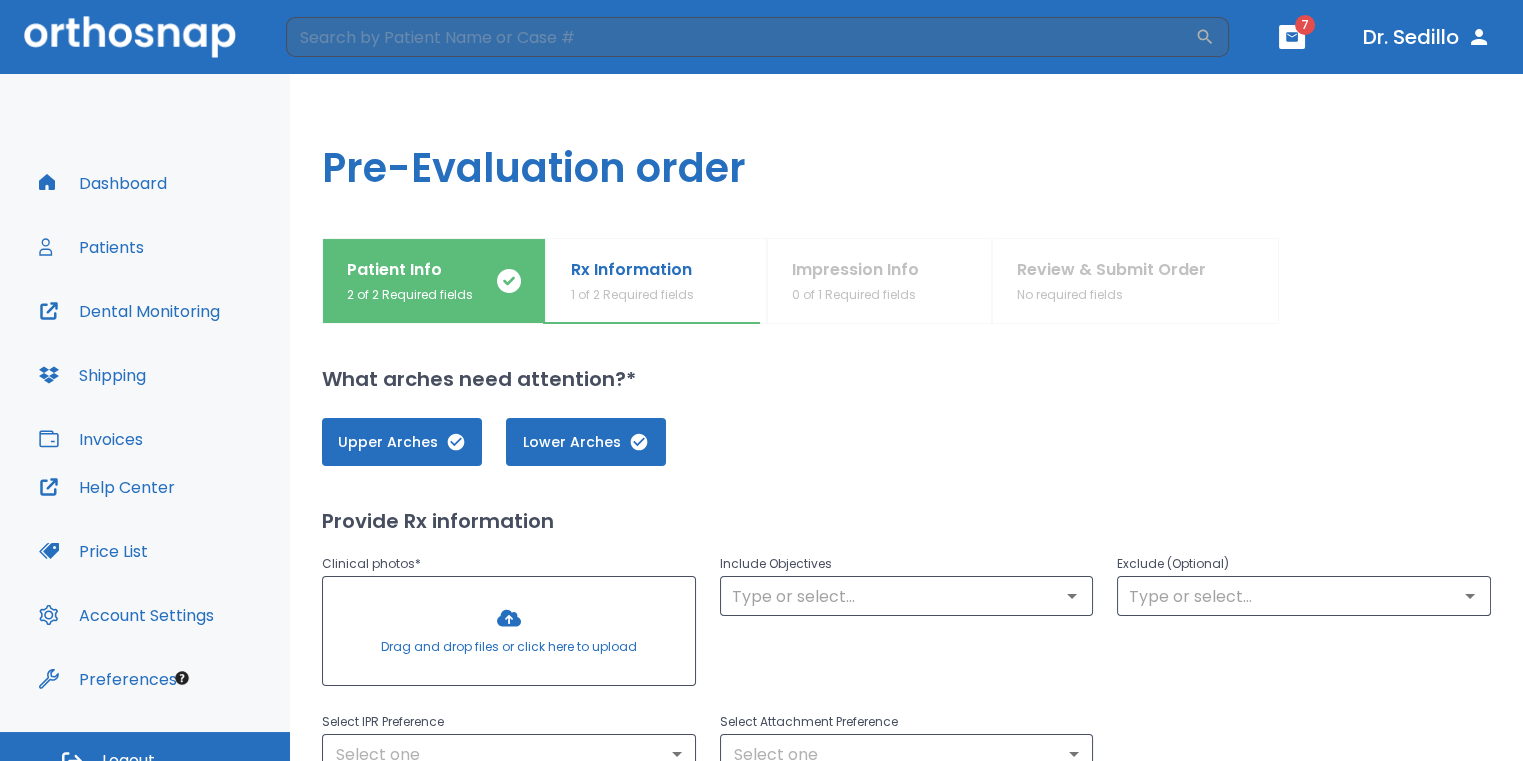 click at bounding box center [509, 631] 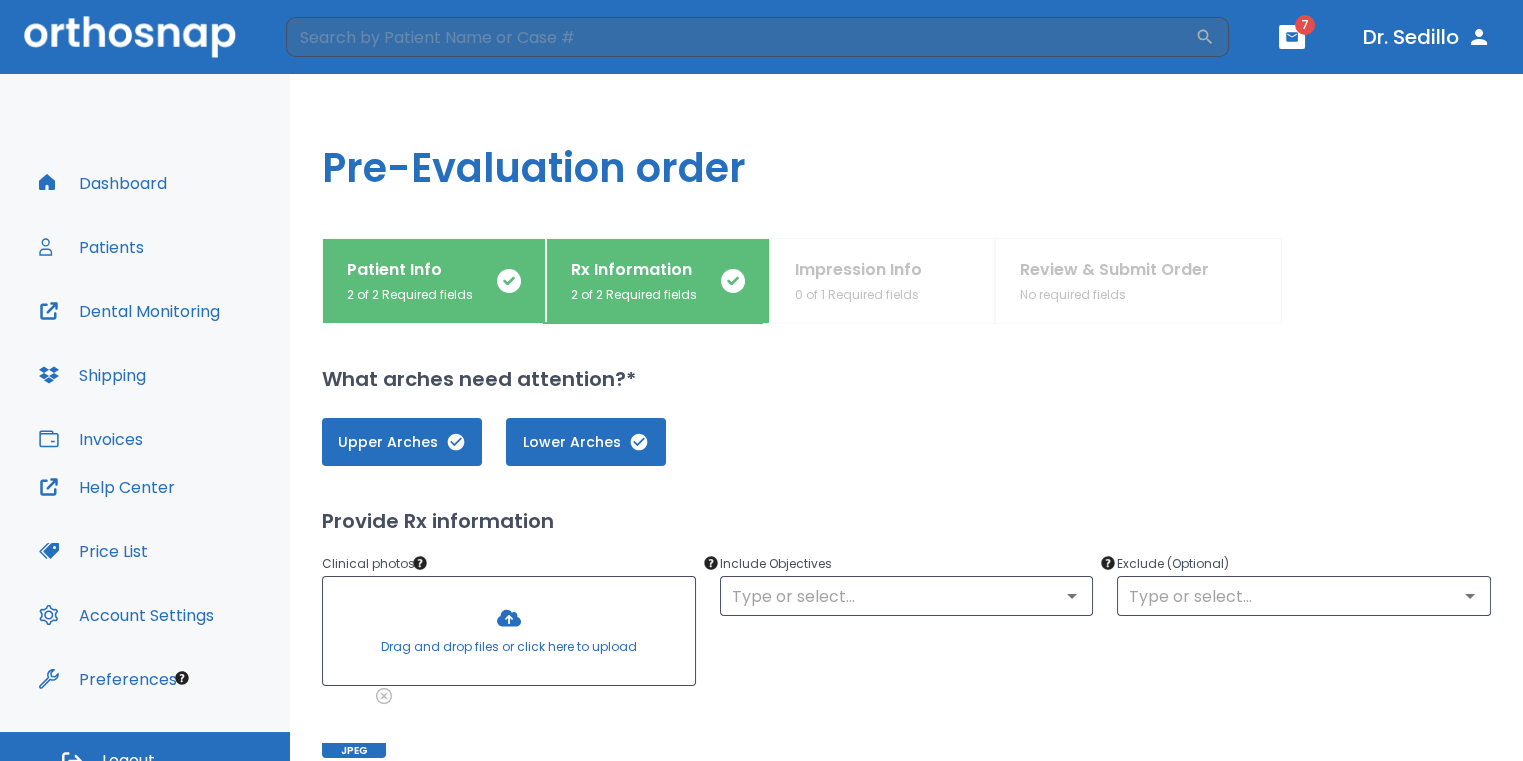 click at bounding box center [509, 631] 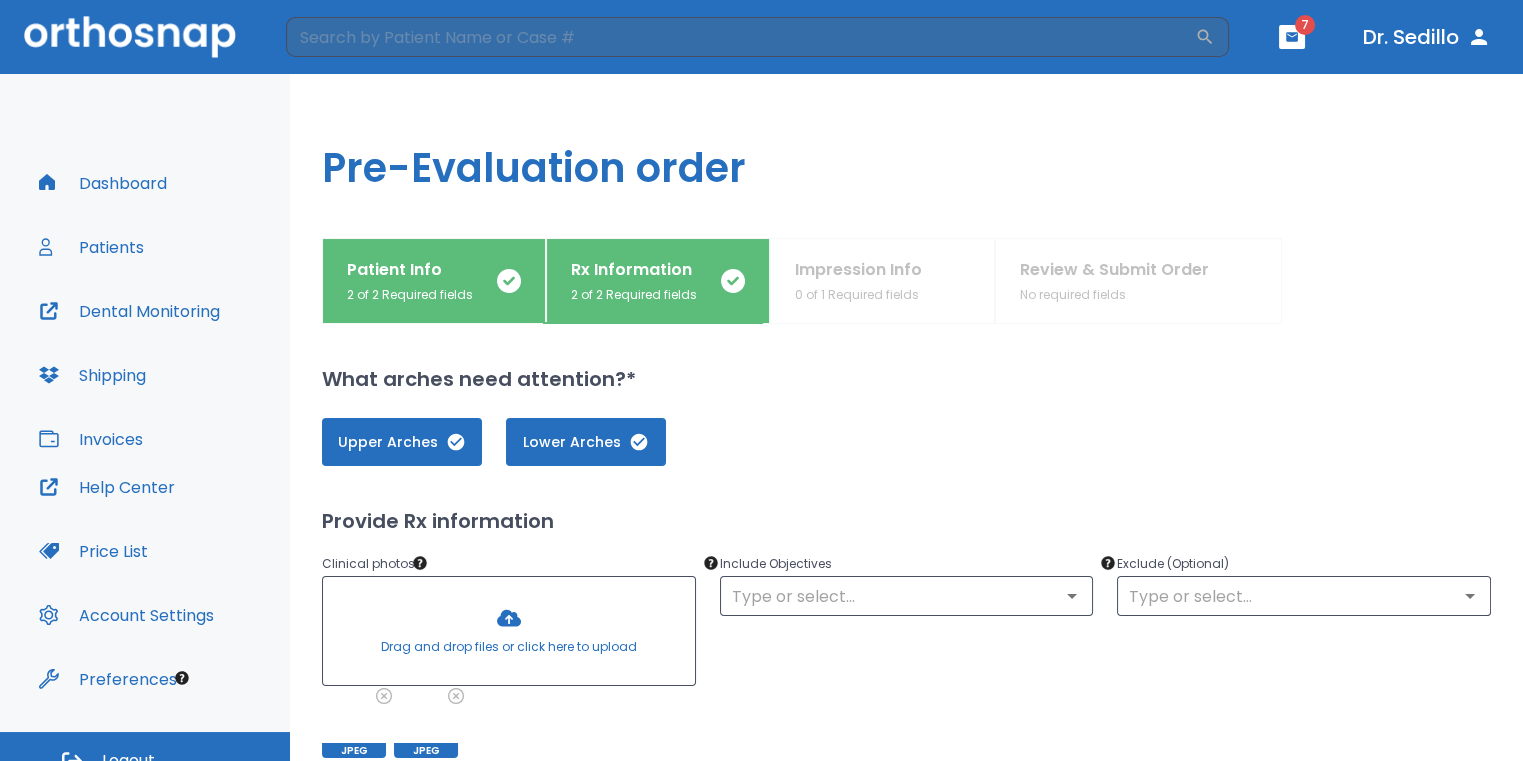click at bounding box center [509, 631] 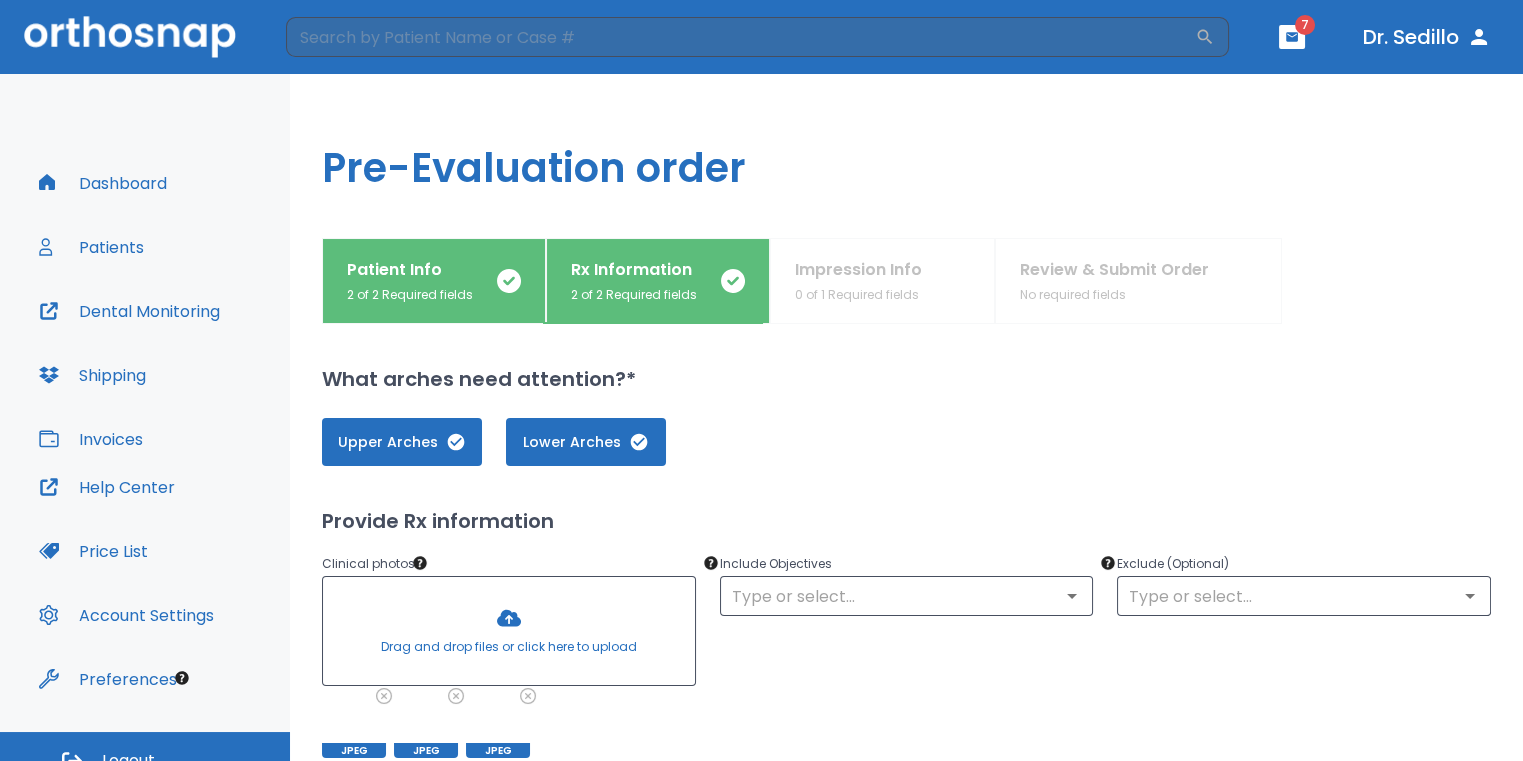 click at bounding box center [509, 631] 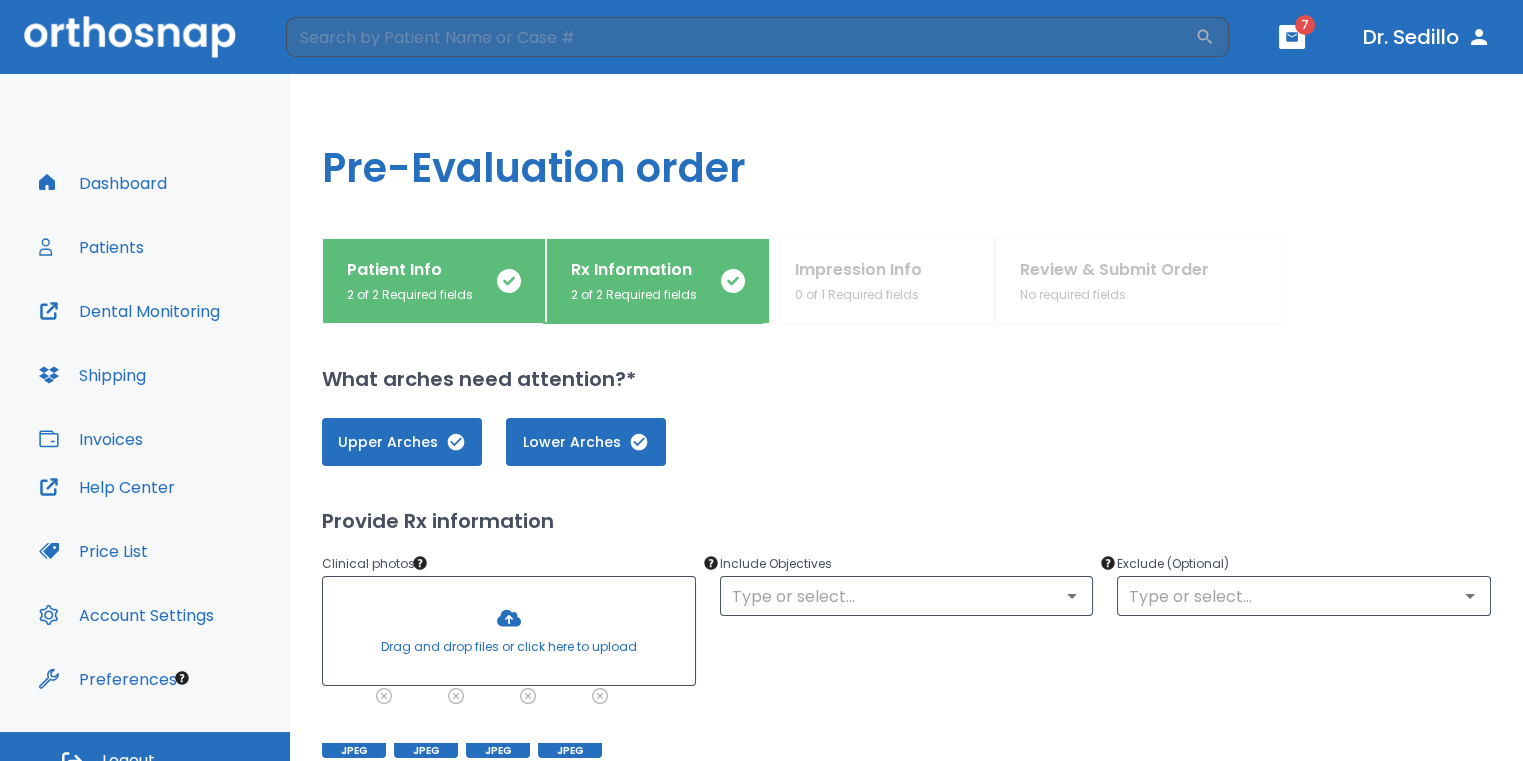 click at bounding box center [509, 631] 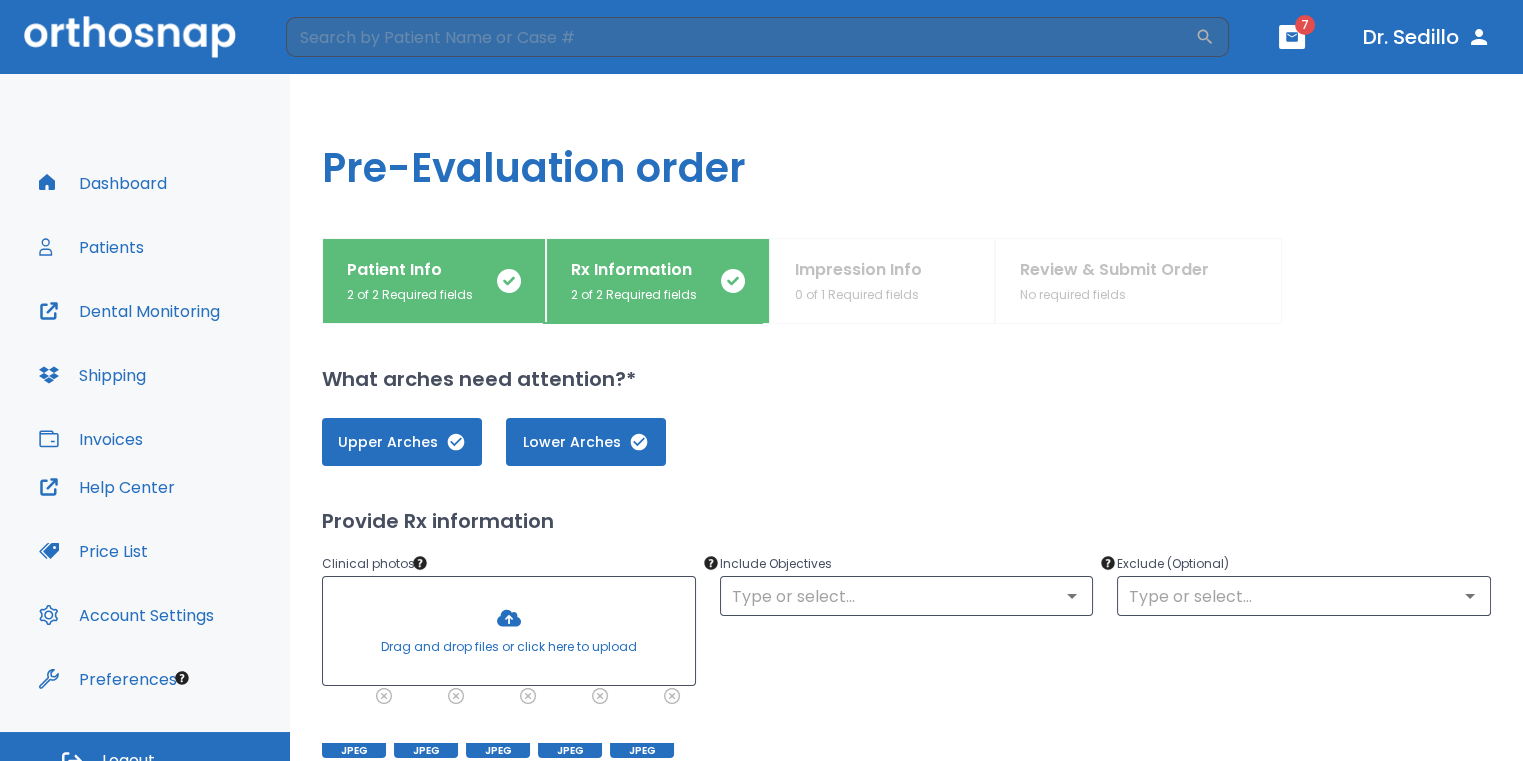 click at bounding box center (509, 631) 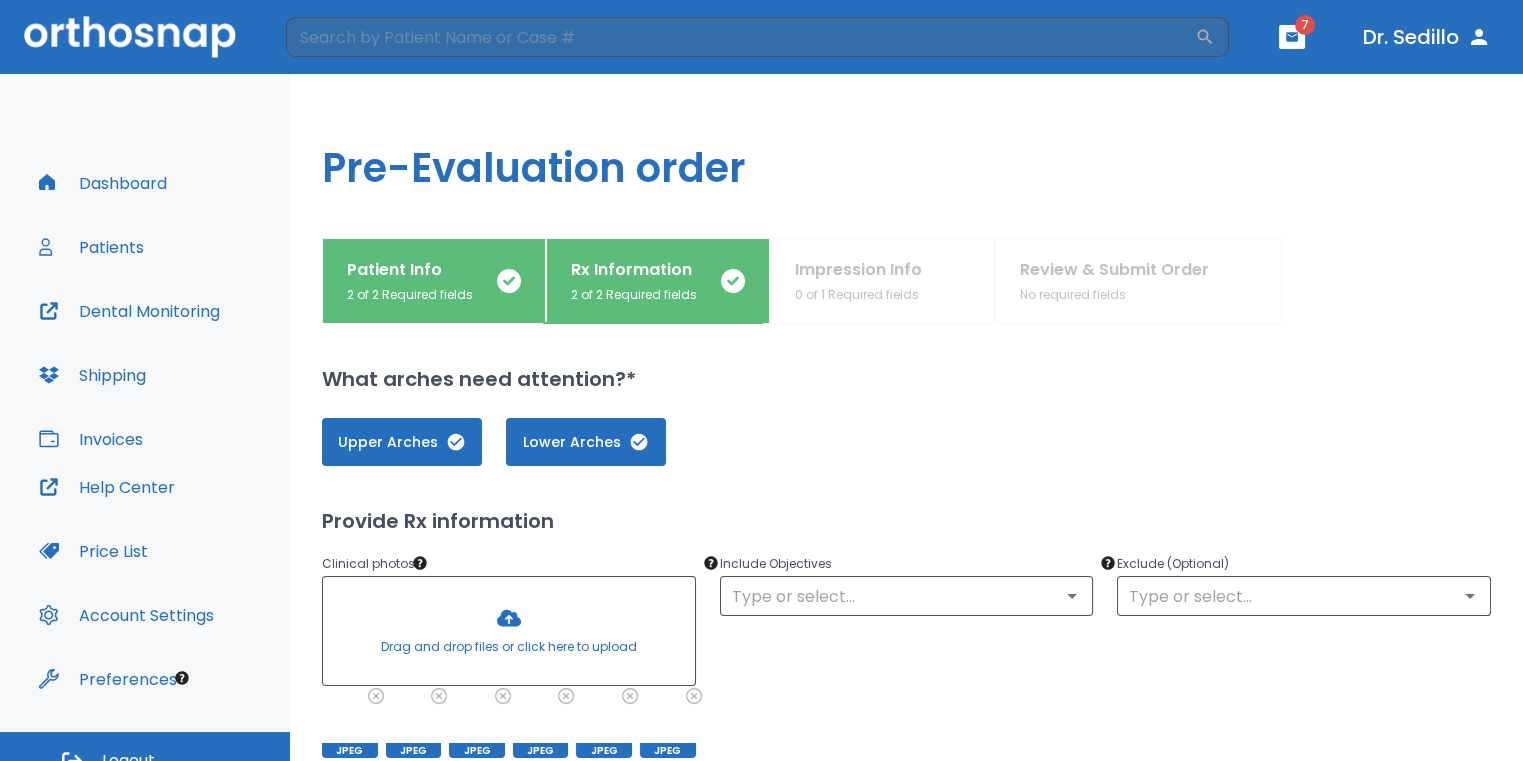 click at bounding box center [509, 631] 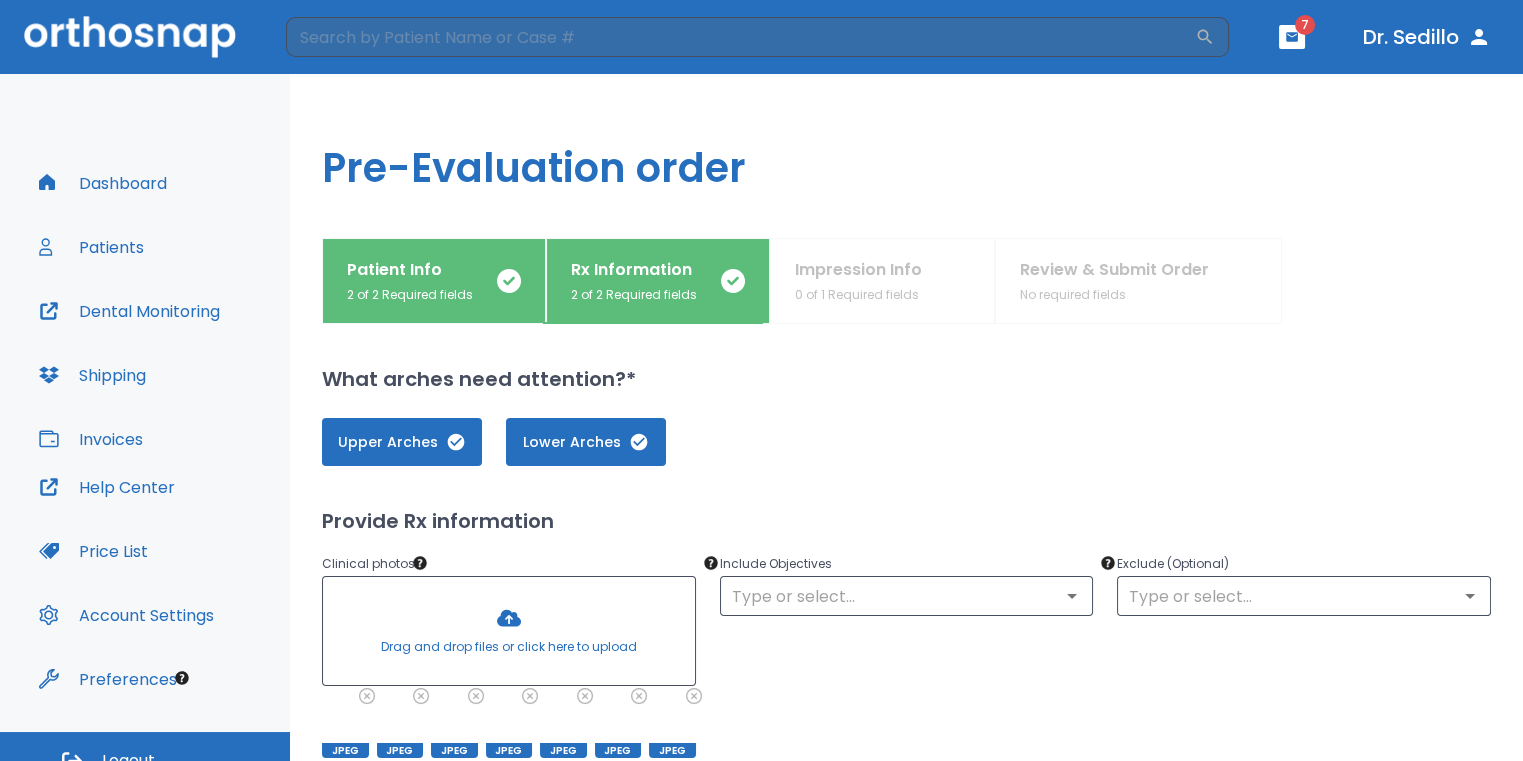 click at bounding box center (509, 631) 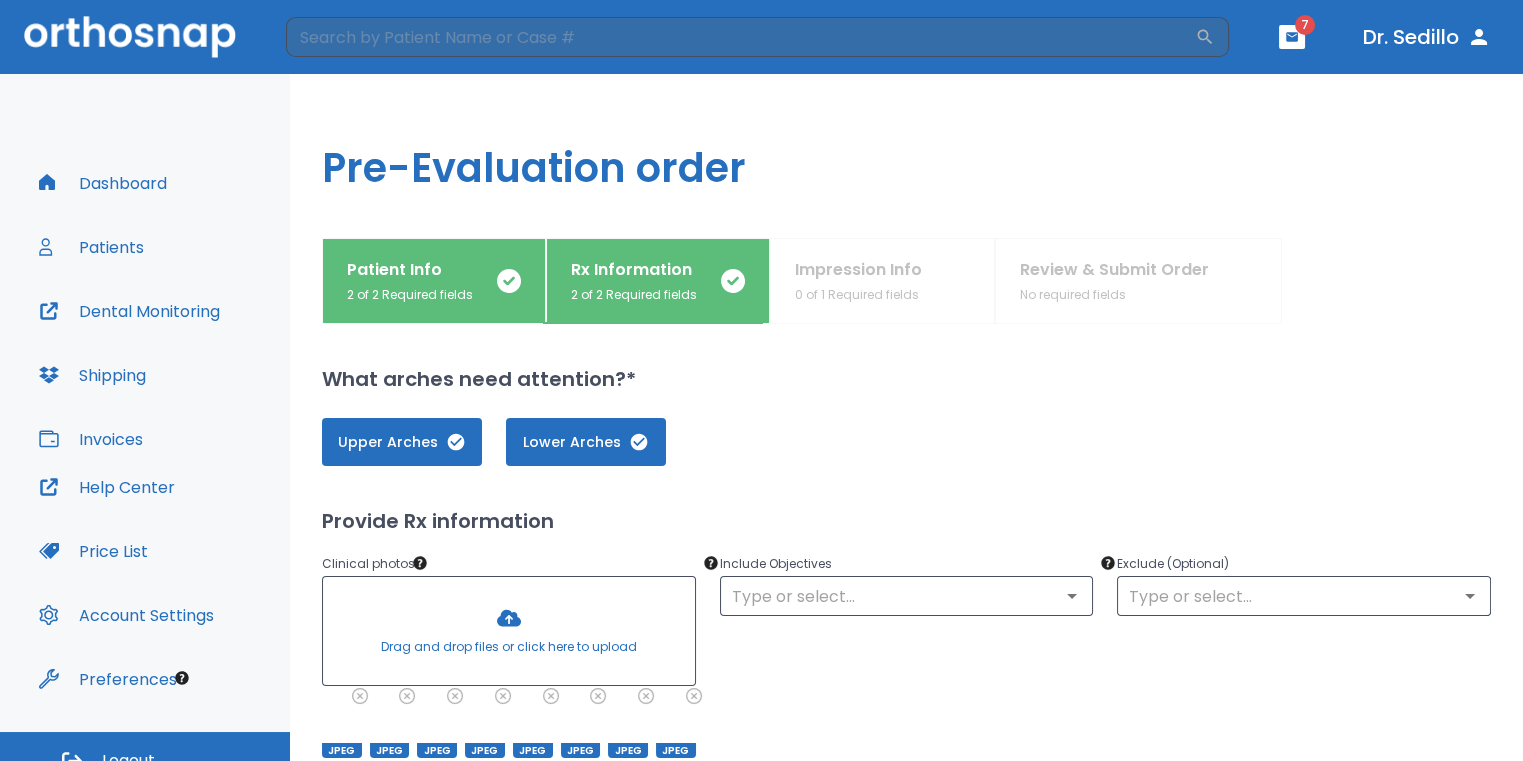 click at bounding box center [509, 631] 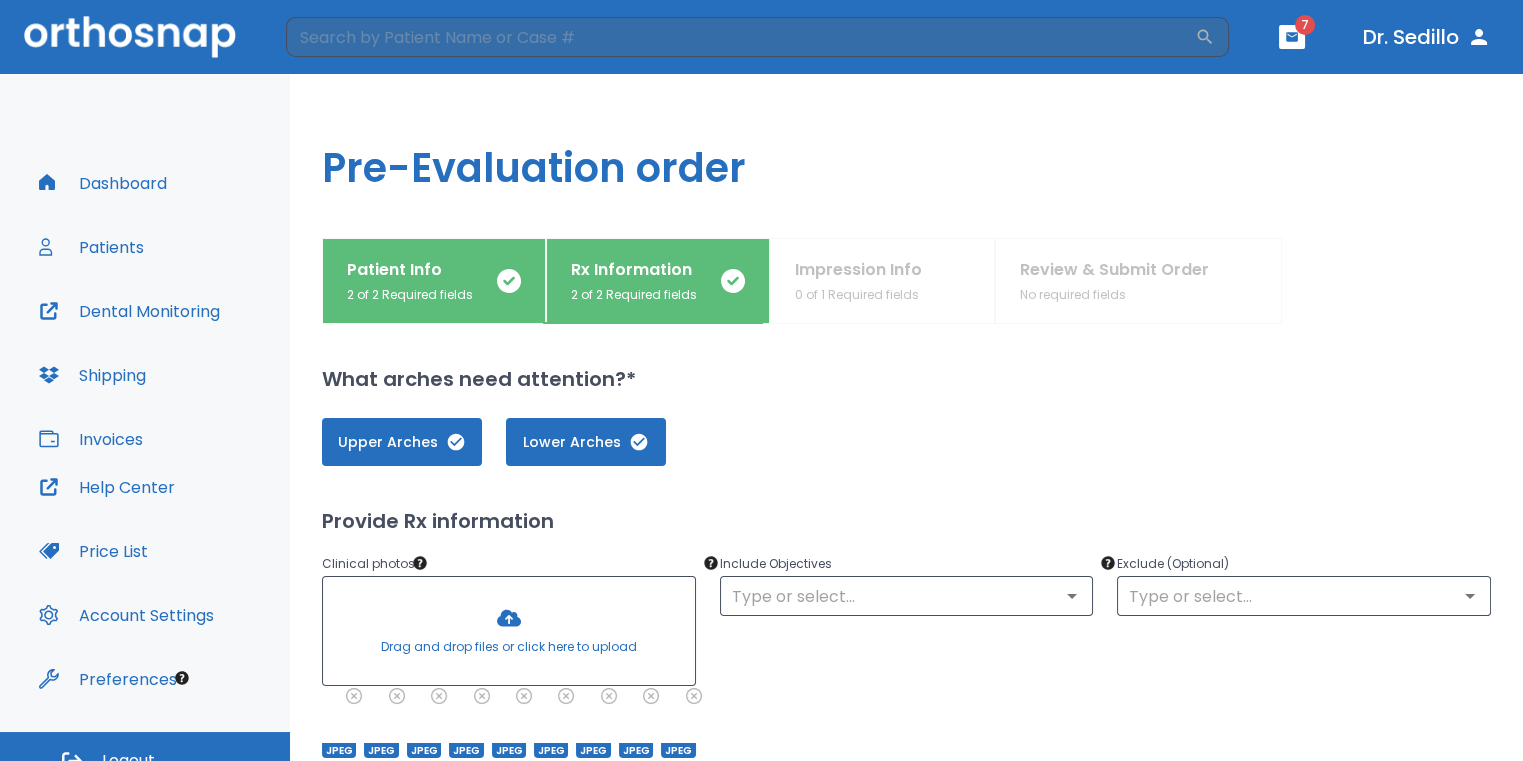click at bounding box center [509, 631] 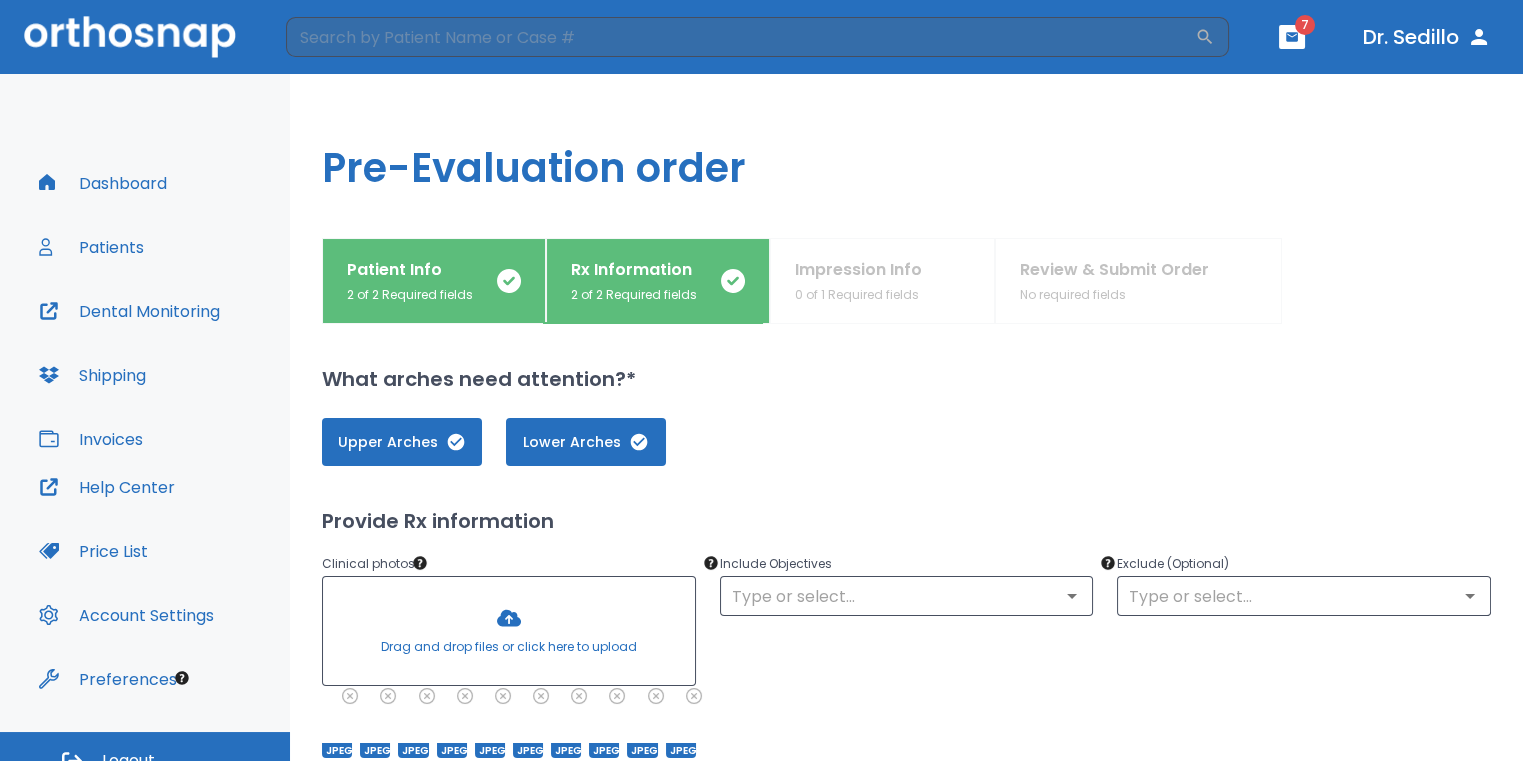 click at bounding box center [509, 631] 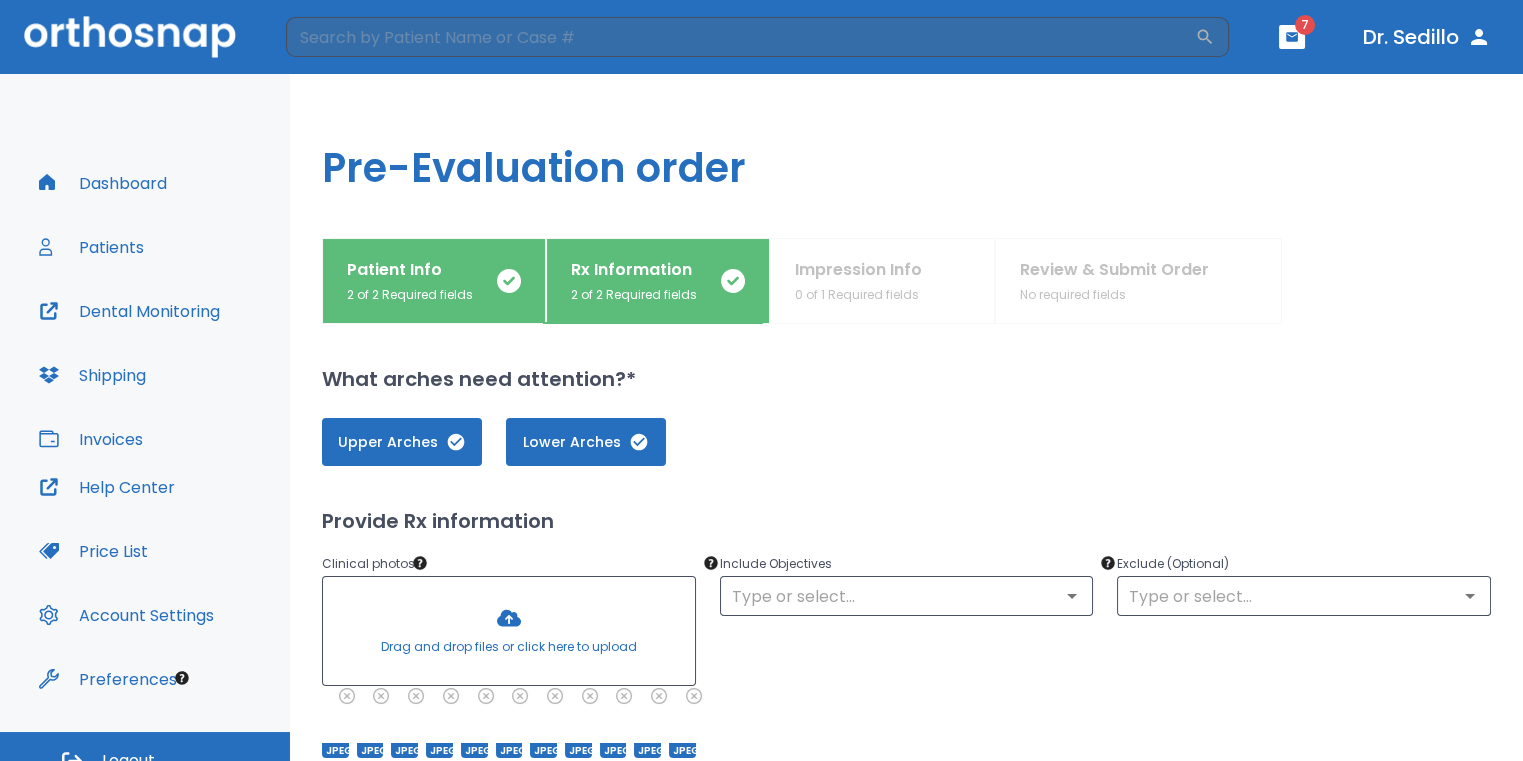 click at bounding box center (509, 631) 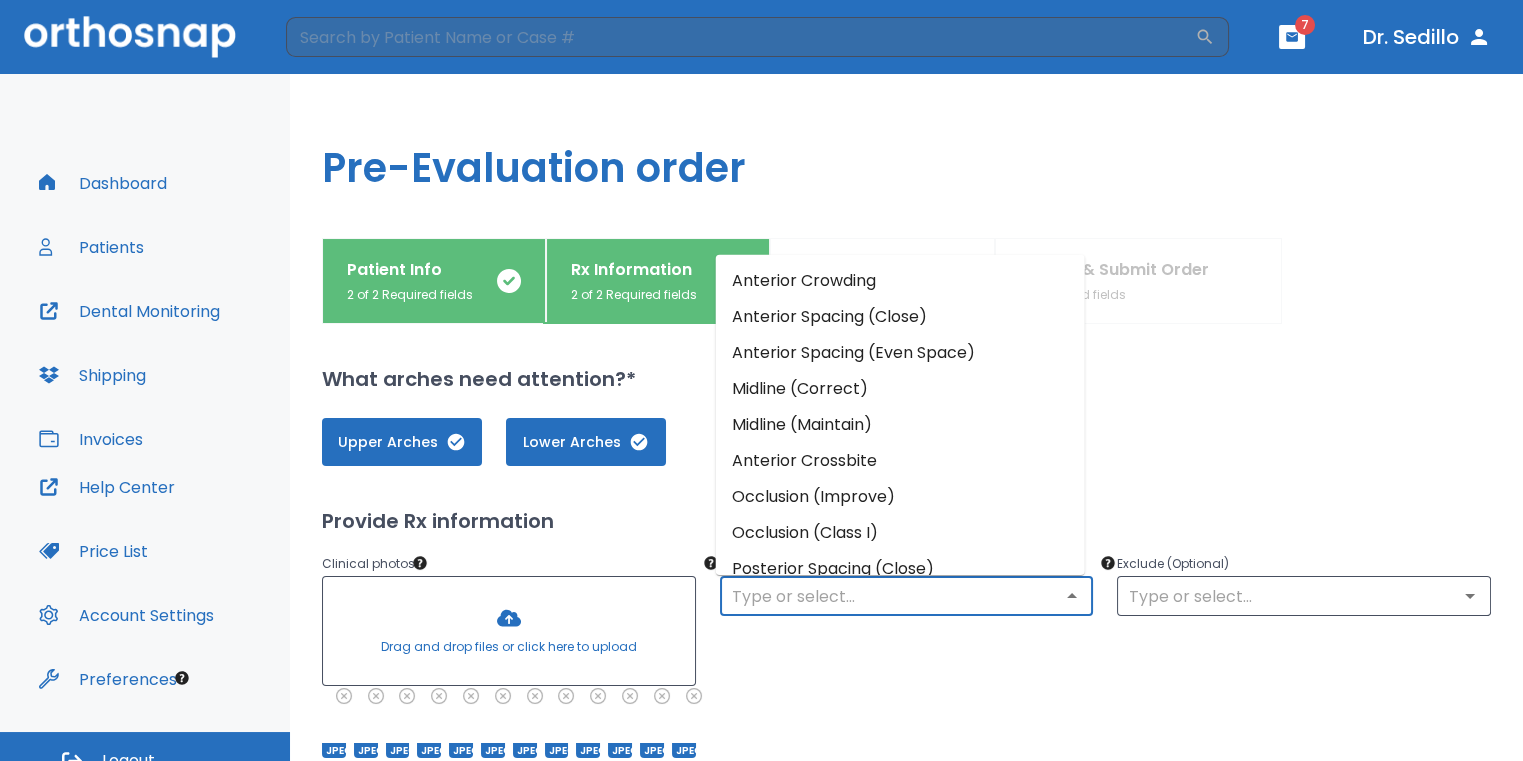 click at bounding box center [907, 596] 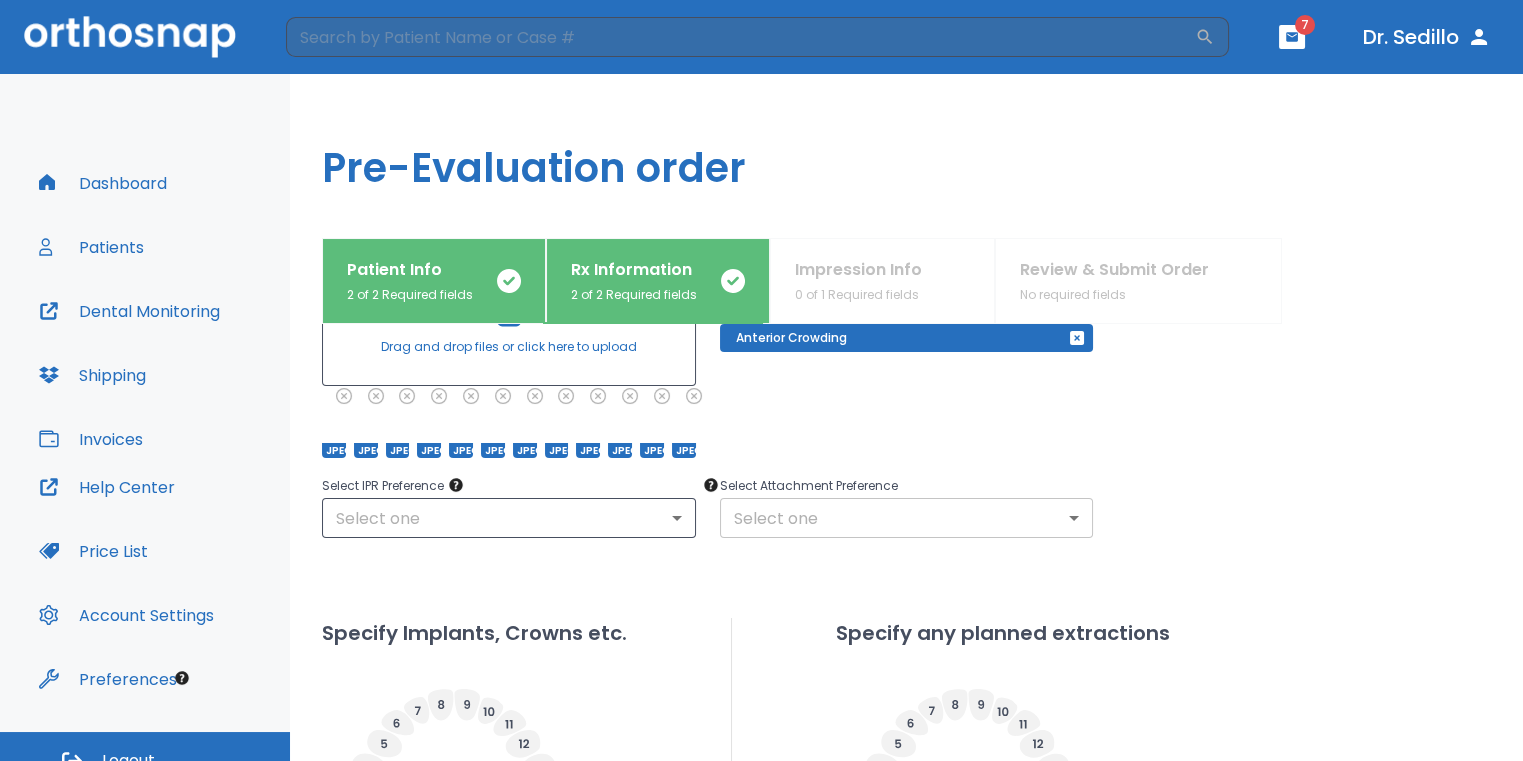 scroll, scrollTop: 300, scrollLeft: 0, axis: vertical 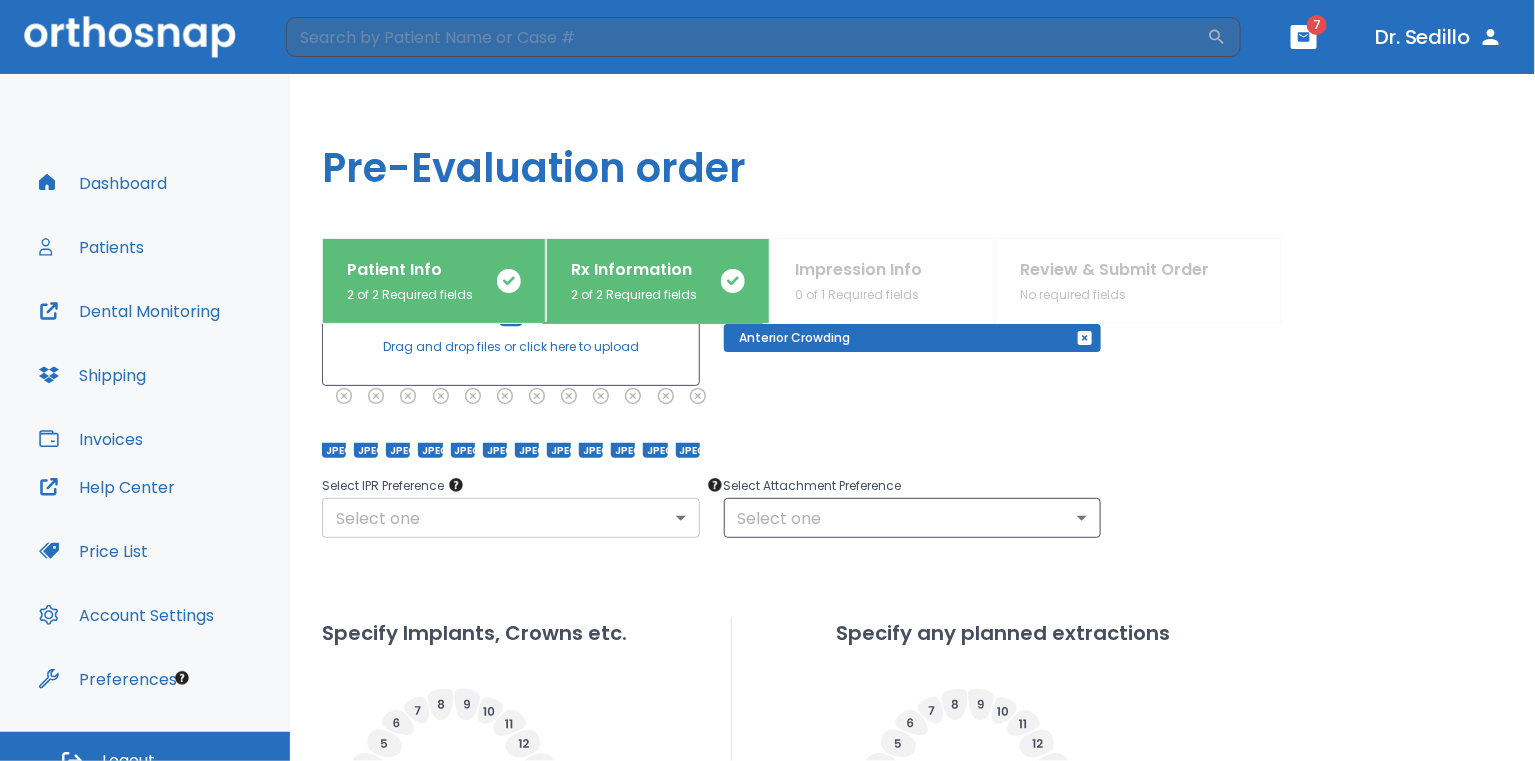 click on "​ 7 Dr. Sedillo Dashboard Patients Dental Monitoring Shipping Invoices Help Center Price List Account Settings Preferences Logout Uploading files and placing your order. One moment, please. Pre-Evaluation order Patient Info 2 of 2 Required fields Rx Information 2 of 2 Required fields Impression Info 0 of 1 Required fields Review & Submit Order No required fields What arches need attention?* Upper Arches Lower Arches Provide Rx information Clinical photos * Drag and drop files or click here to upload JPEG JPEG JPEG JPEG JPEG JPEG JPEG JPEG JPEG JPEG JPEG JPEG Include Objectives ​ Anterior Crowding Exclude (Optional) ​ Select IPR Preference Select one ​ Select Attachment Preference Select one ​ Specify Implants, Crowns etc. Specify any planned extractions Save as draft Cancel Back Next" at bounding box center (767, 380) 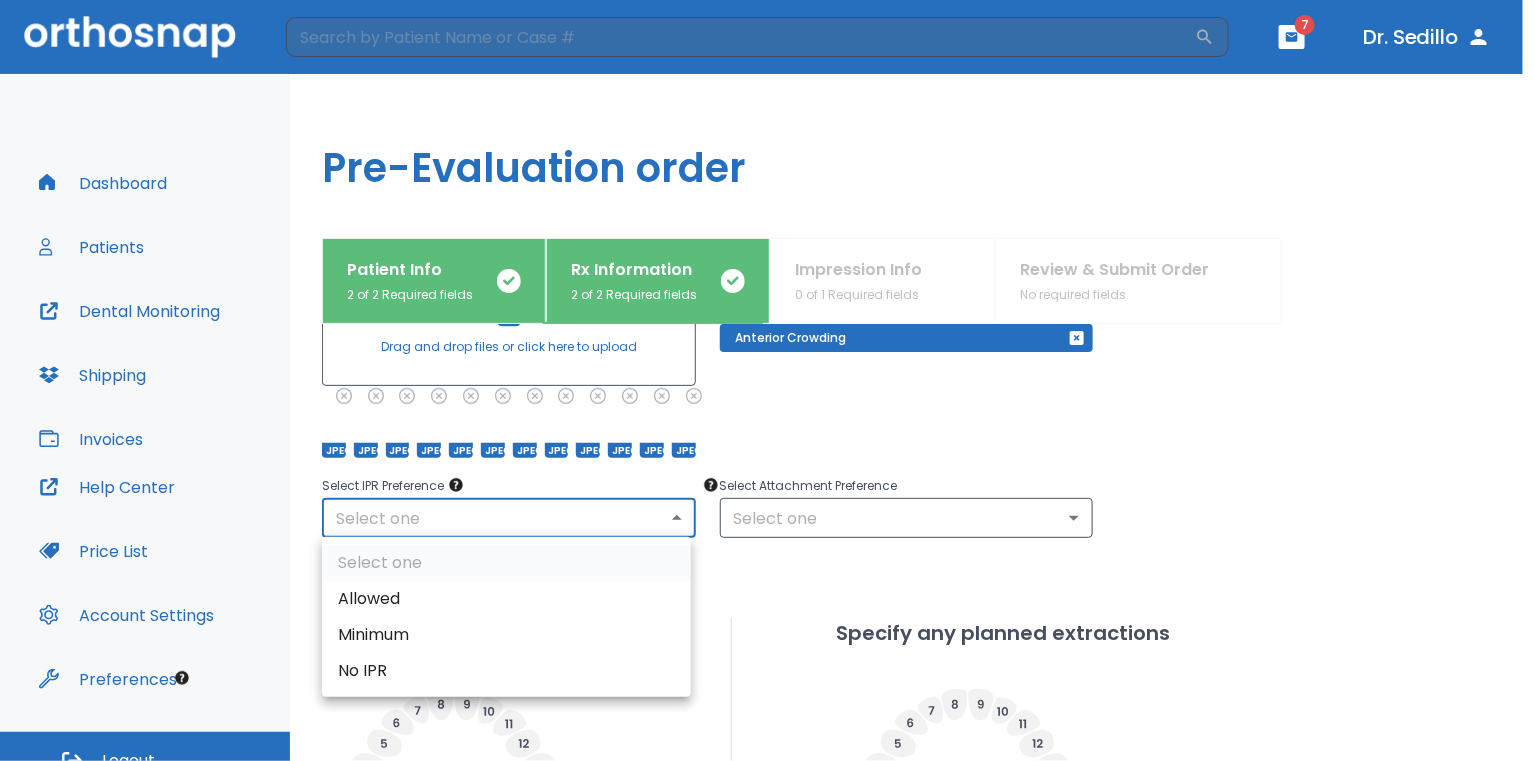 drag, startPoint x: 415, startPoint y: 601, endPoint x: 439, endPoint y: 605, distance: 24.33105 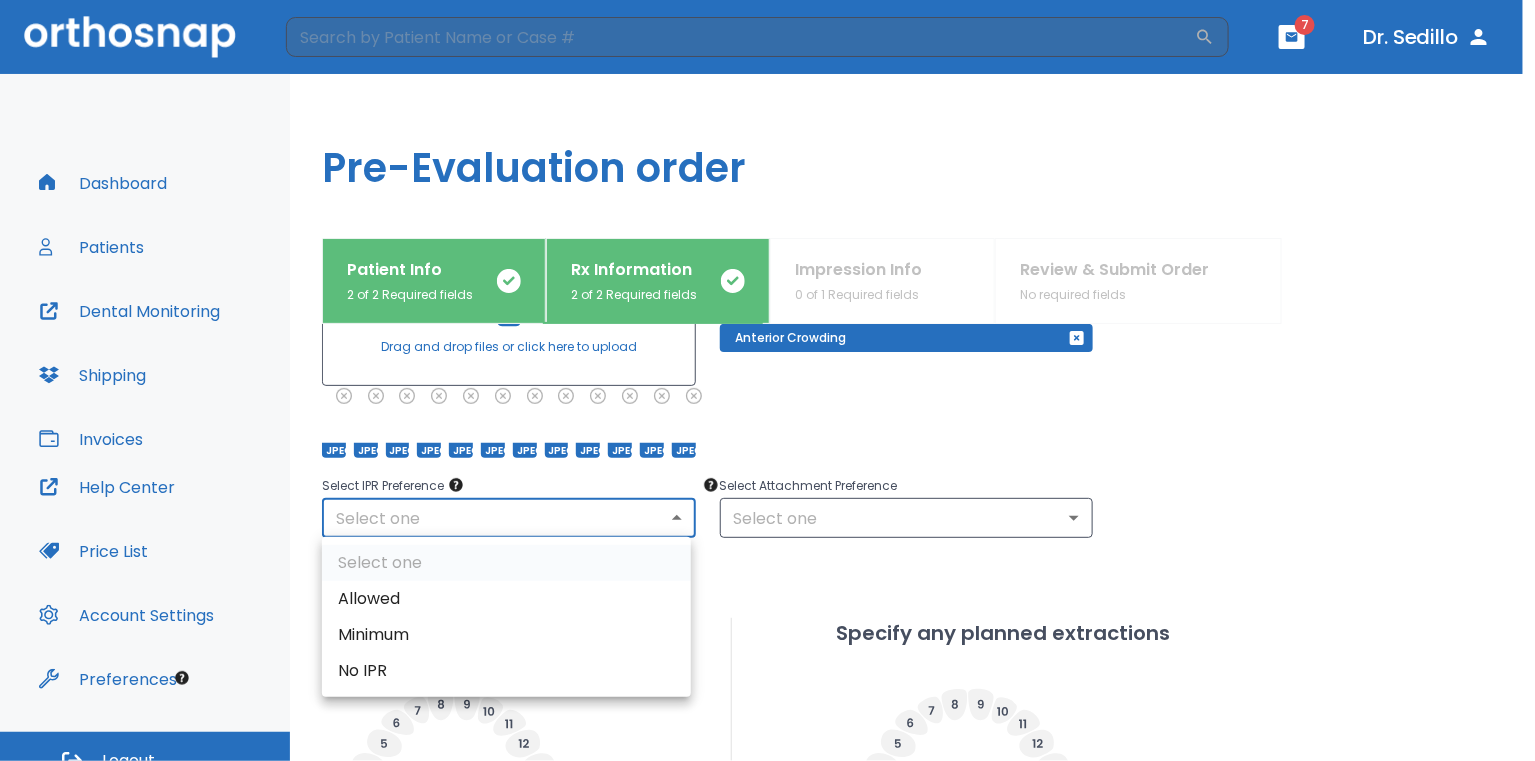 click on "Allowed" at bounding box center (506, 599) 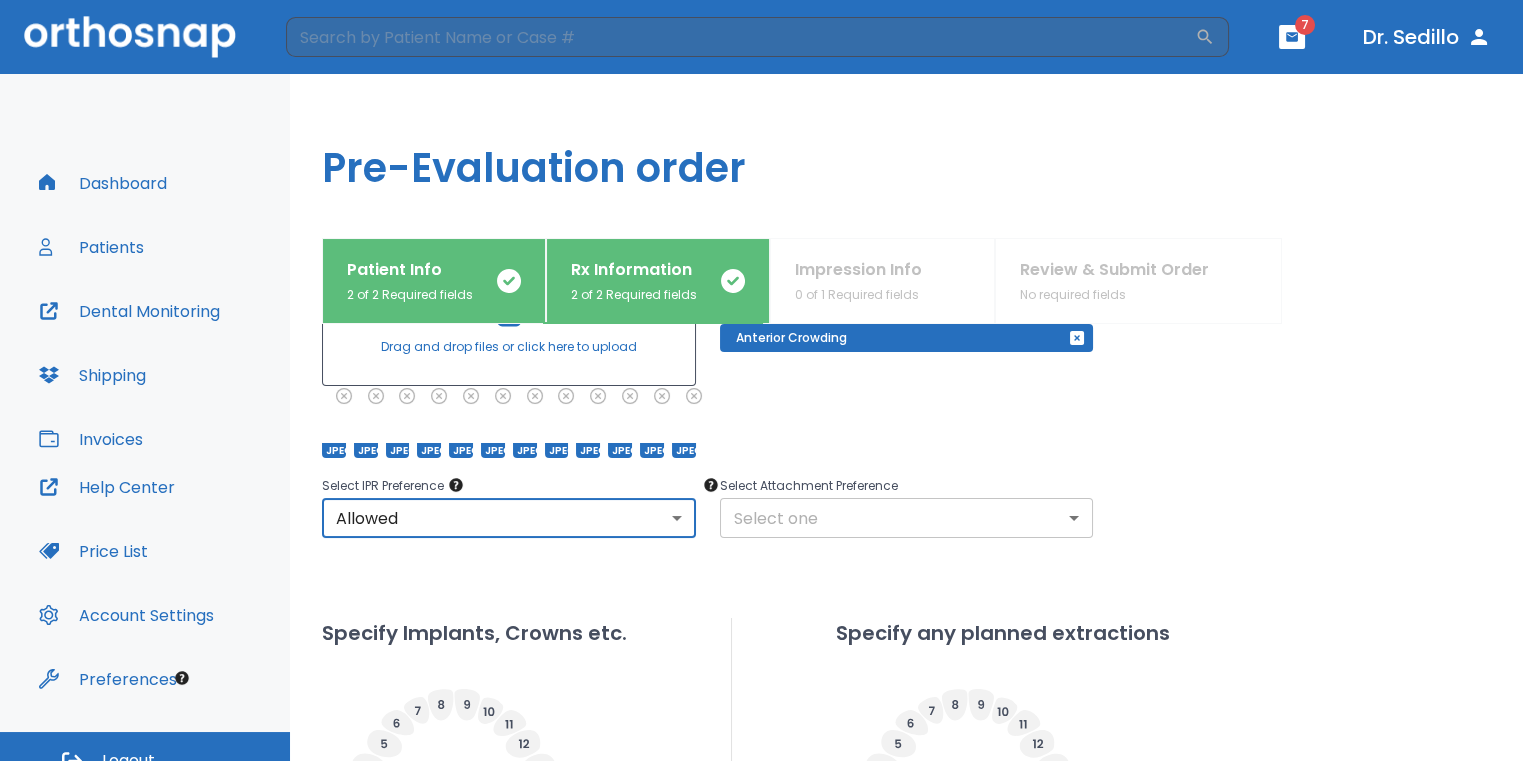 click on "​ 7 Dr. Sedillo Dashboard Patients Dental Monitoring Shipping Invoices Help Center Price List Account Settings Preferences Logout Uploading files and placing your order. One moment, please. Pre-Evaluation order Patient Info 2 of 2 Required fields Rx Information 2 of 2 Required fields Impression Info 0 of 1 Required fields Review & Submit Order No required fields What arches need attention?* Upper Arches Lower Arches Provide Rx information Clinical photos * Drag and drop files or click here to upload JPEG JPEG JPEG JPEG JPEG JPEG JPEG JPEG JPEG JPEG JPEG JPEG Include Objectives ​ Anterior Crowding Exclude (Optional) ​ Select IPR Preference Allowed 1 ​ Select Attachment Preference Select one ​ Specify Implants, Crowns etc. Specify any planned extractions Save as draft Cancel Back Next" at bounding box center (761, 380) 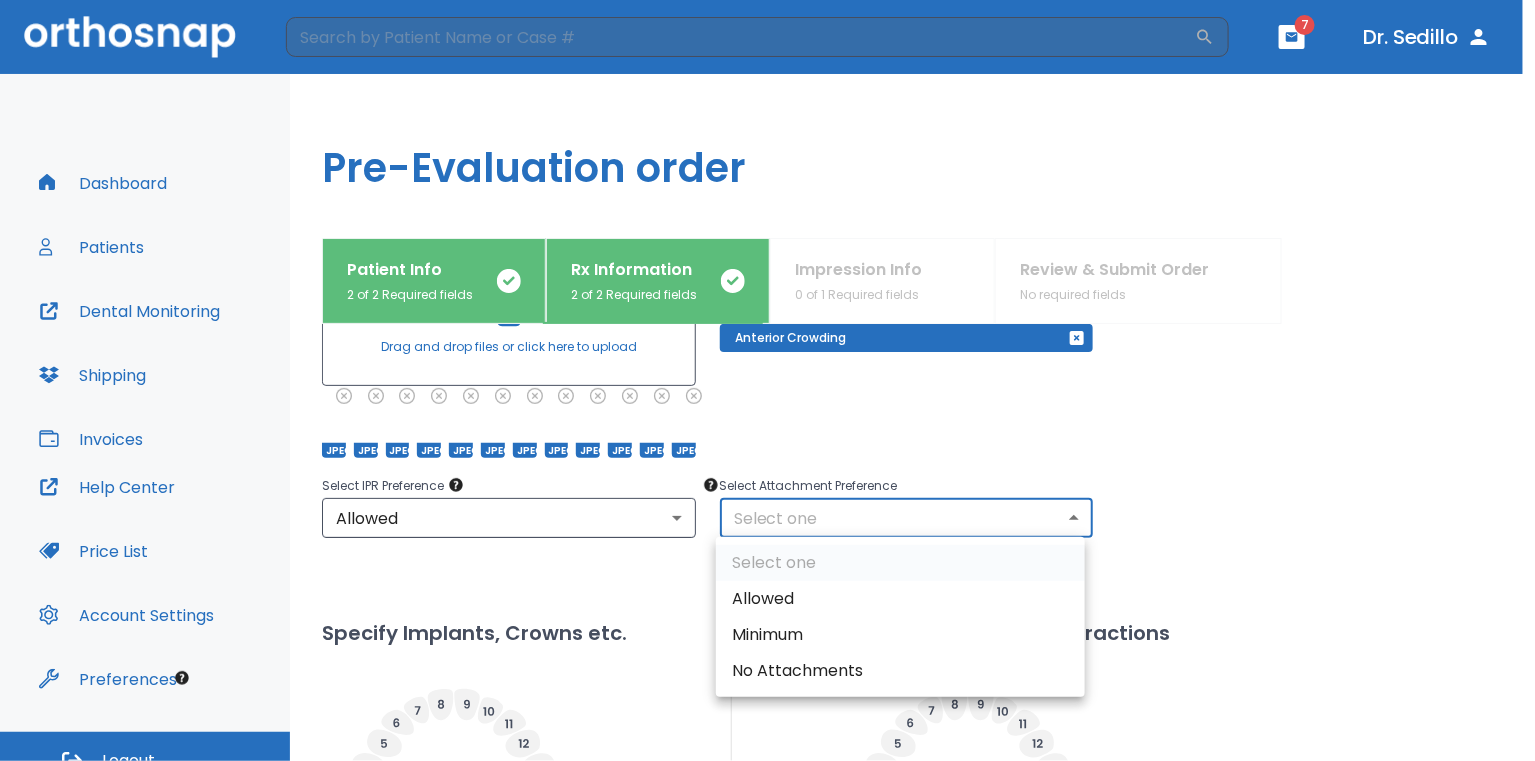 drag, startPoint x: 772, startPoint y: 591, endPoint x: 586, endPoint y: 669, distance: 201.69284 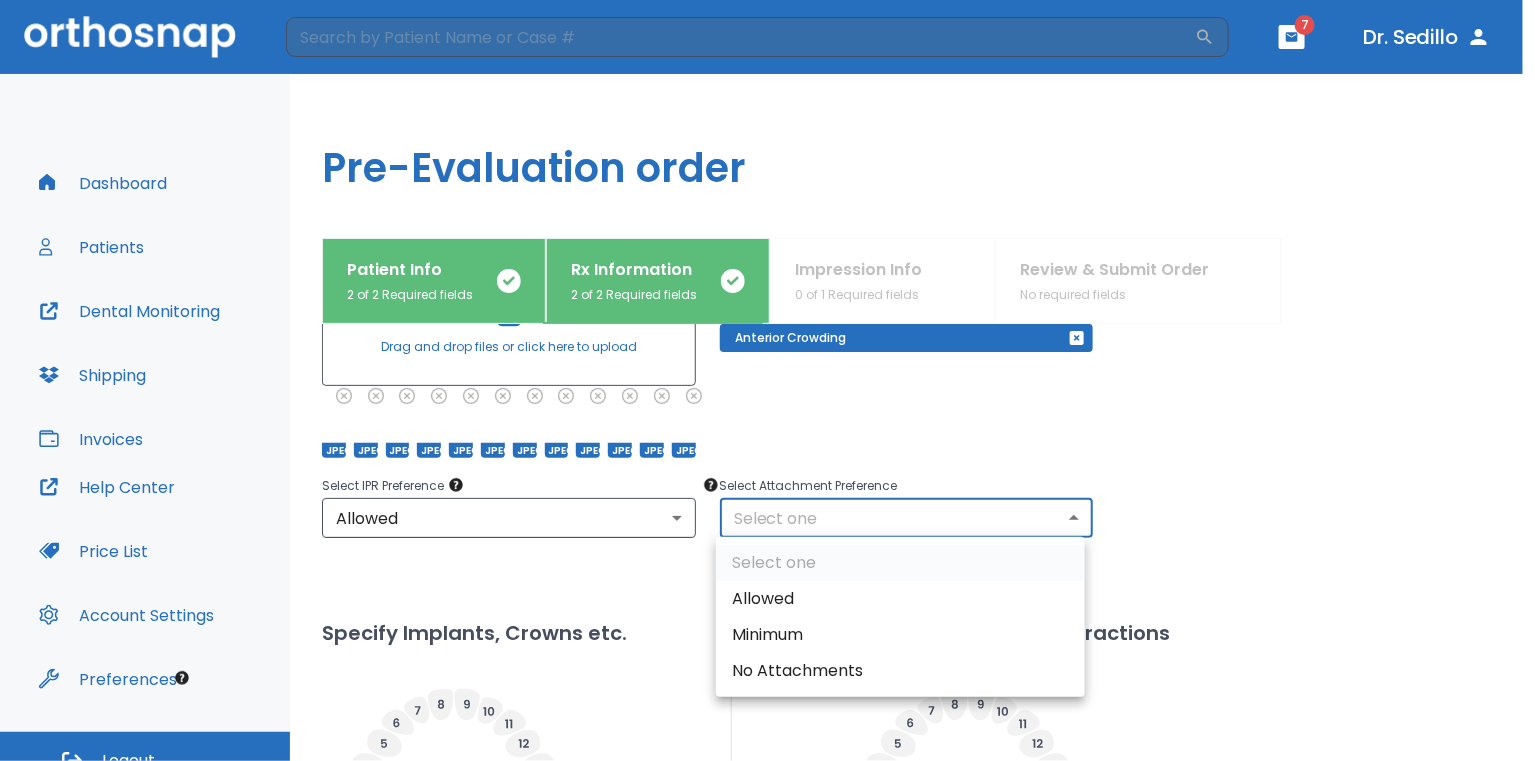 click on "Allowed" at bounding box center (900, 599) 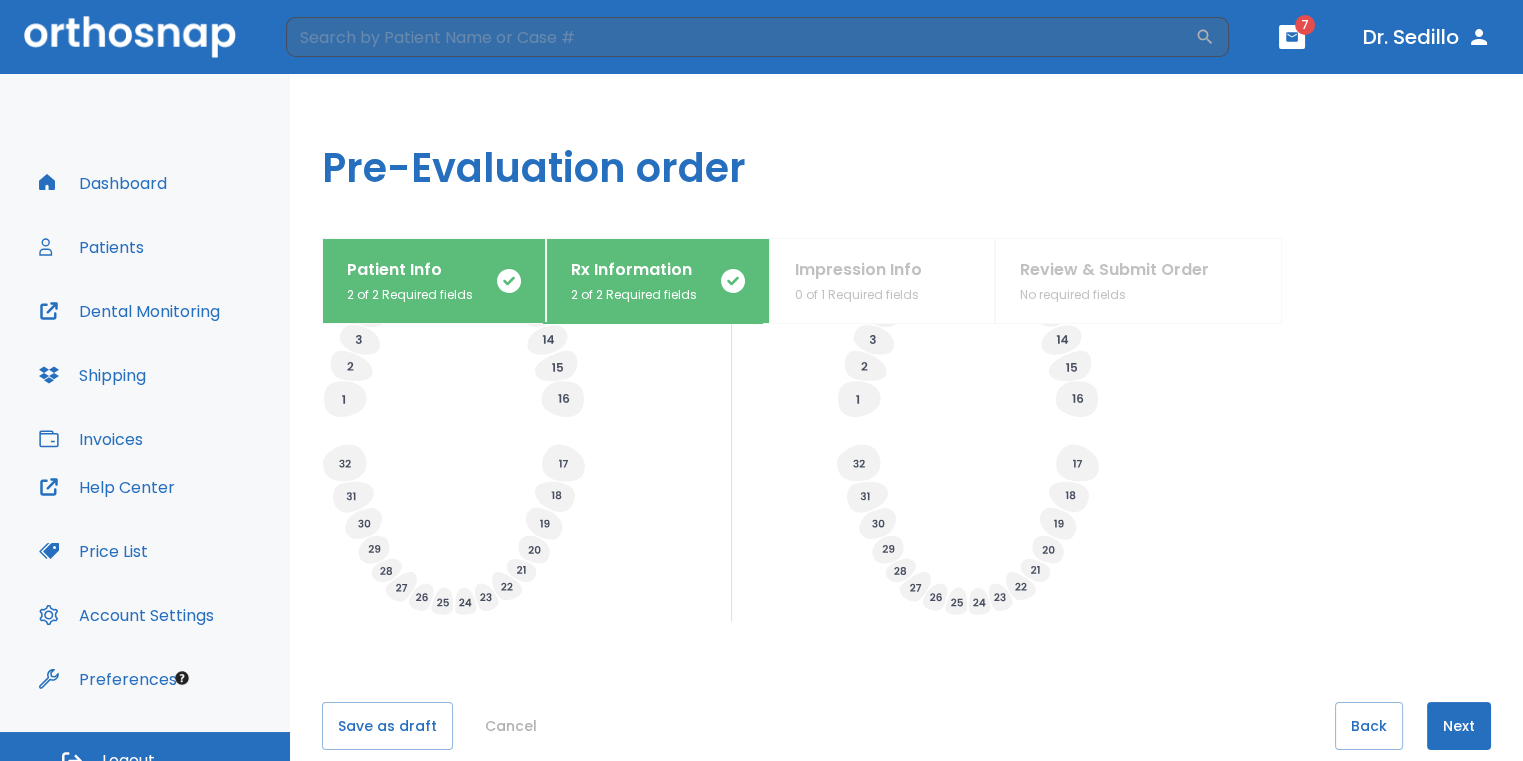 scroll, scrollTop: 784, scrollLeft: 0, axis: vertical 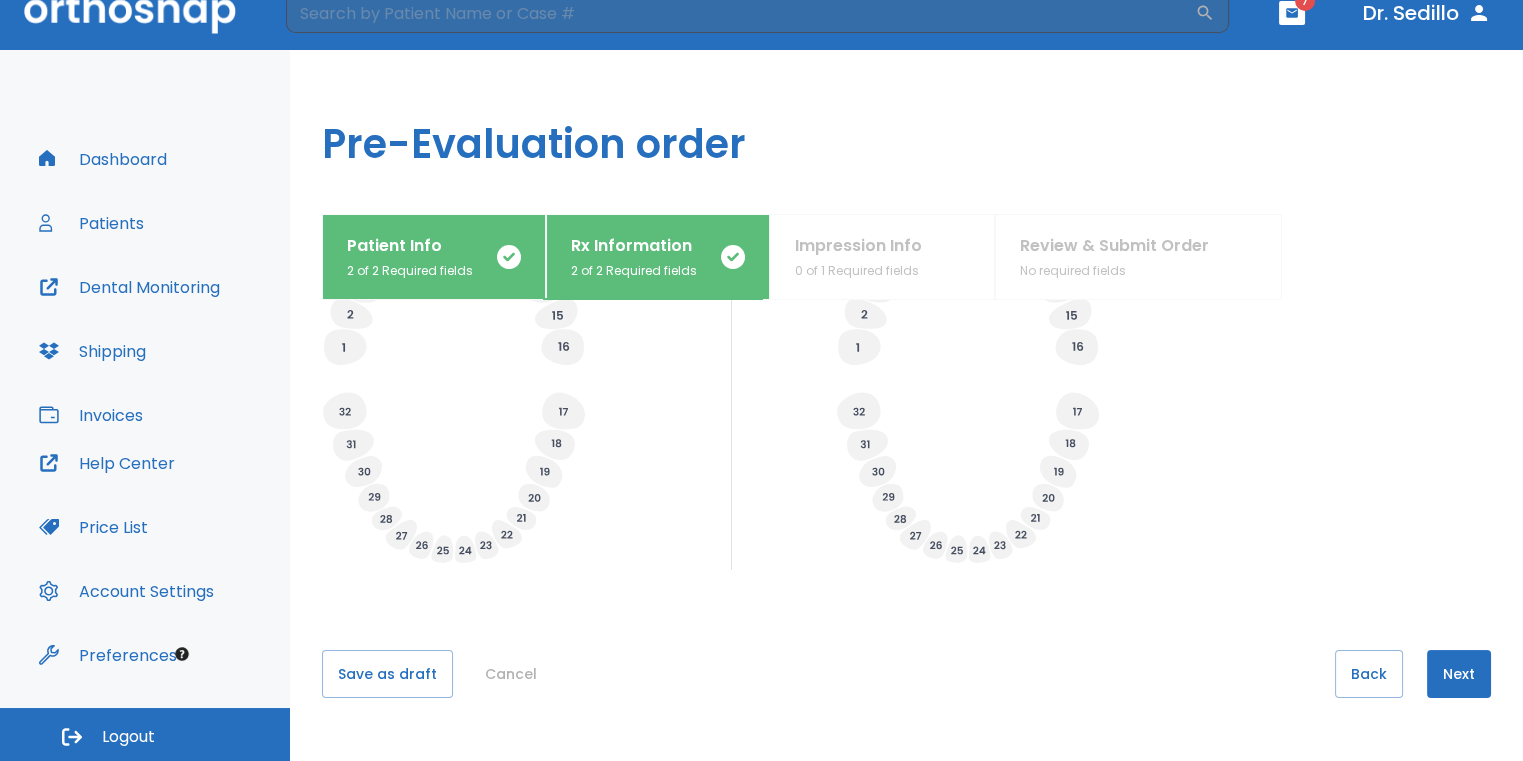 click on "Next" at bounding box center (1459, 674) 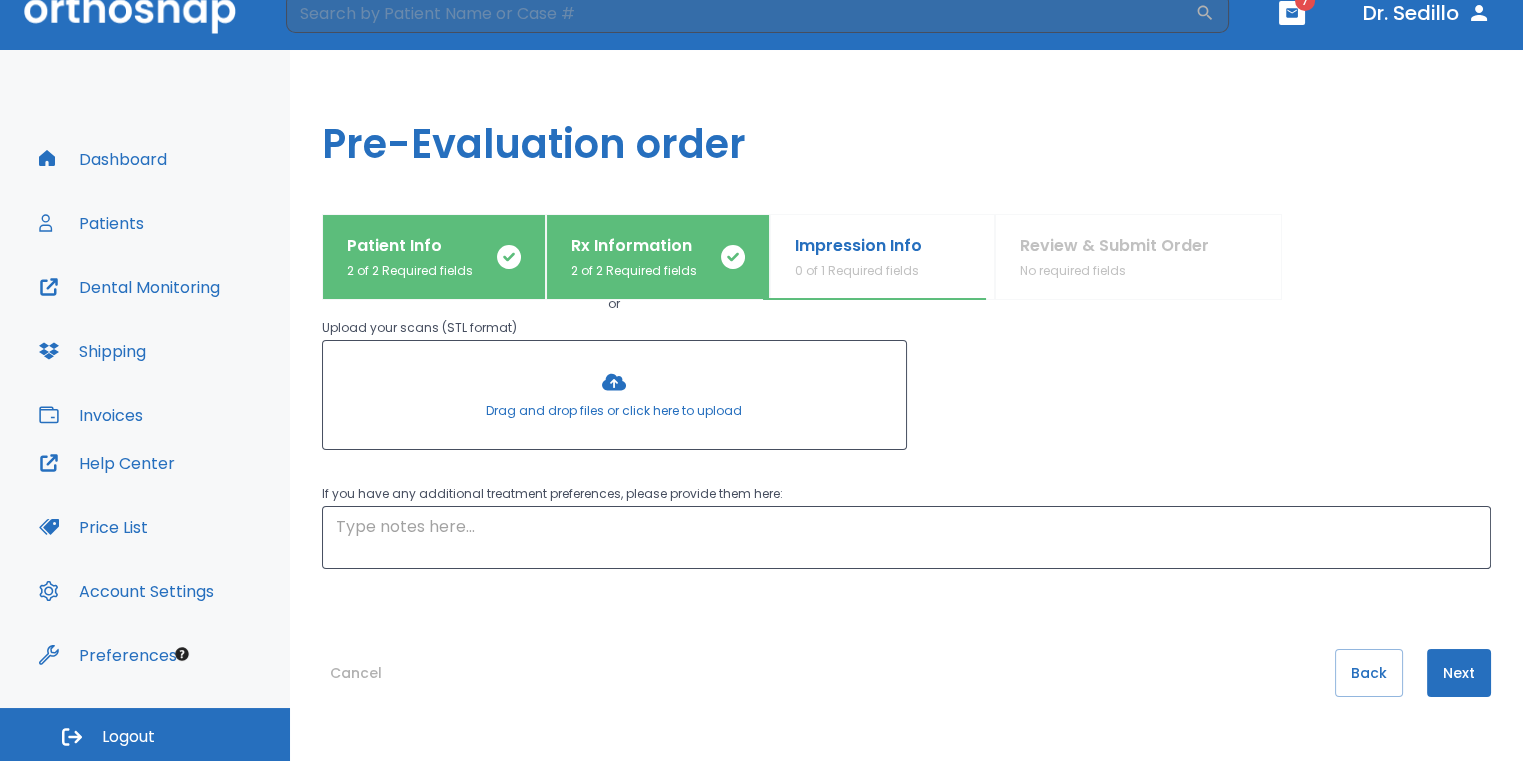 scroll, scrollTop: 0, scrollLeft: 0, axis: both 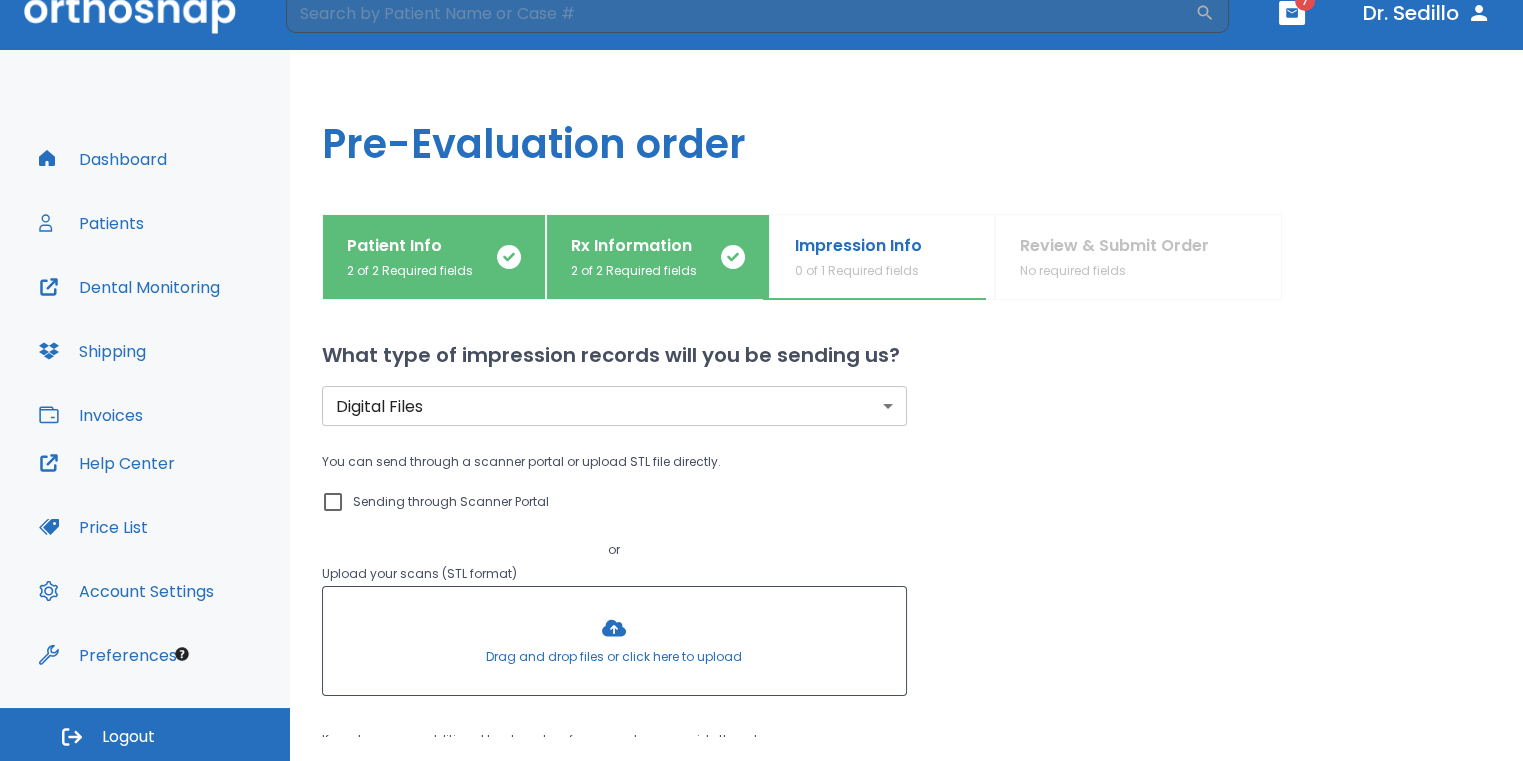 drag, startPoint x: 339, startPoint y: 507, endPoint x: 351, endPoint y: 509, distance: 12.165525 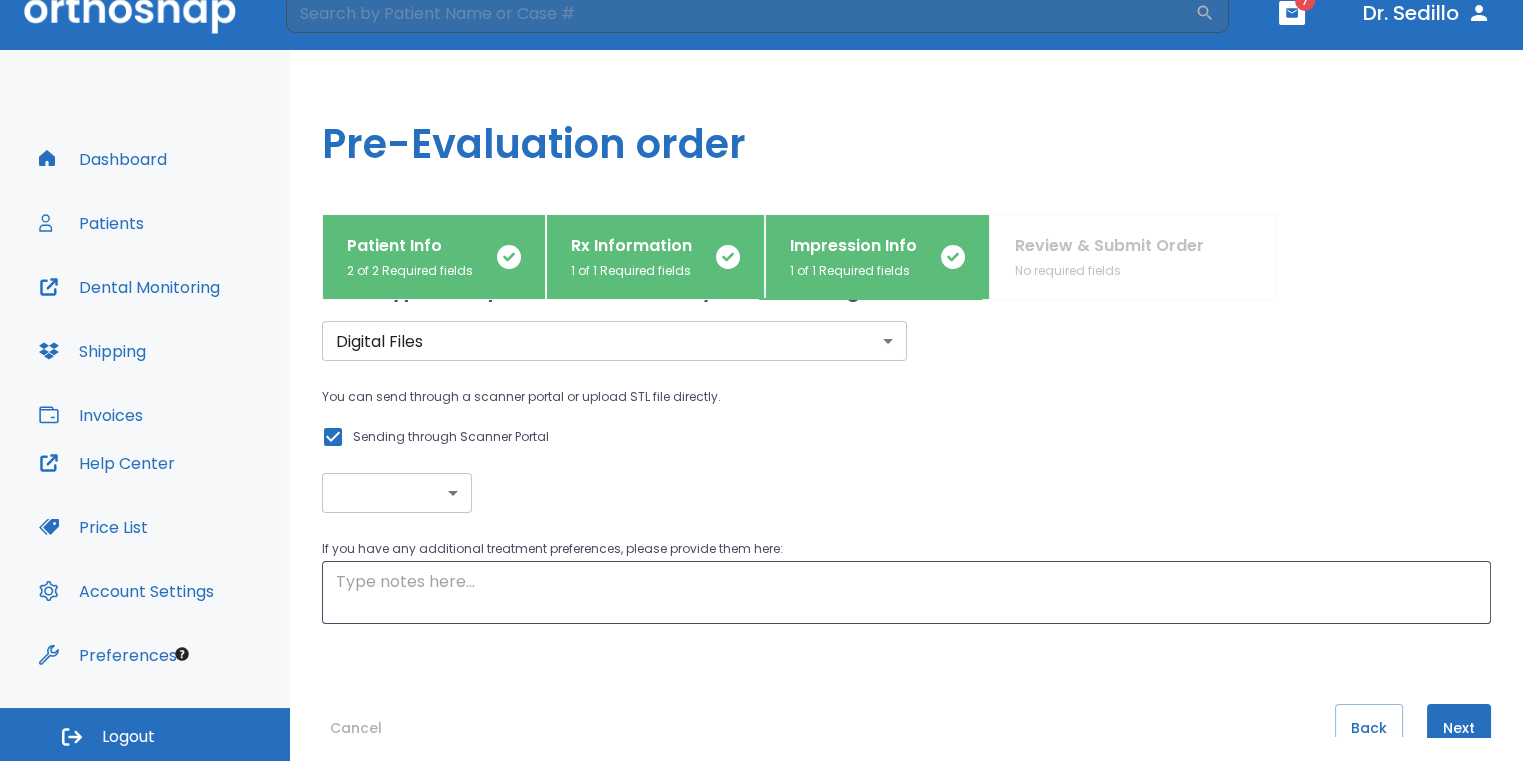 scroll, scrollTop: 119, scrollLeft: 0, axis: vertical 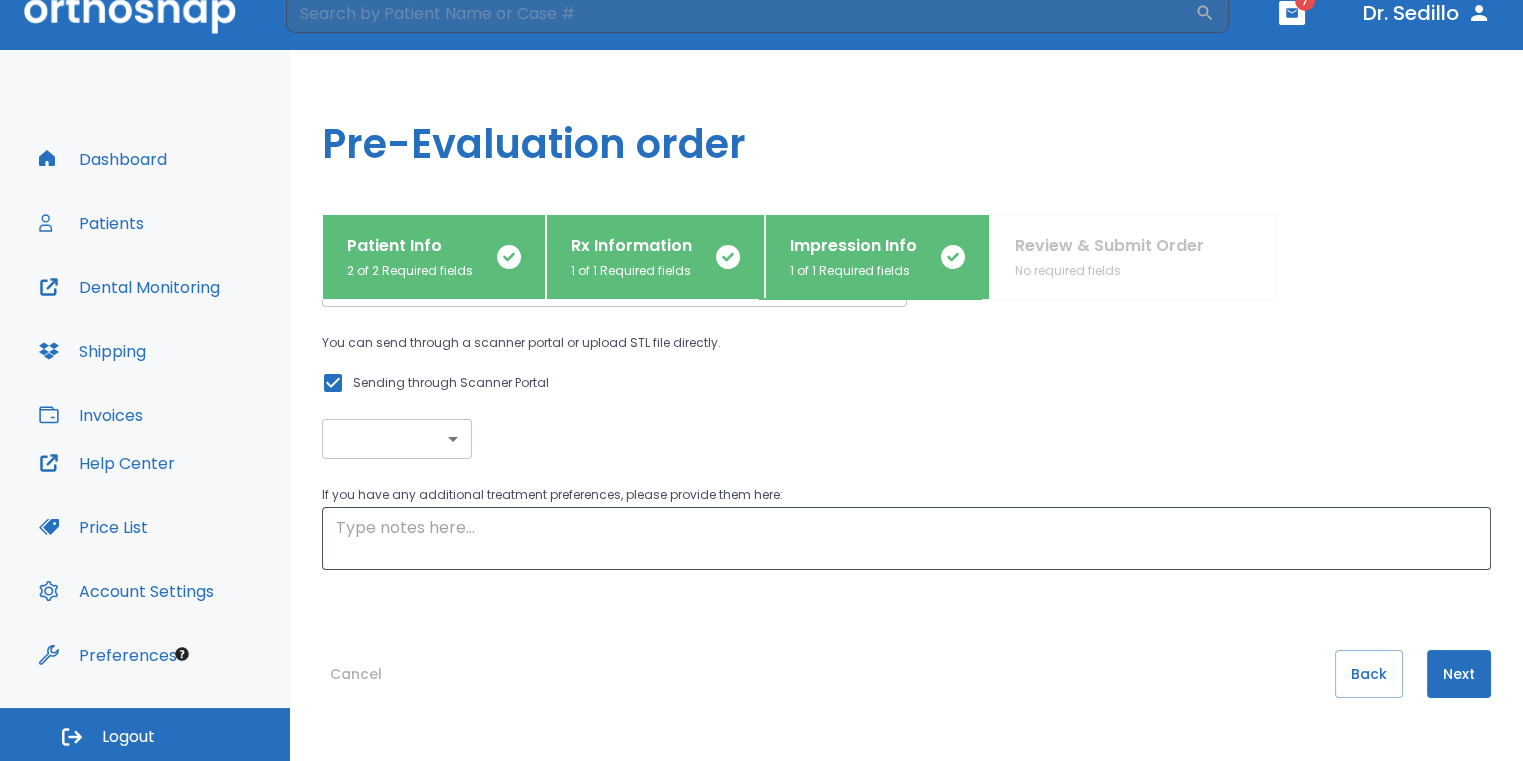 click on "Next" at bounding box center (1459, 674) 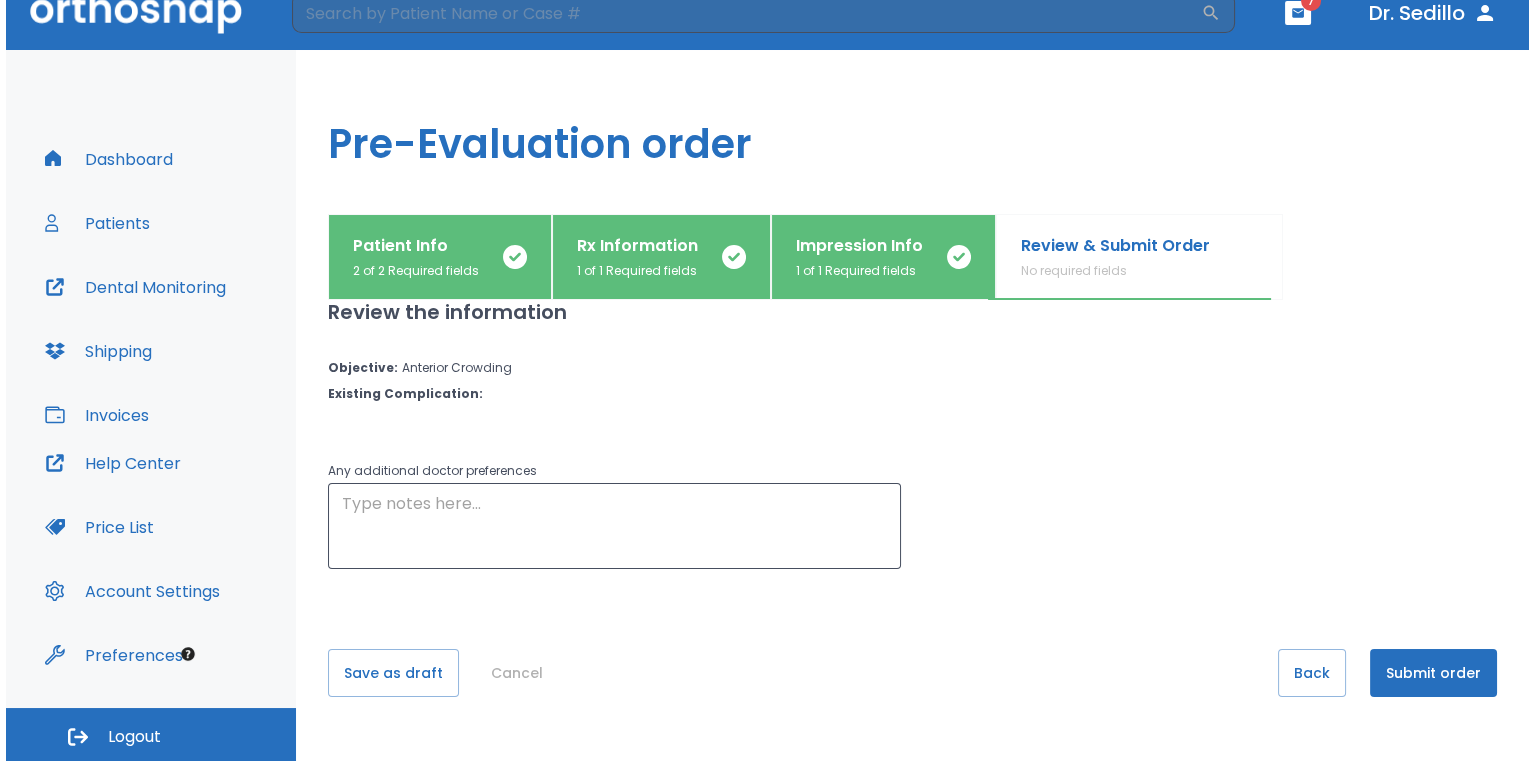 scroll, scrollTop: 0, scrollLeft: 0, axis: both 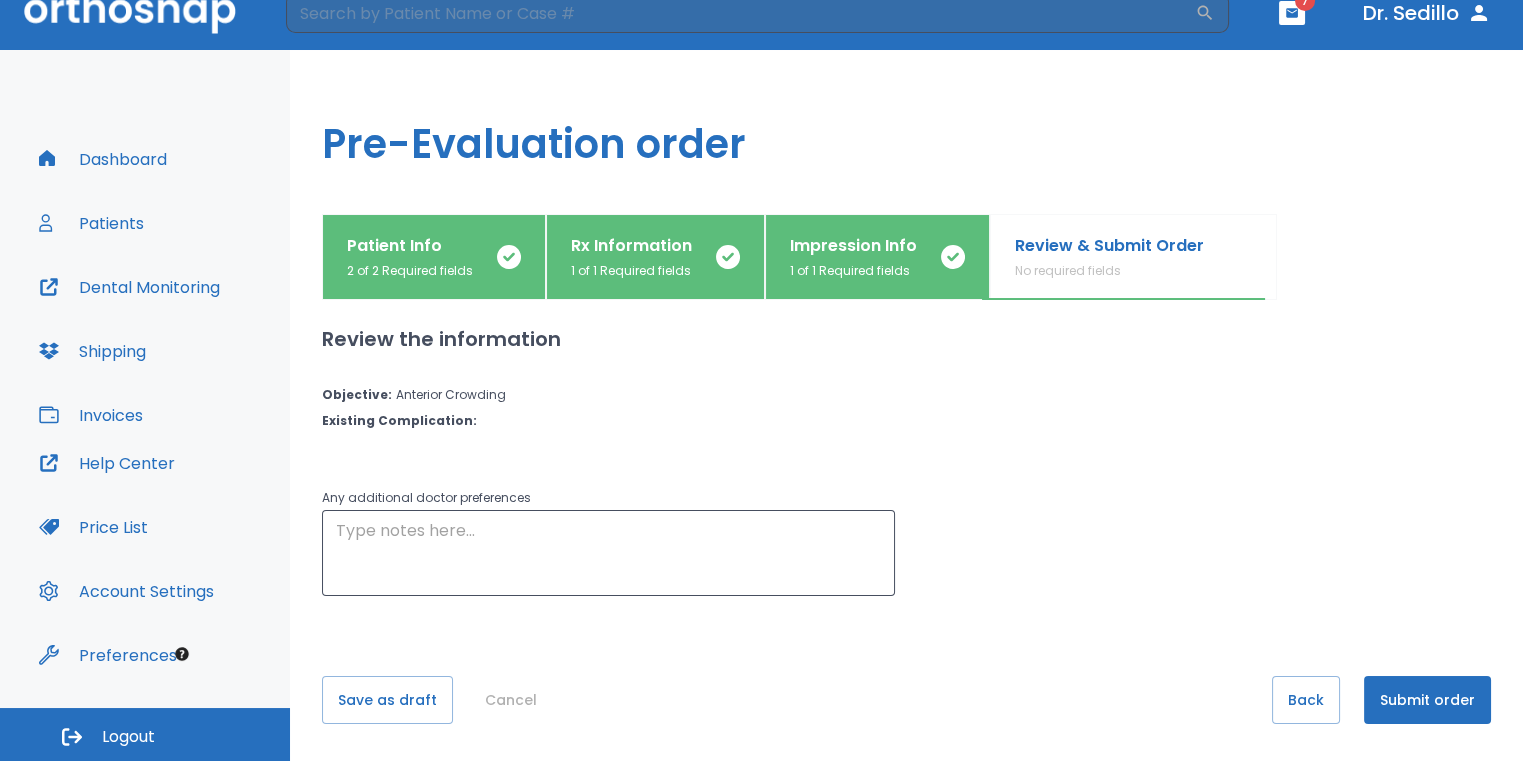 click on "Submit order" at bounding box center (1427, 700) 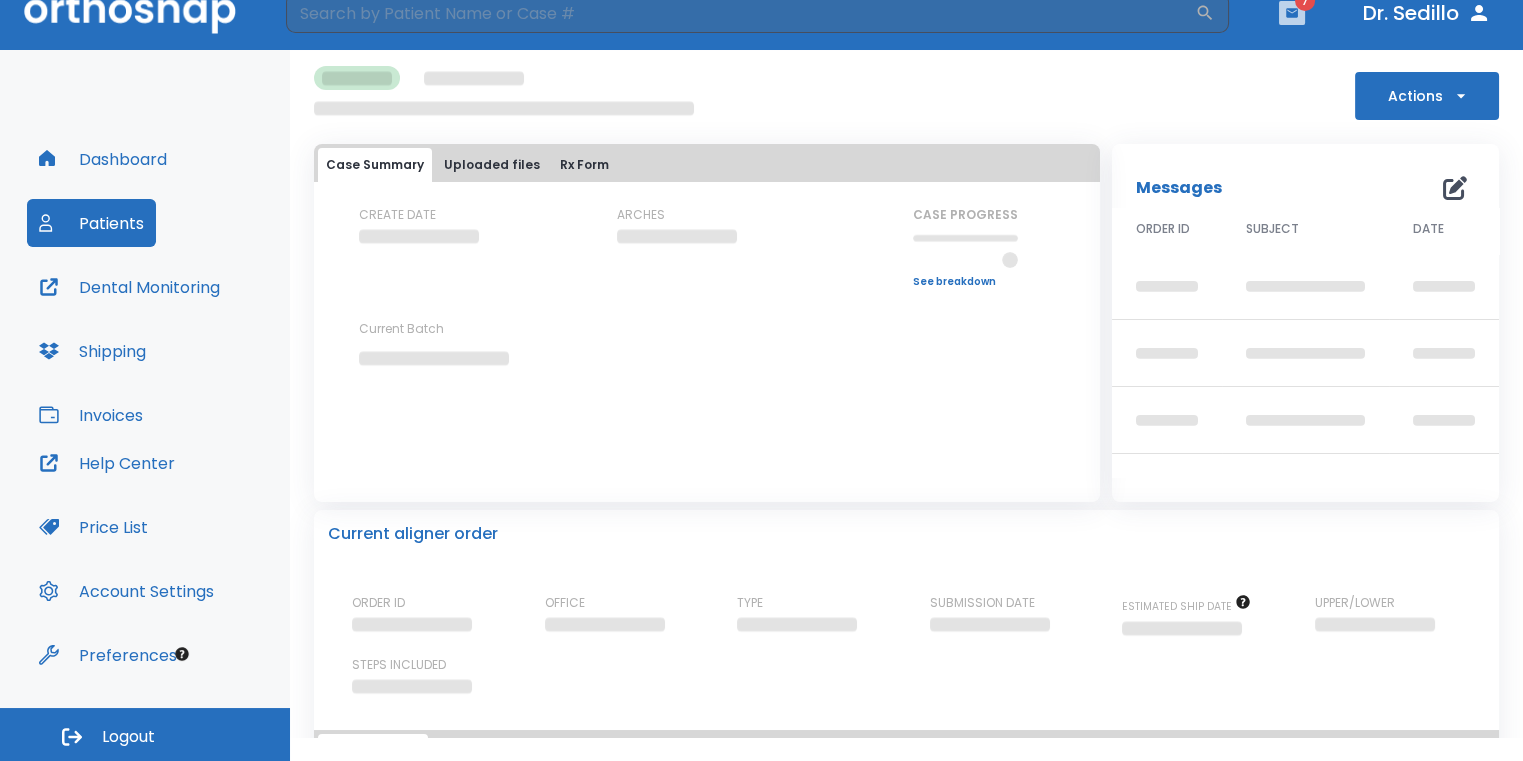 click at bounding box center (1292, 13) 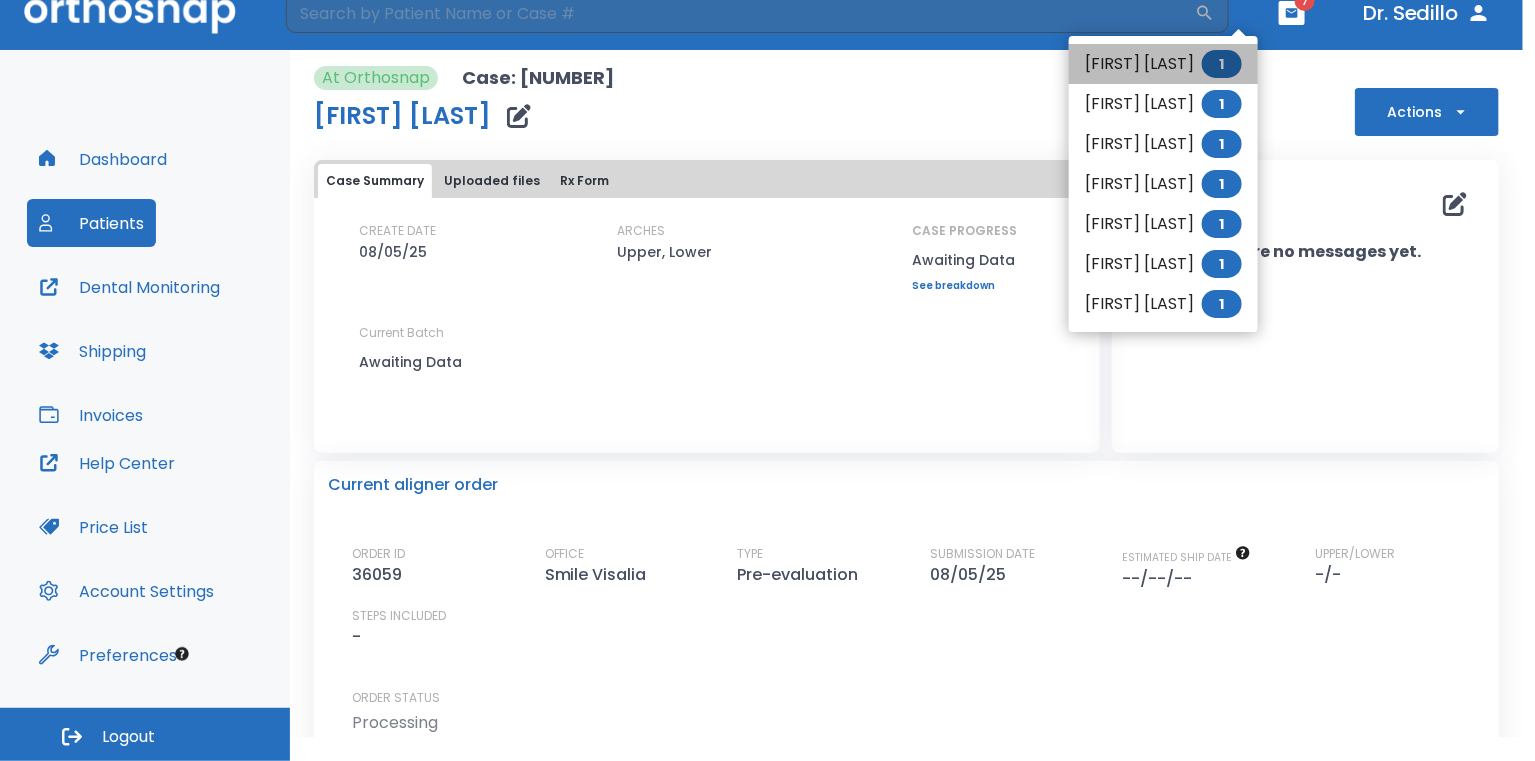 click on "[FIRST]  [LAST] 1" at bounding box center [1163, 64] 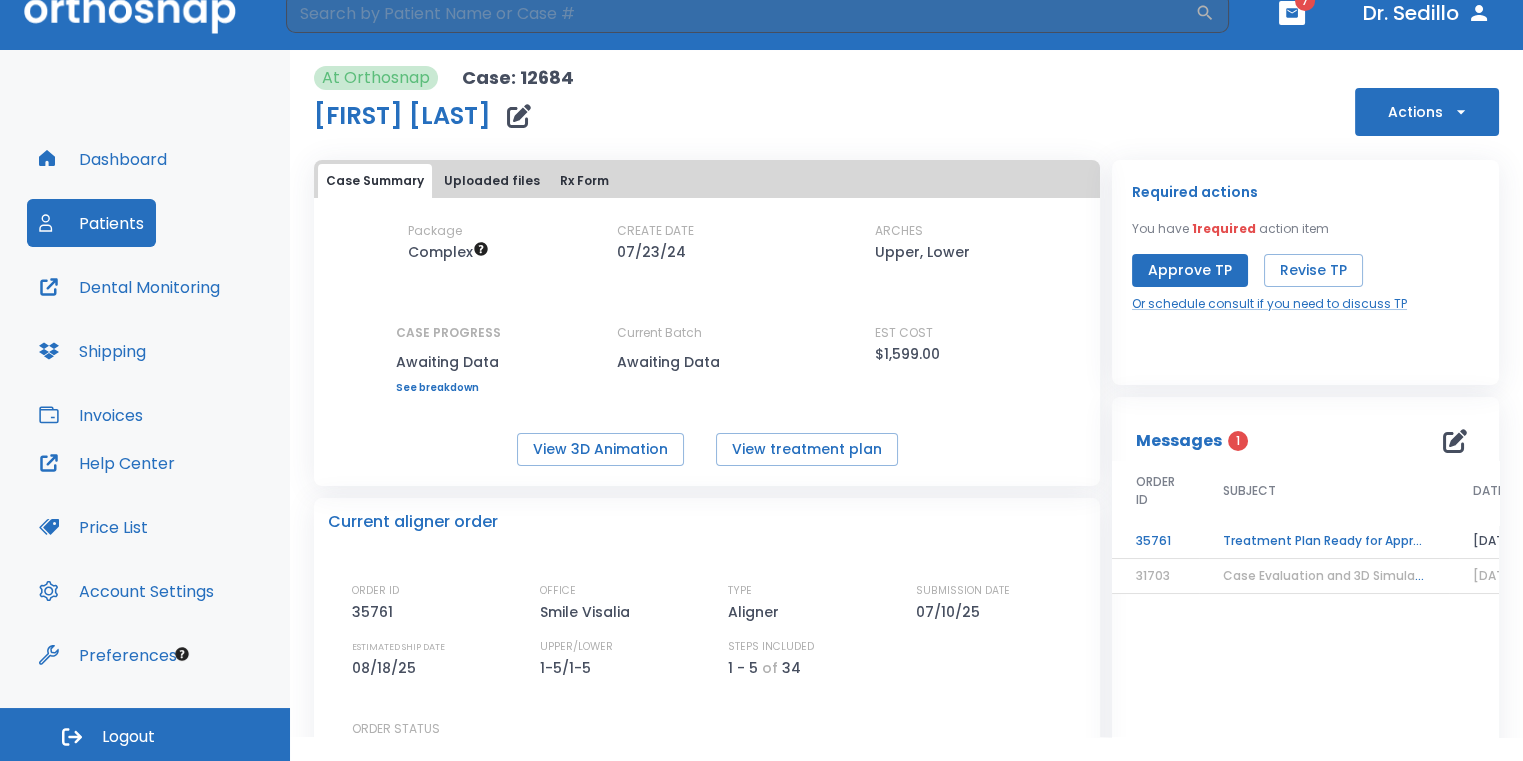 click on "Treatment Plan Ready for Approval!" at bounding box center [1324, 541] 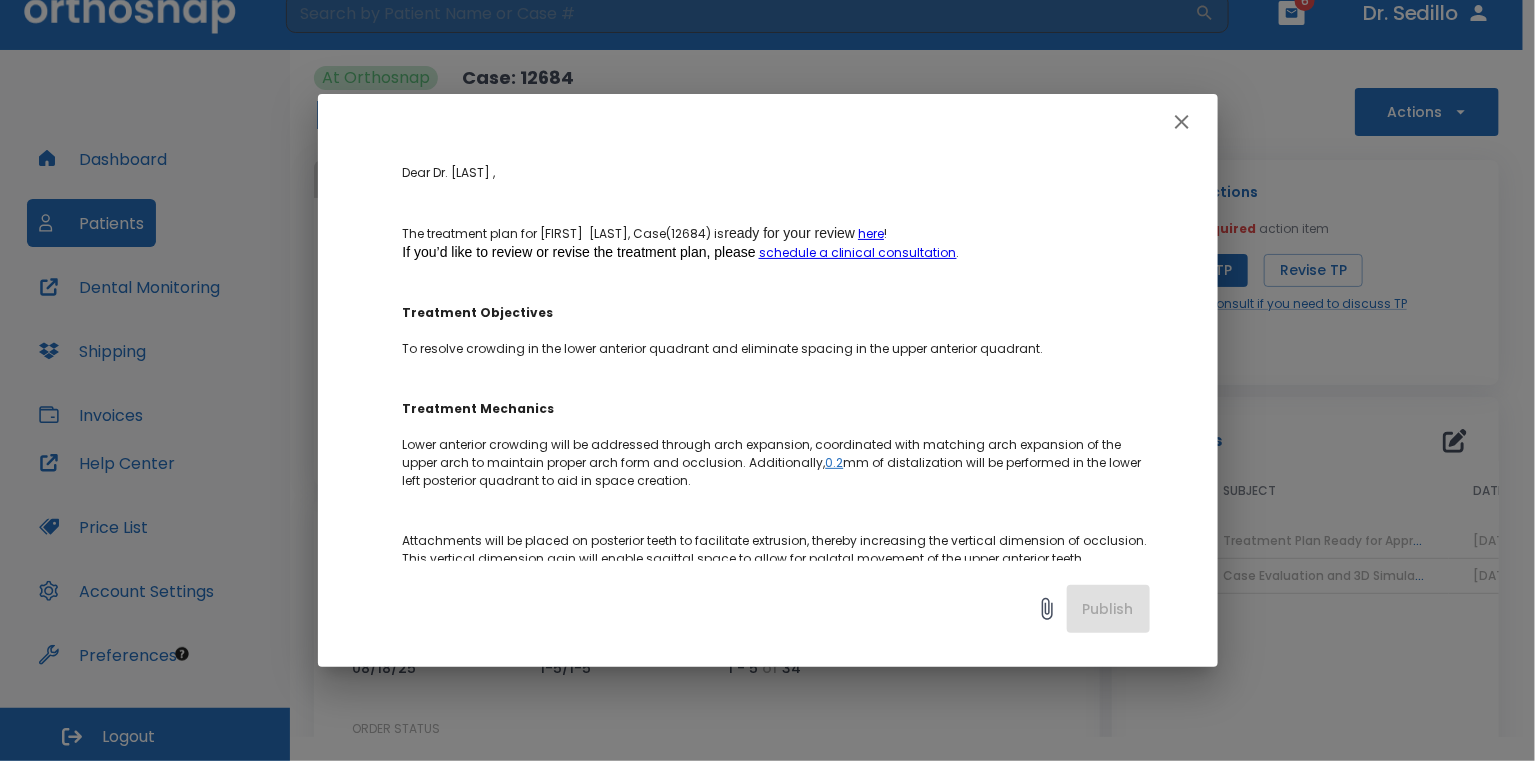 scroll, scrollTop: 300, scrollLeft: 0, axis: vertical 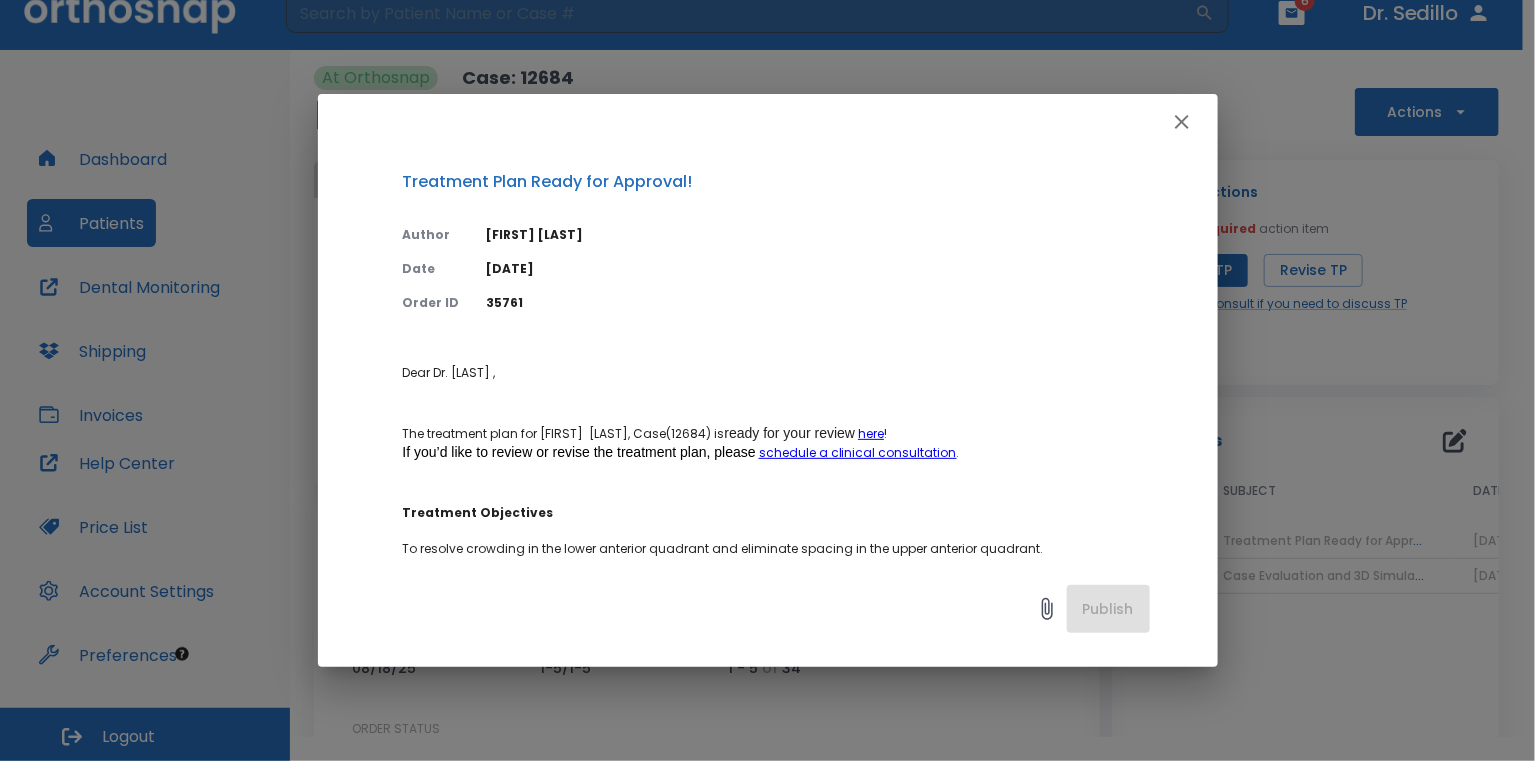 click 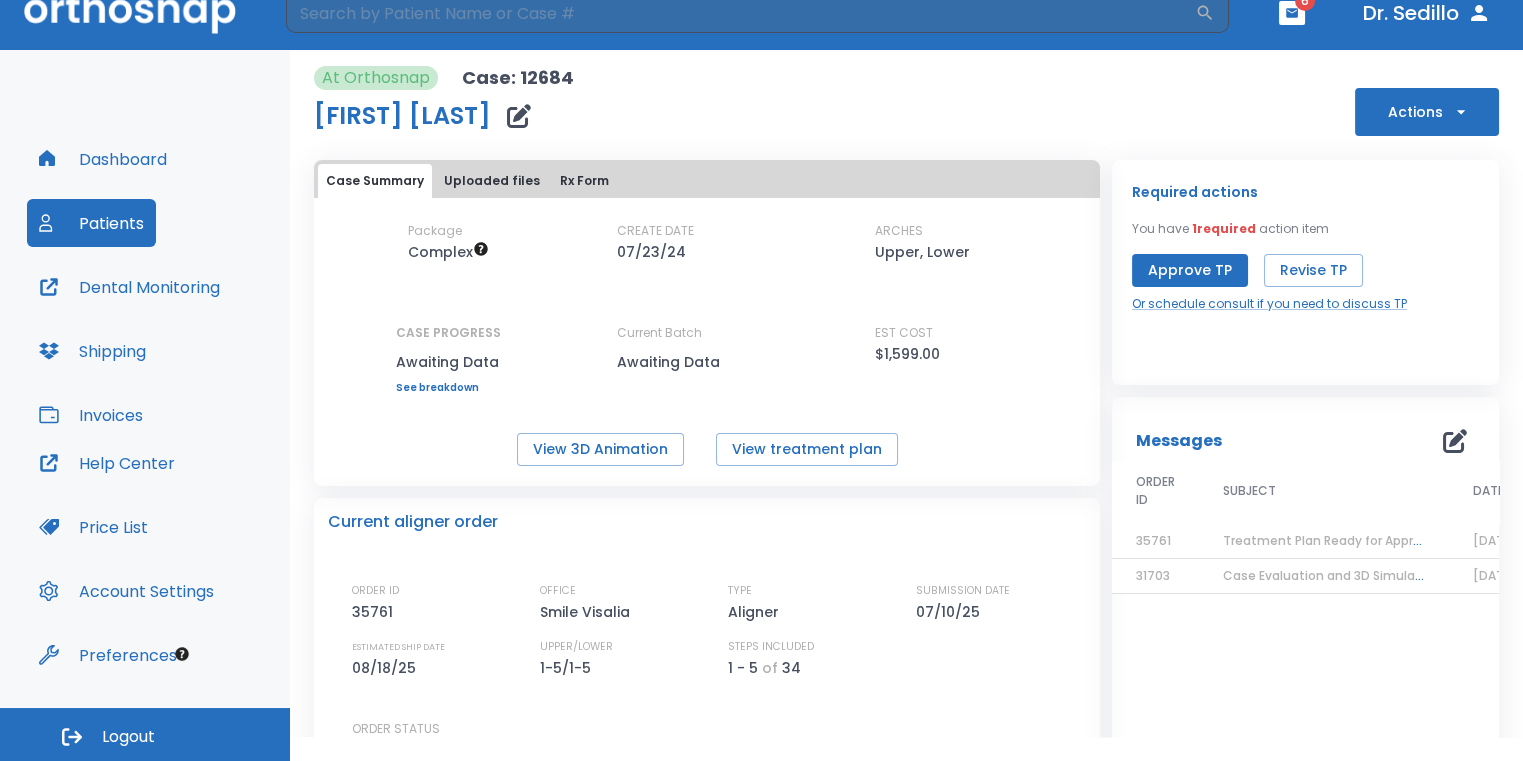 click at bounding box center (1292, 13) 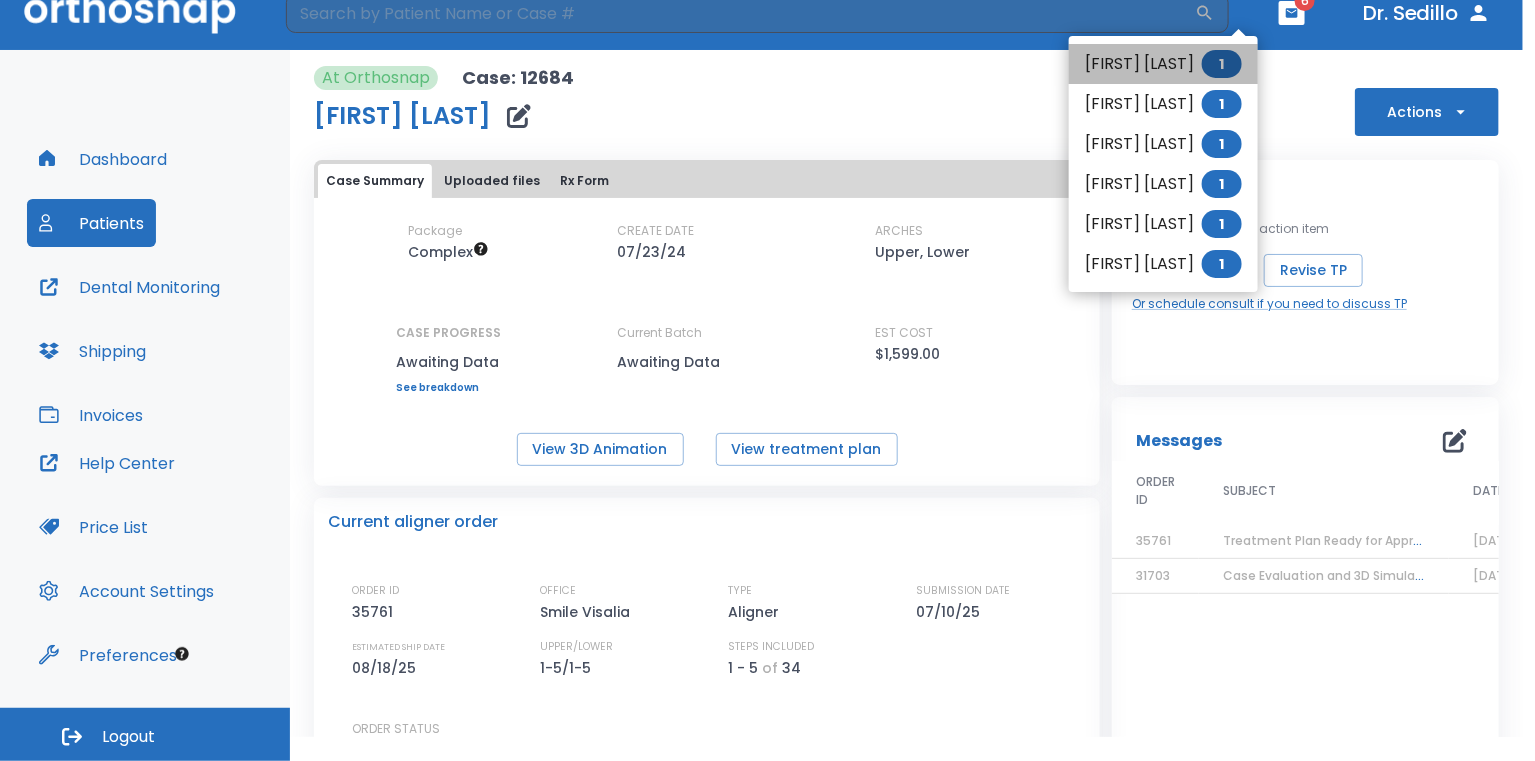 click on "[FIRST]  [LAST] 1" at bounding box center (1163, 64) 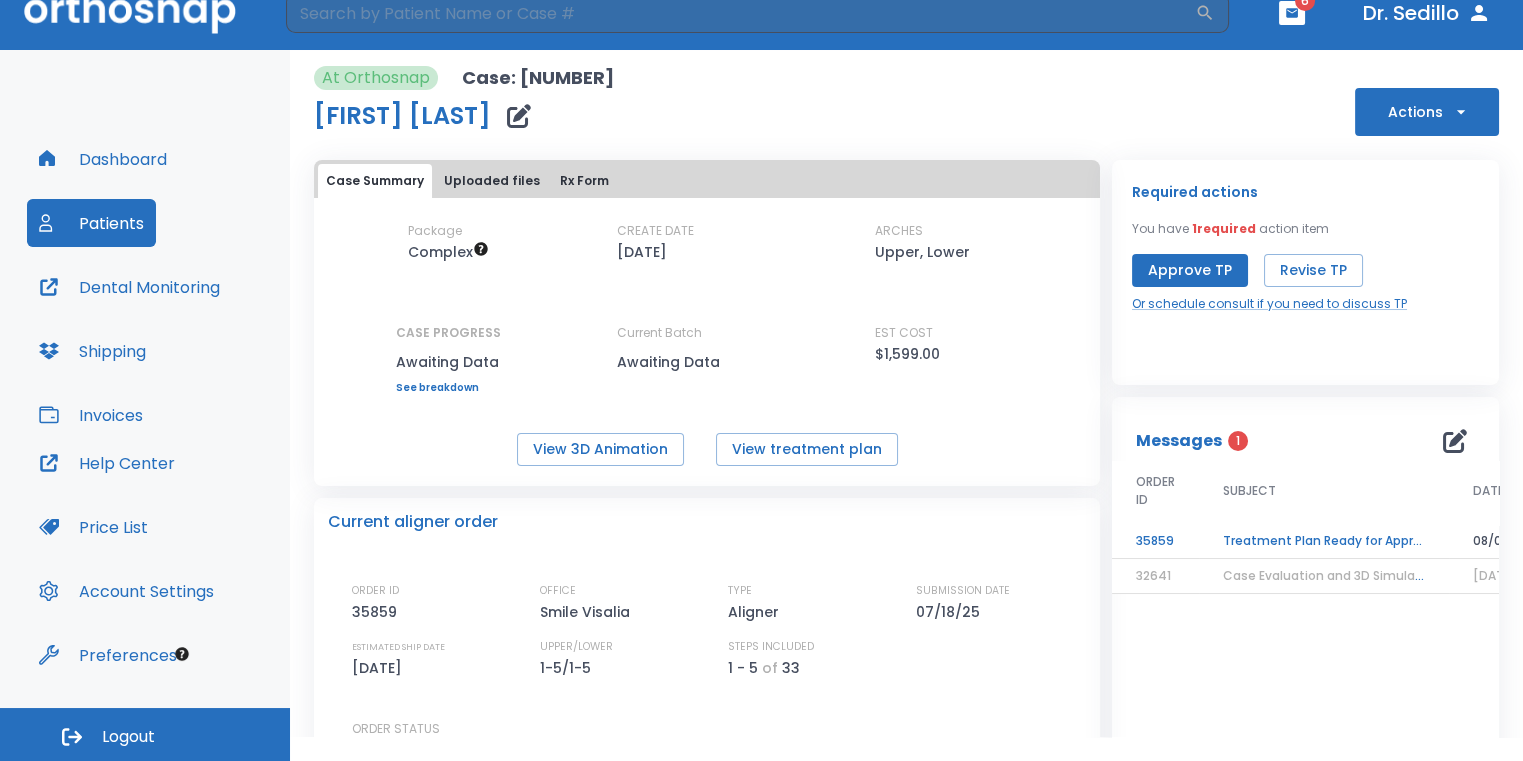 click on "Treatment Plan Ready for Approval!" at bounding box center [1324, 541] 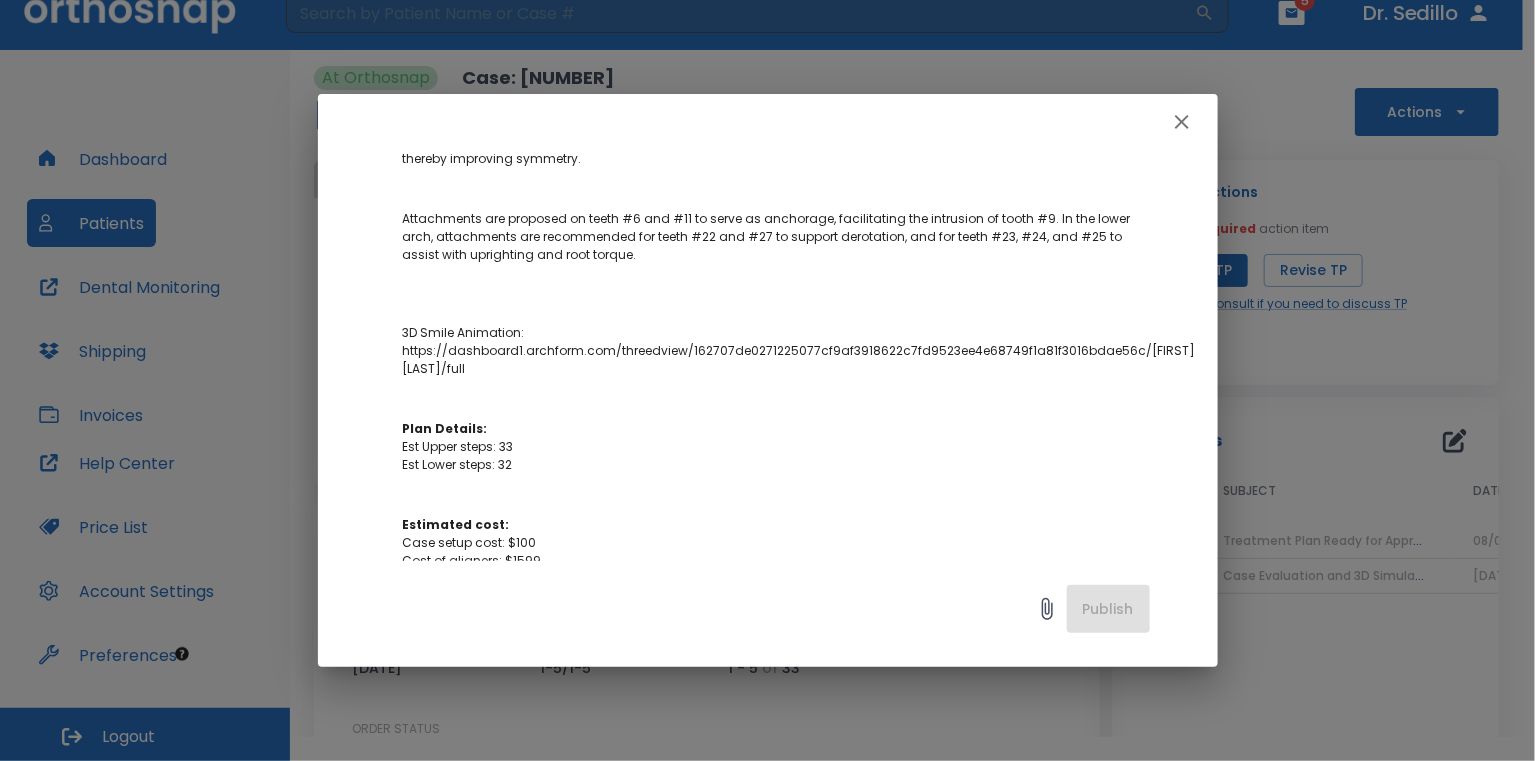 scroll, scrollTop: 500, scrollLeft: 0, axis: vertical 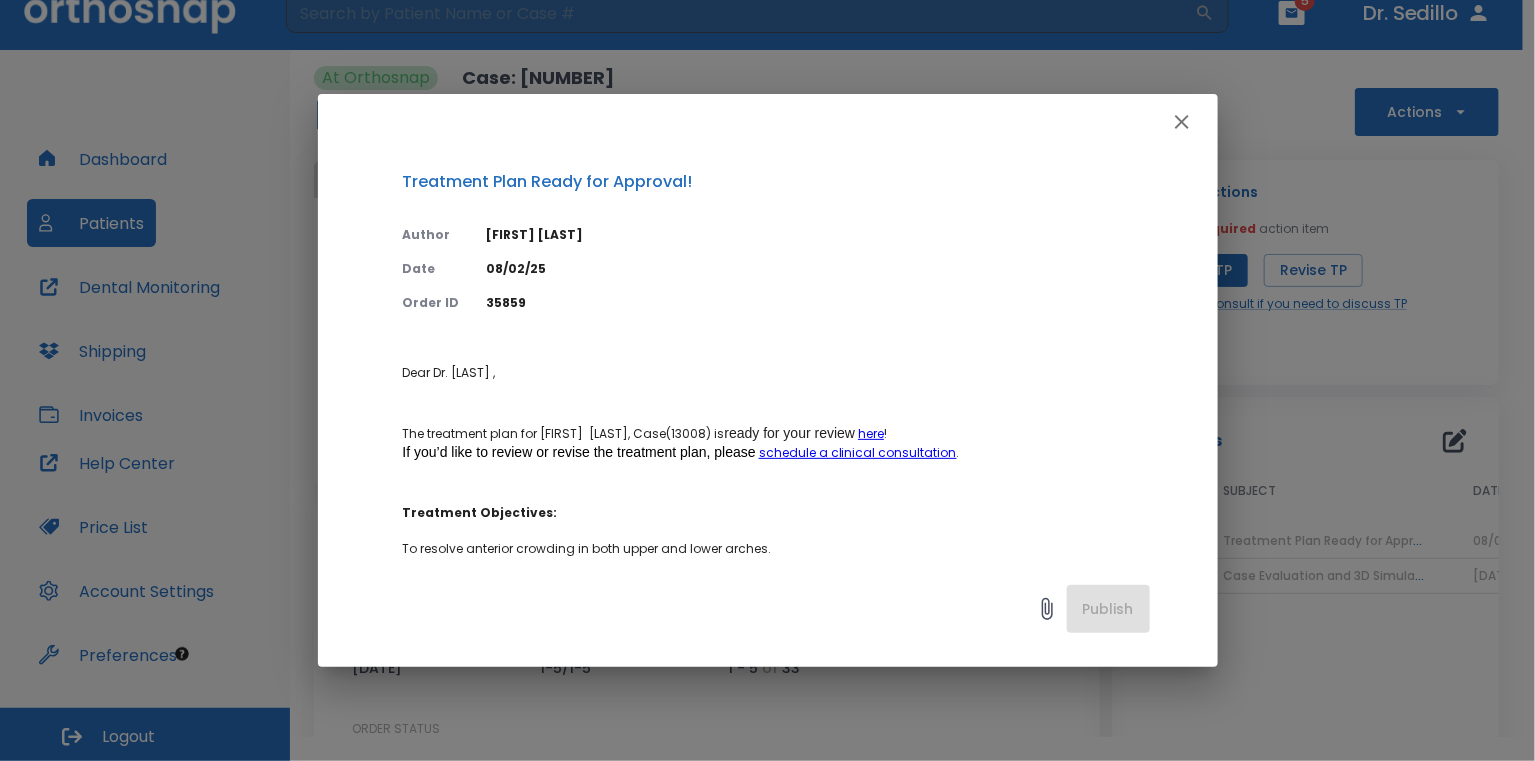 click 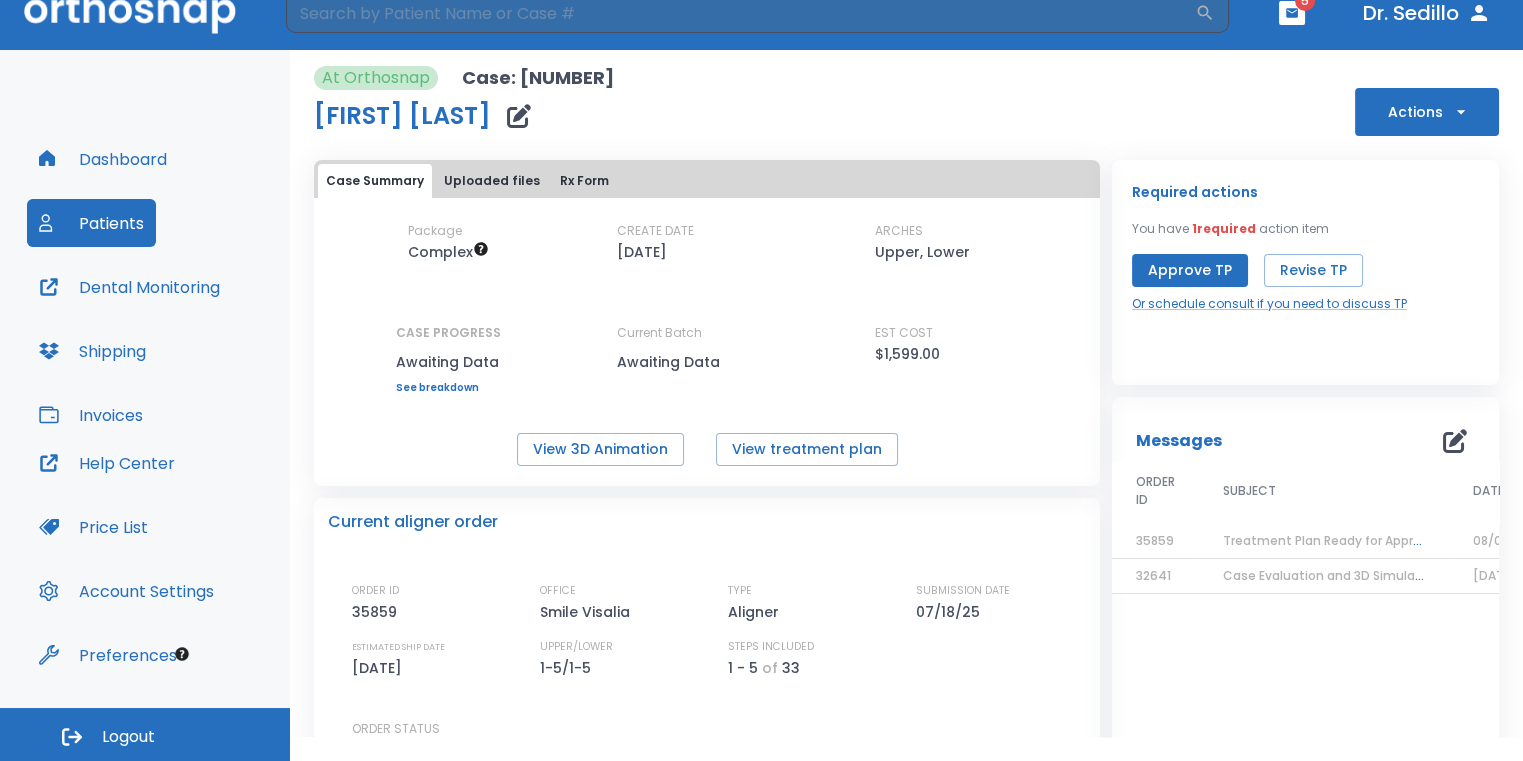 click at bounding box center [1292, 13] 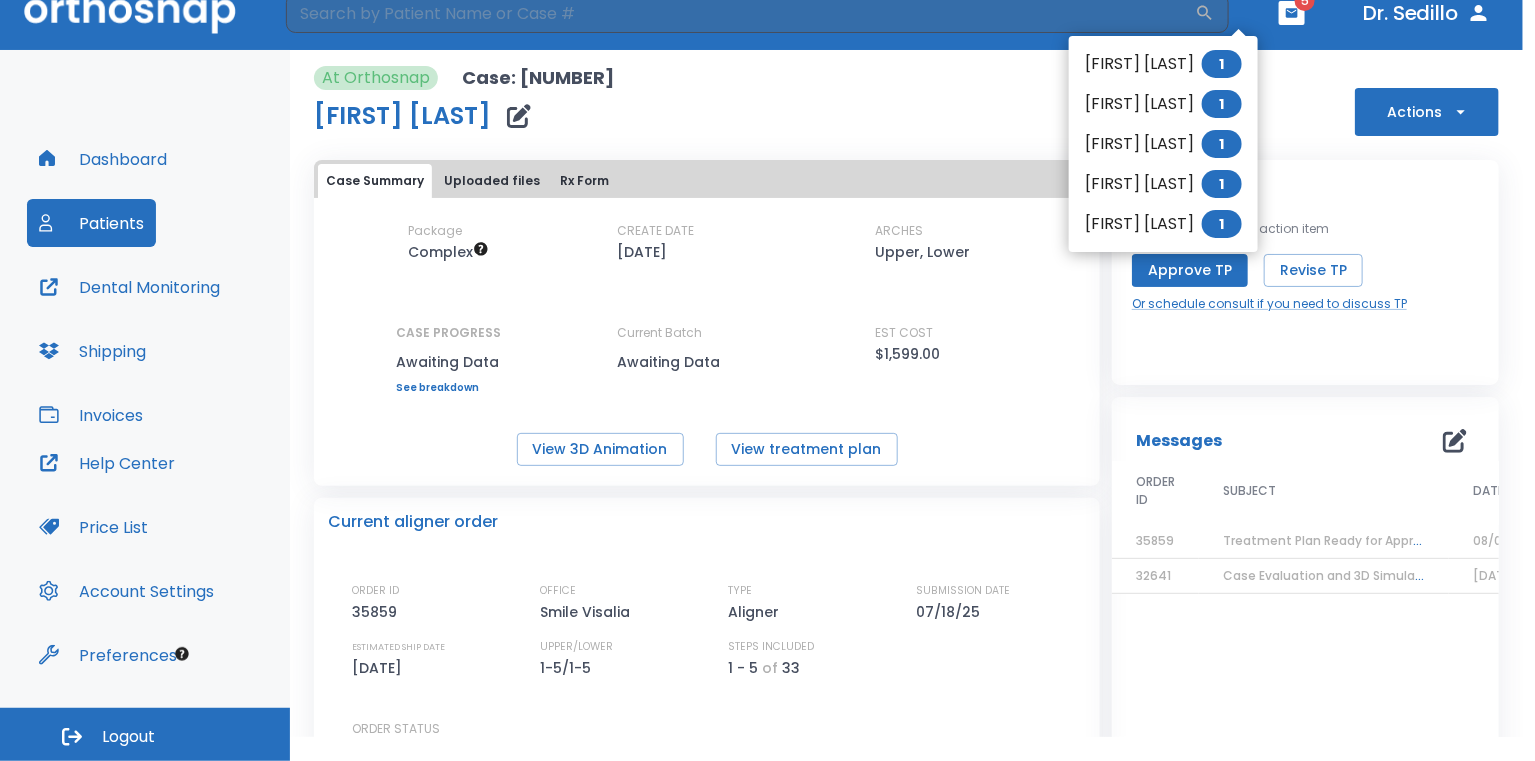 click on "[FIRST] [LAST] 1" at bounding box center (1163, 64) 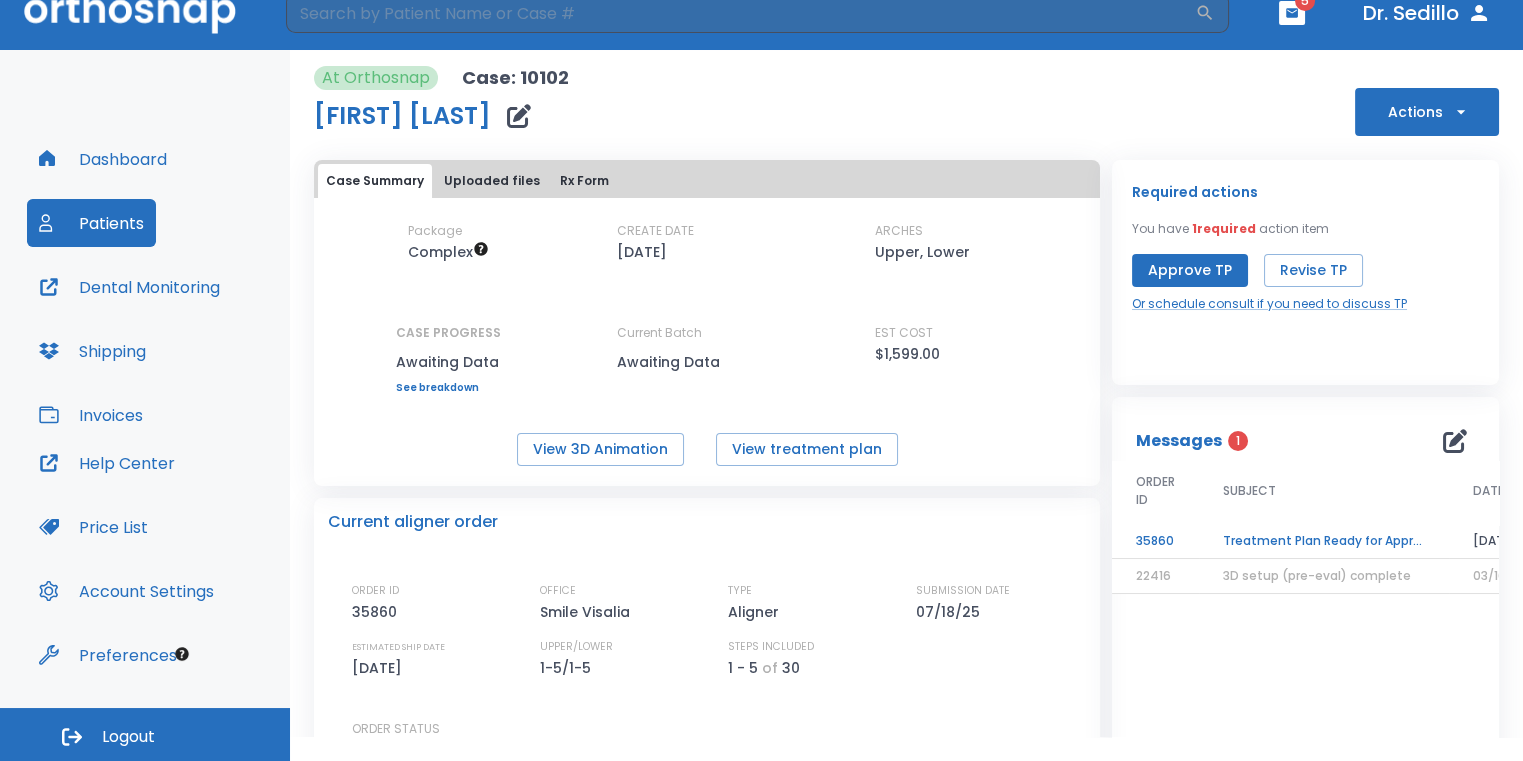 click on "Treatment Plan Ready for Approval!" at bounding box center [1324, 541] 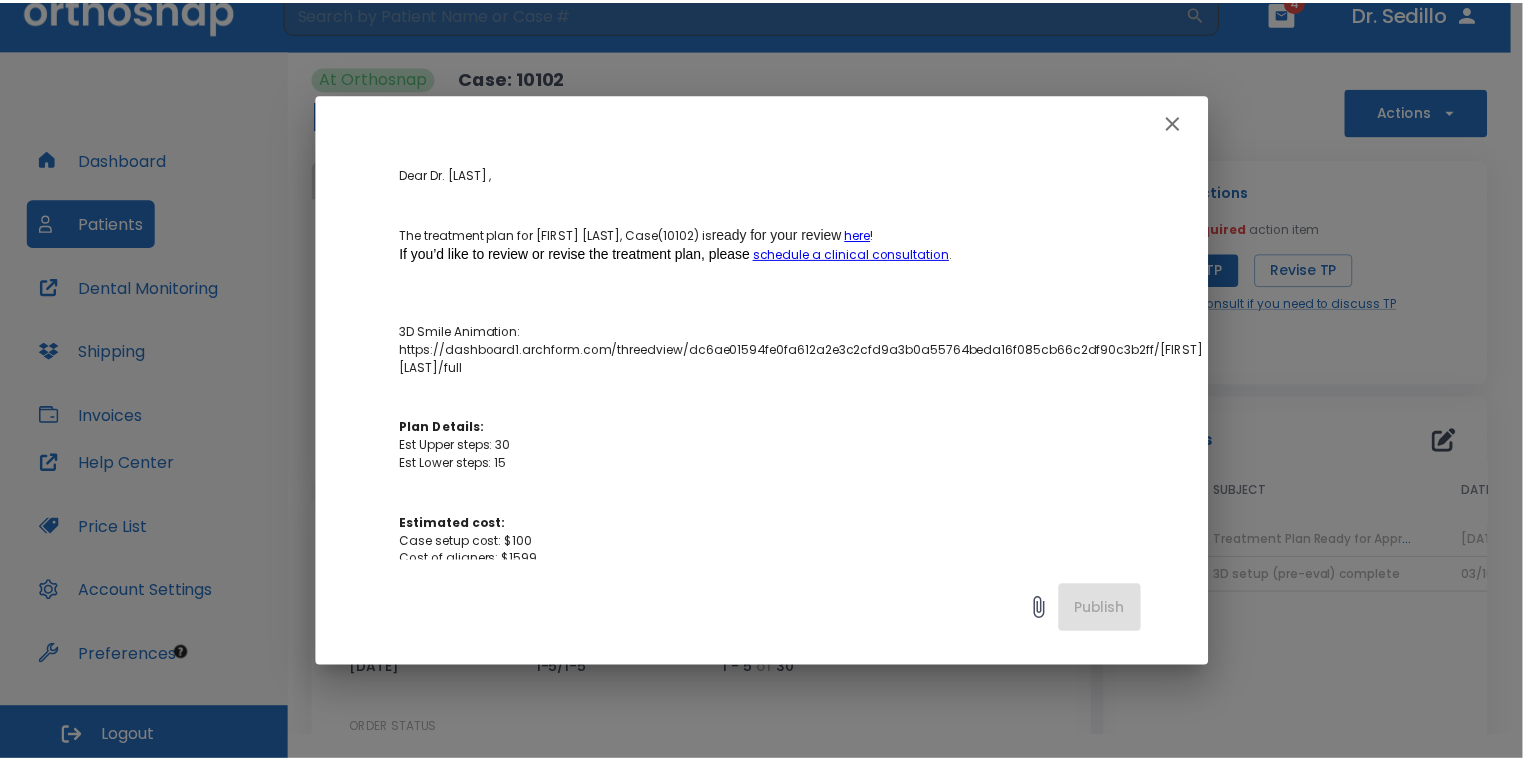 scroll, scrollTop: 200, scrollLeft: 0, axis: vertical 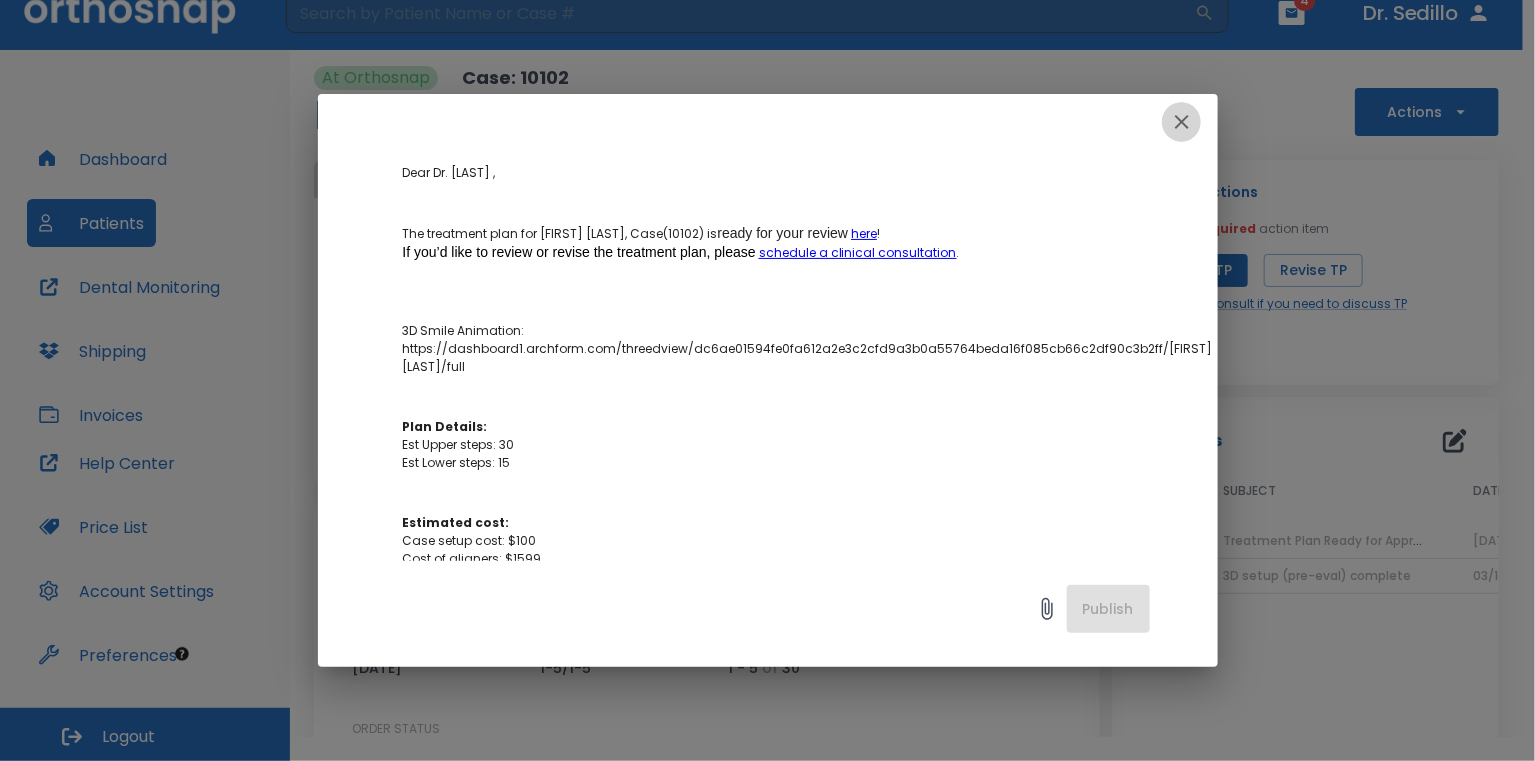 click 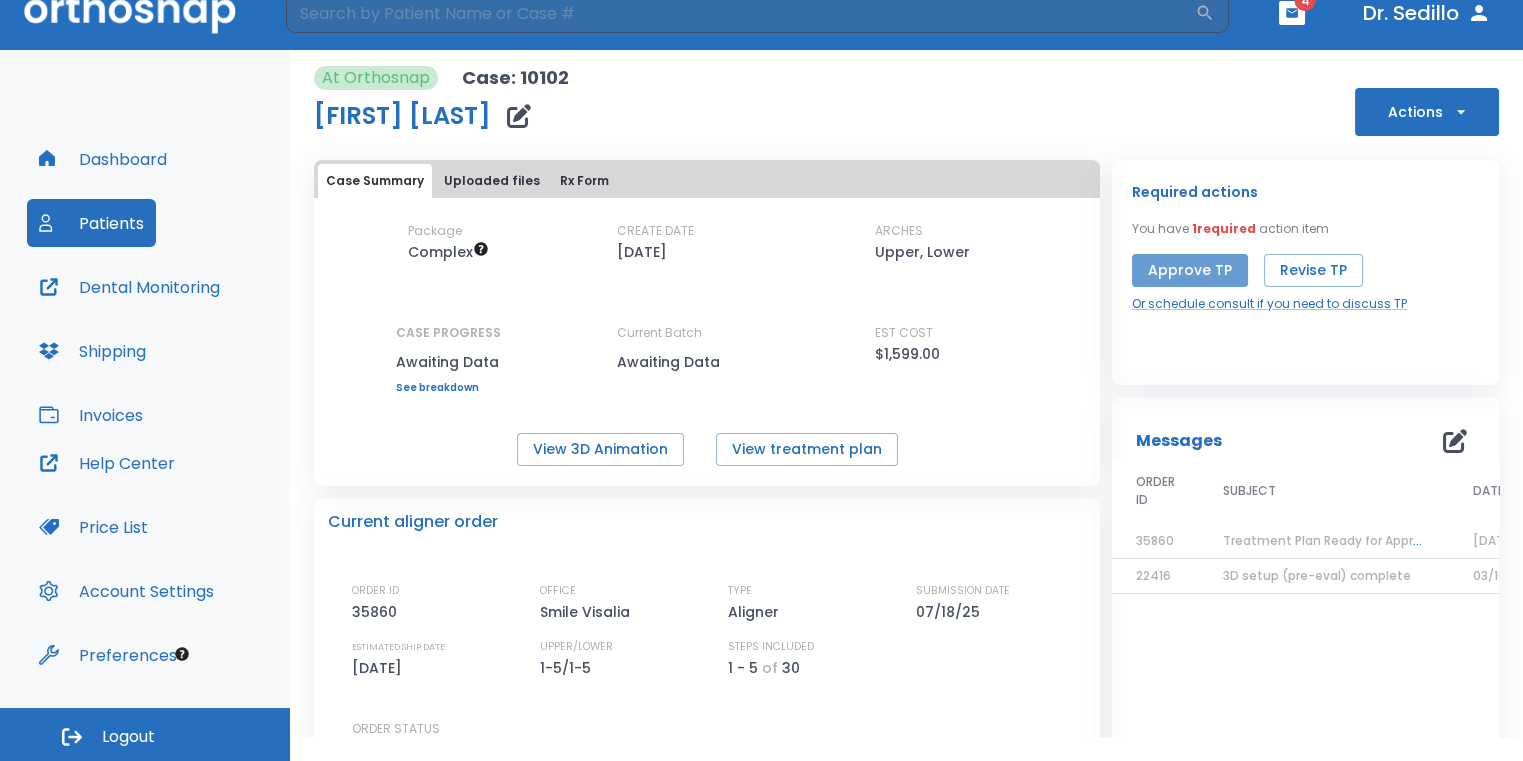 click on "Approve TP" at bounding box center (1190, 270) 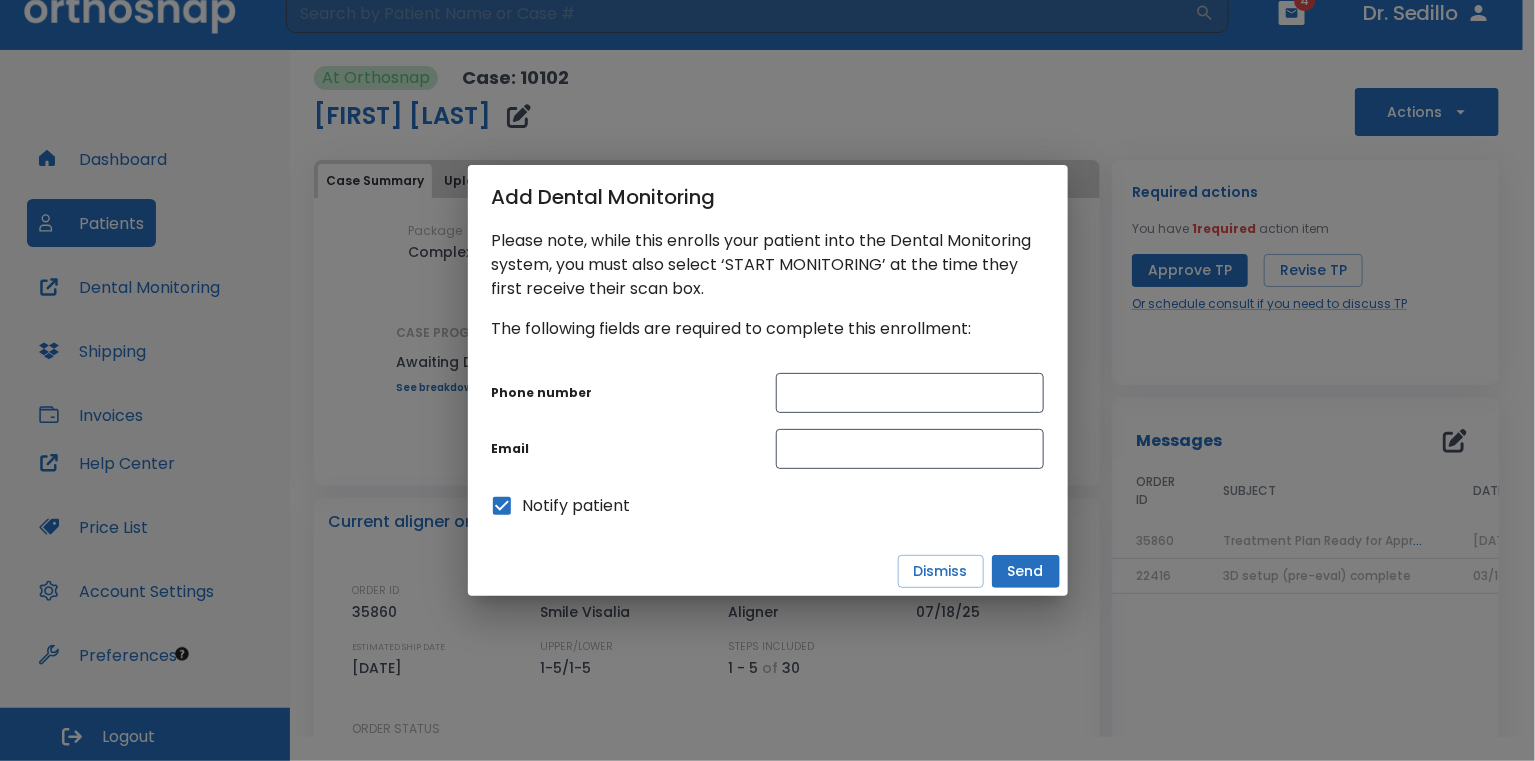 click on "Send" at bounding box center [1026, 571] 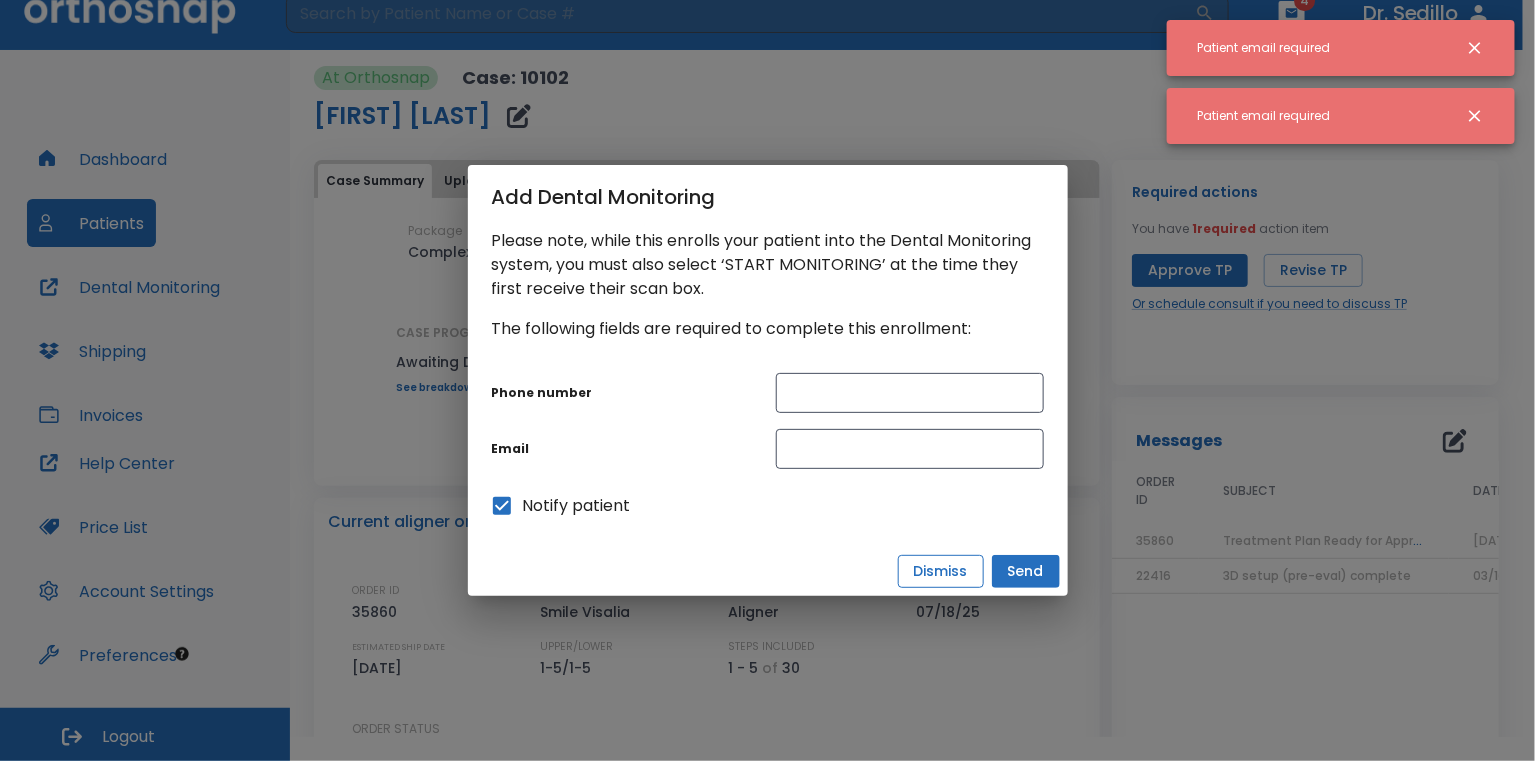 click on "Dismiss" at bounding box center [941, 571] 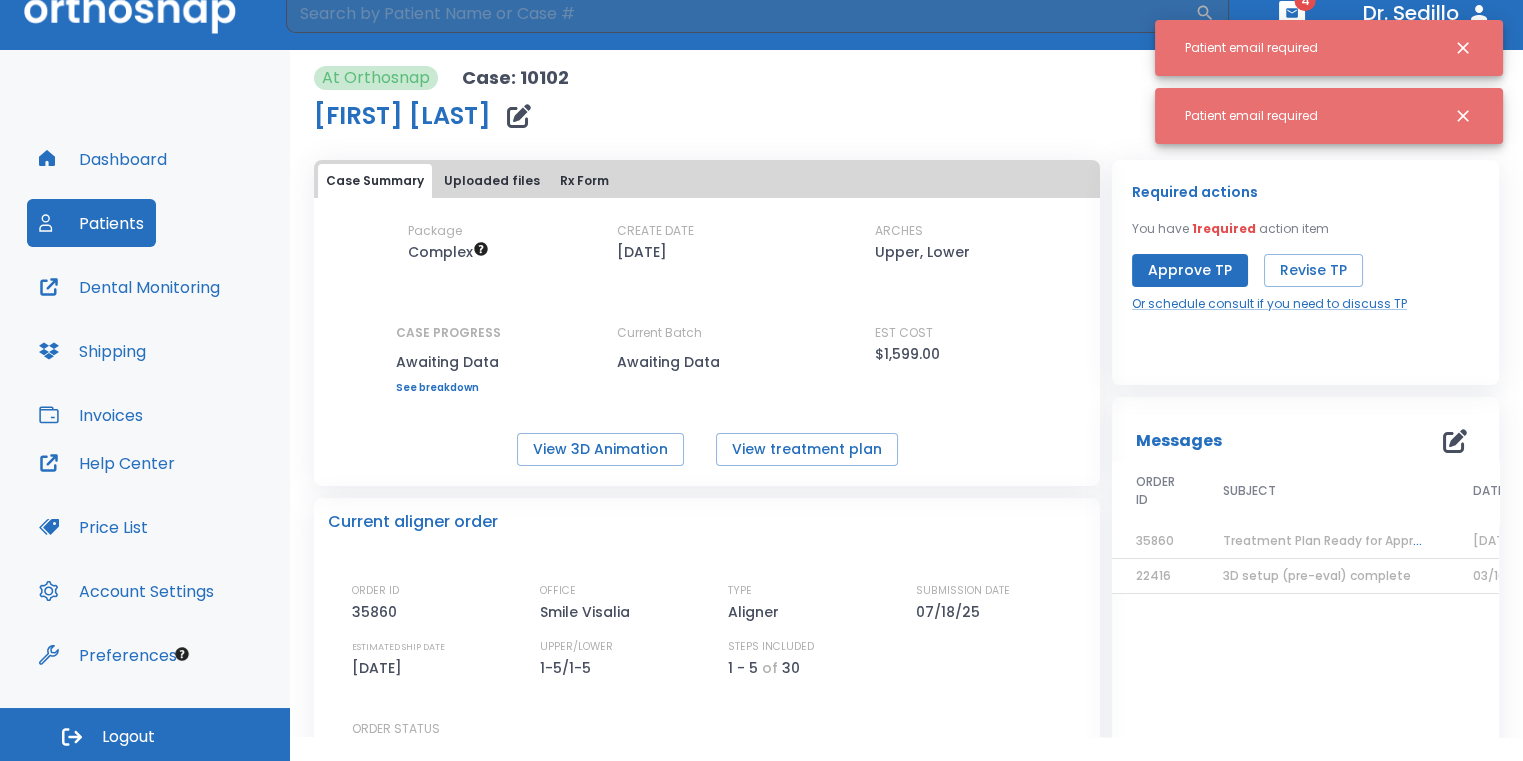 click on "Approve TP" at bounding box center (1190, 270) 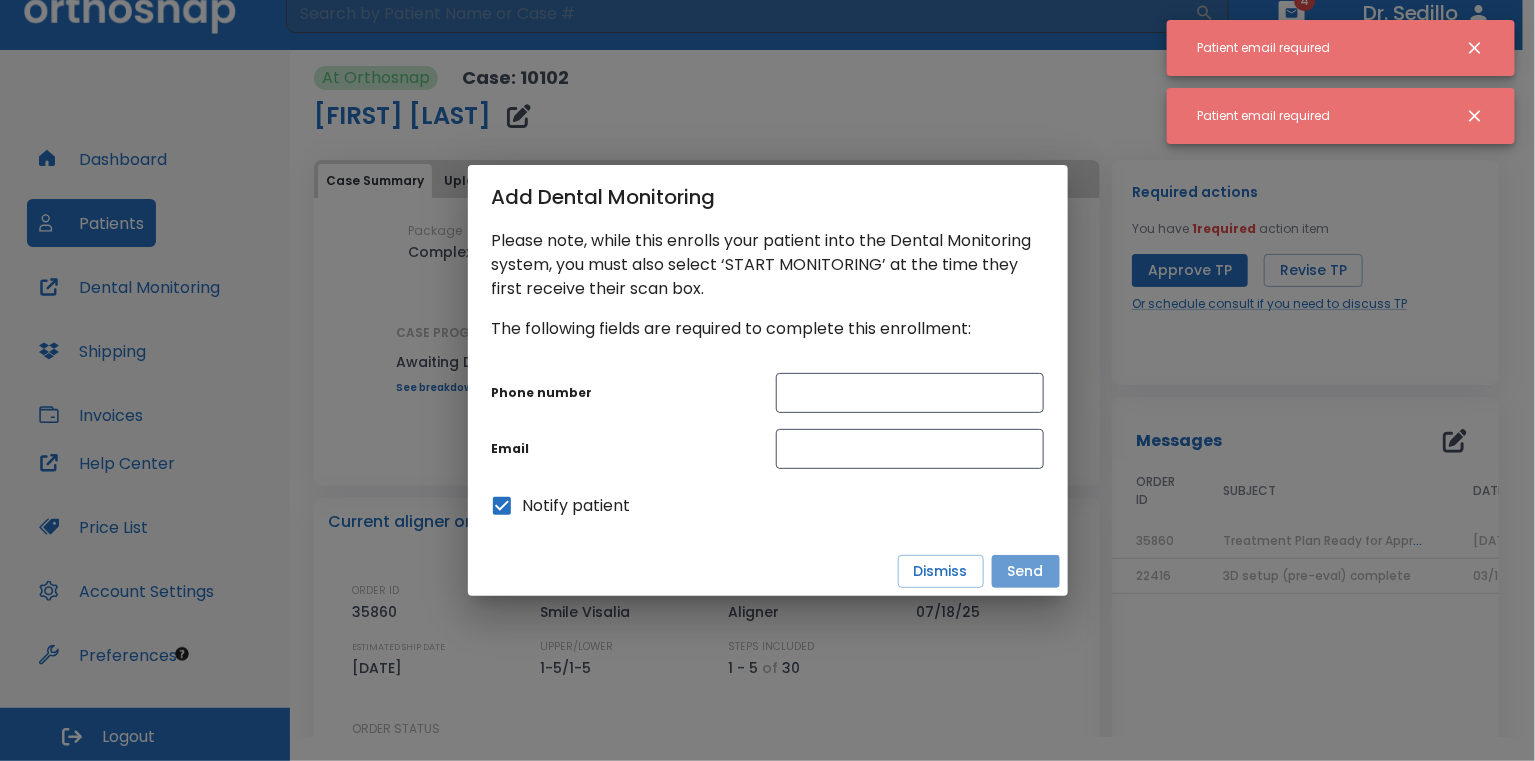 click on "Send" at bounding box center [1026, 571] 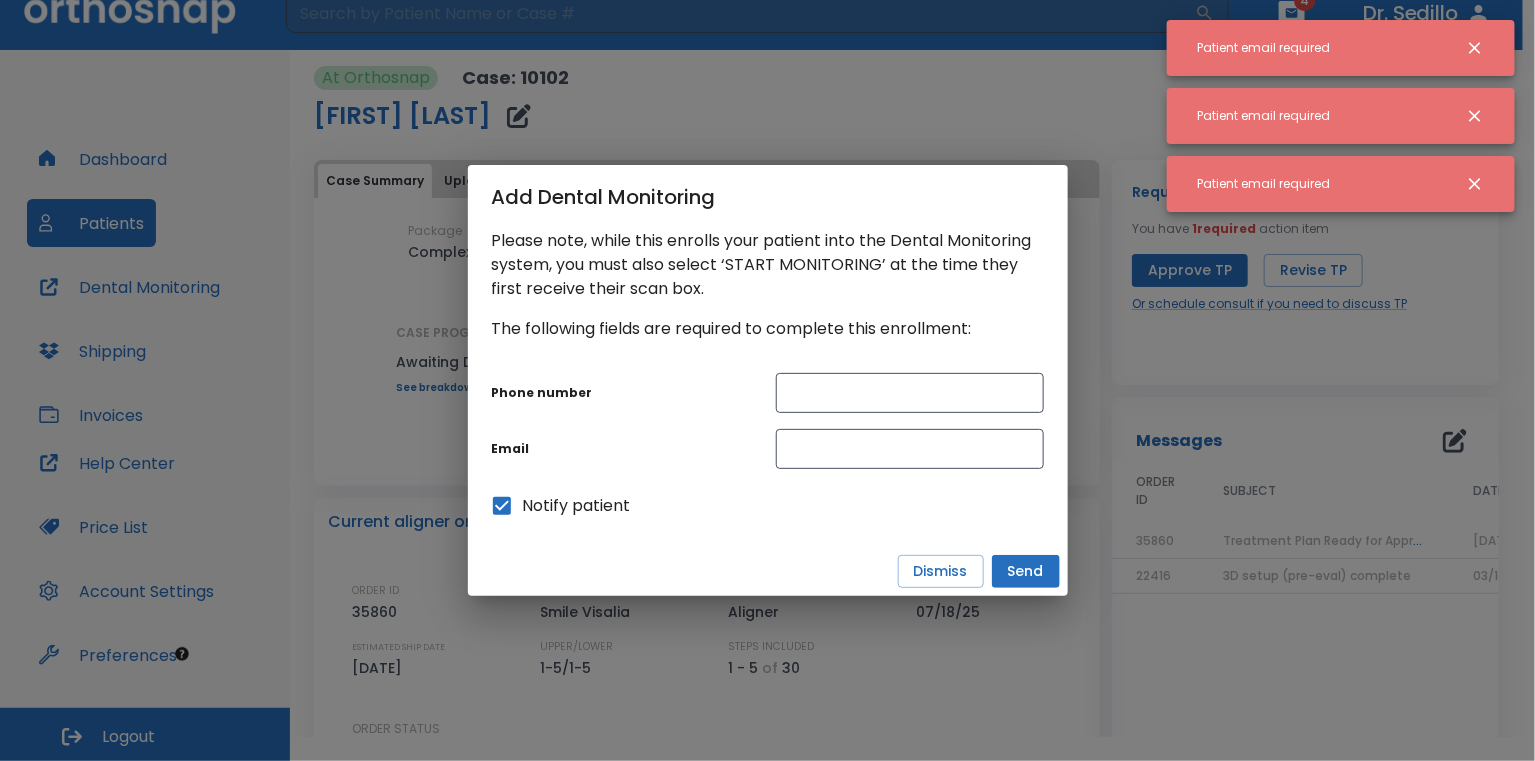 click 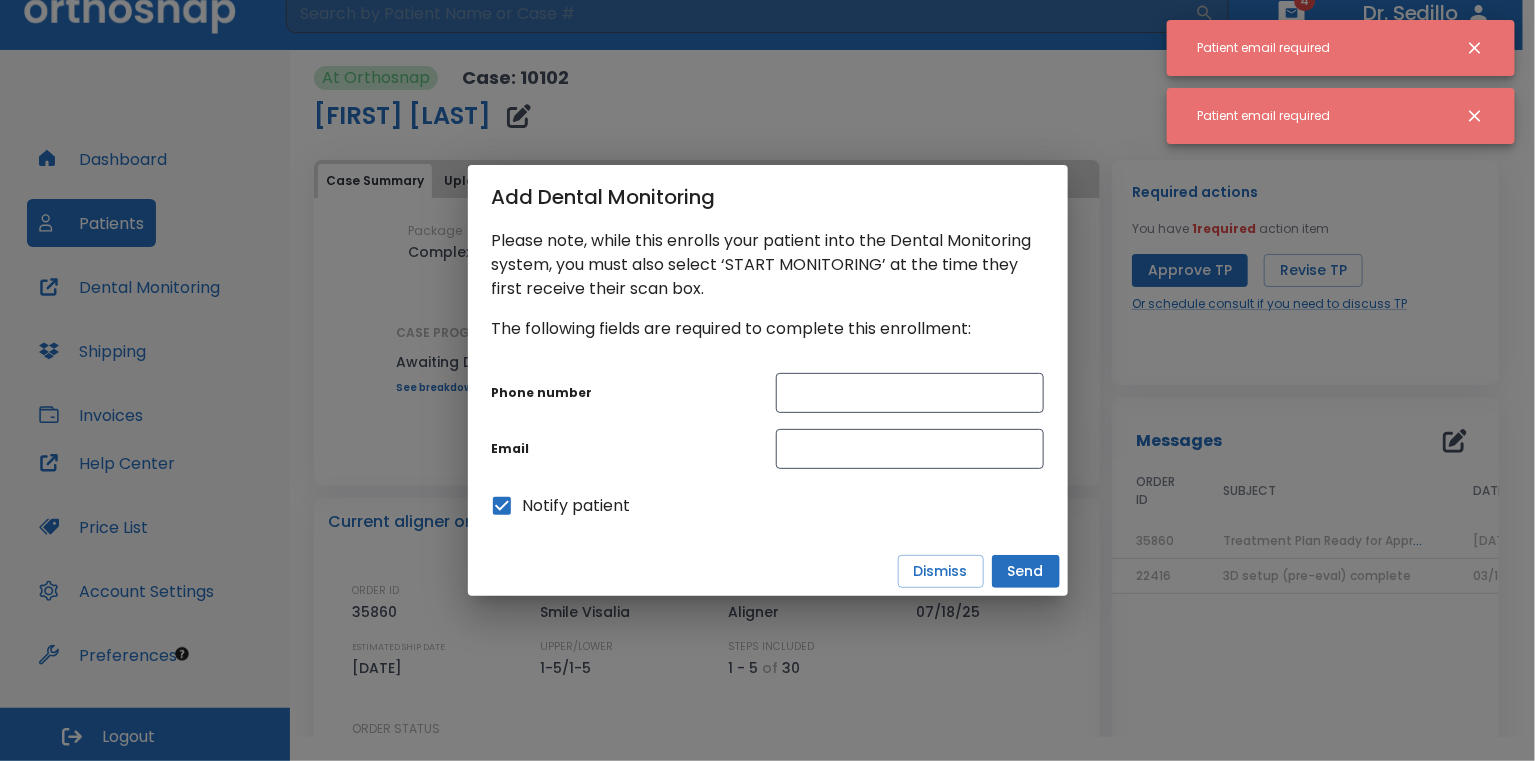 click 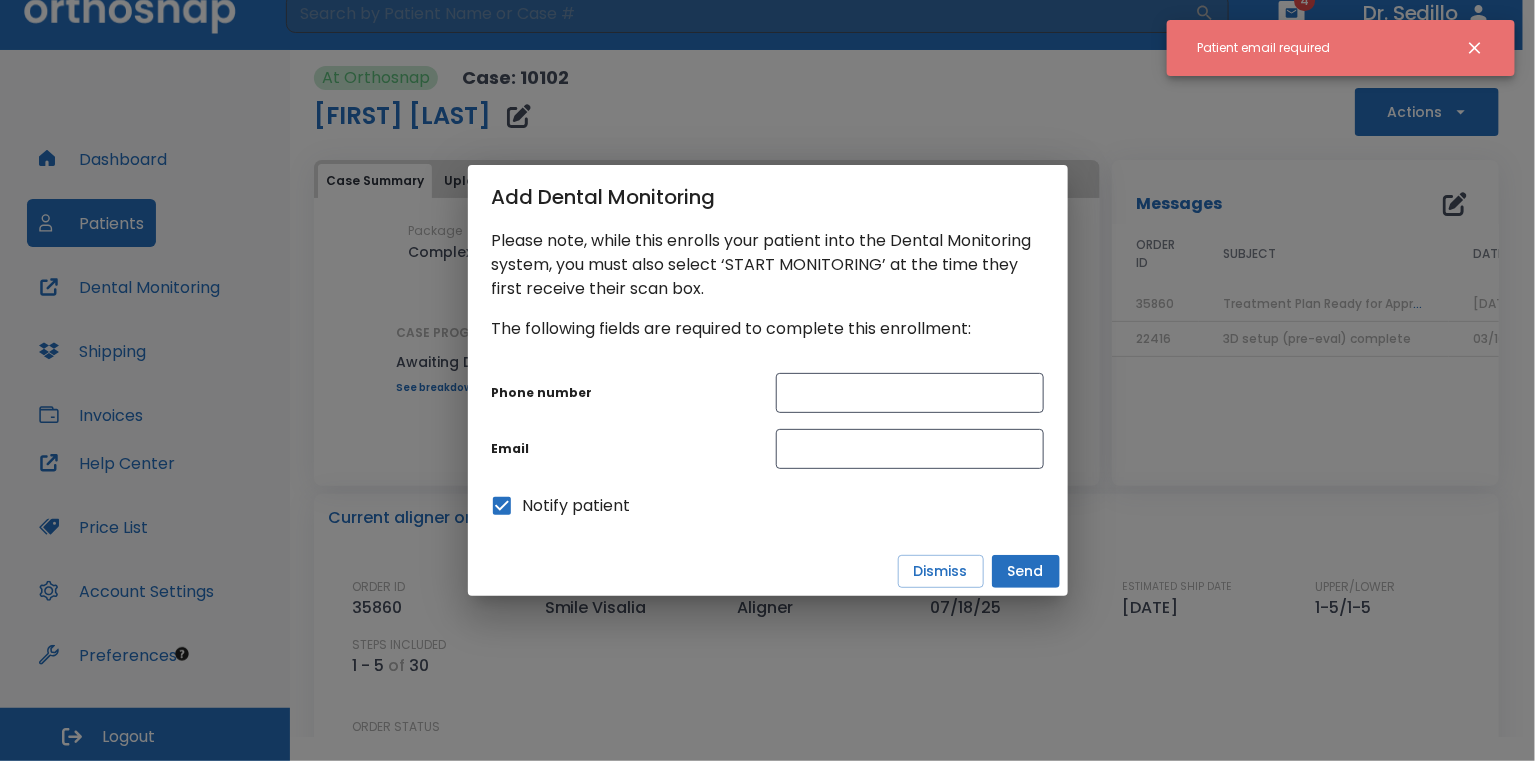click 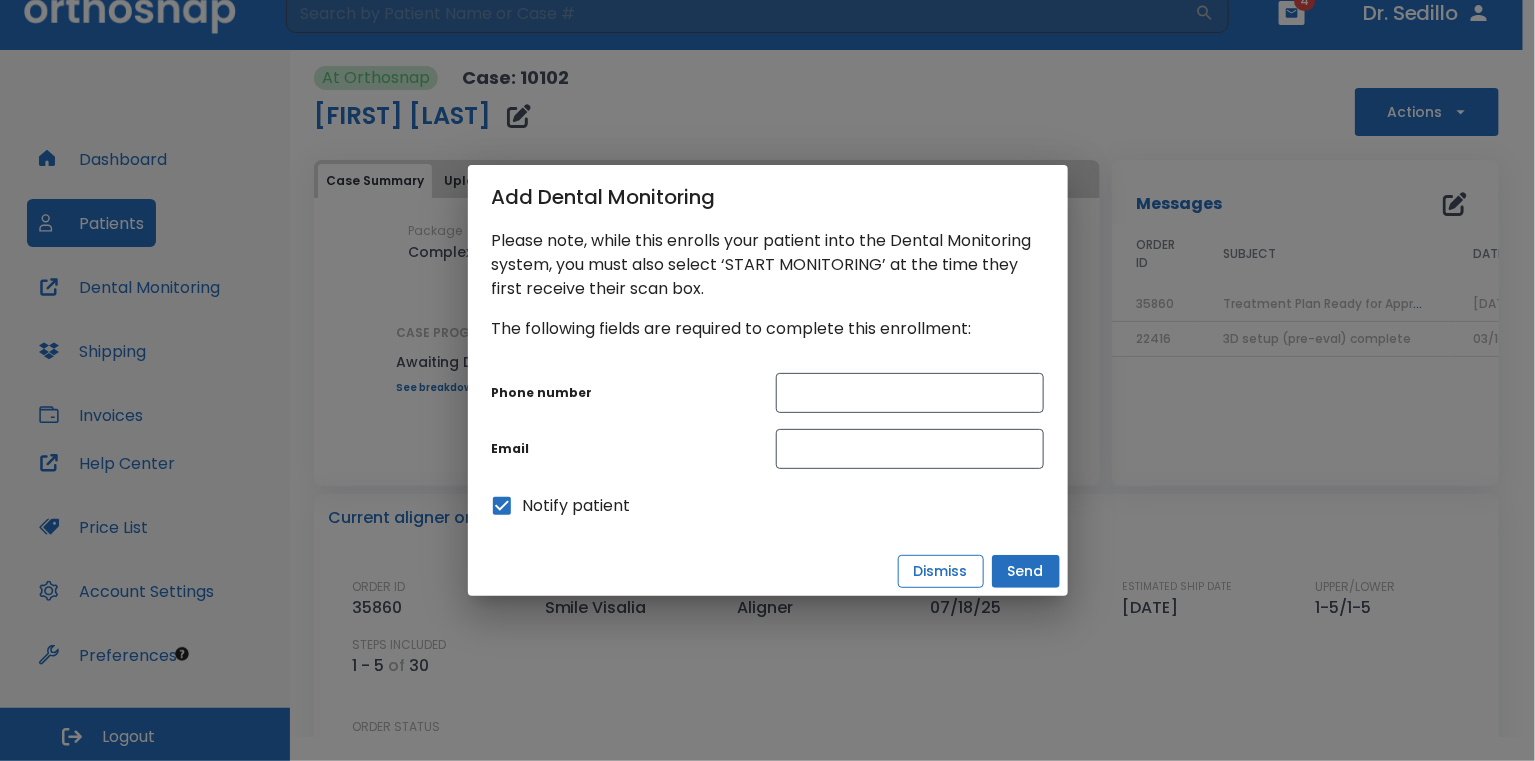 click on "Dismiss" at bounding box center [941, 571] 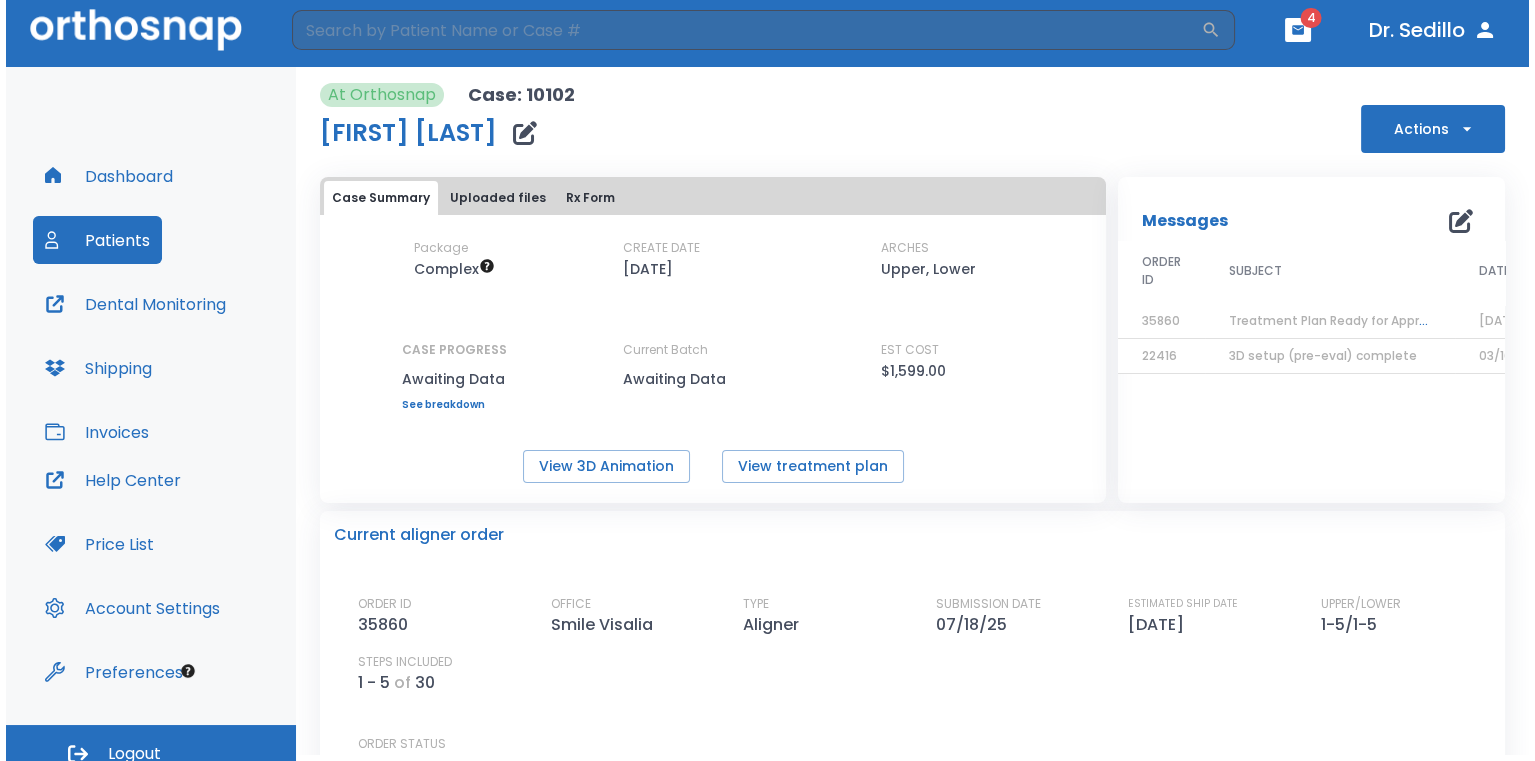 scroll, scrollTop: 0, scrollLeft: 0, axis: both 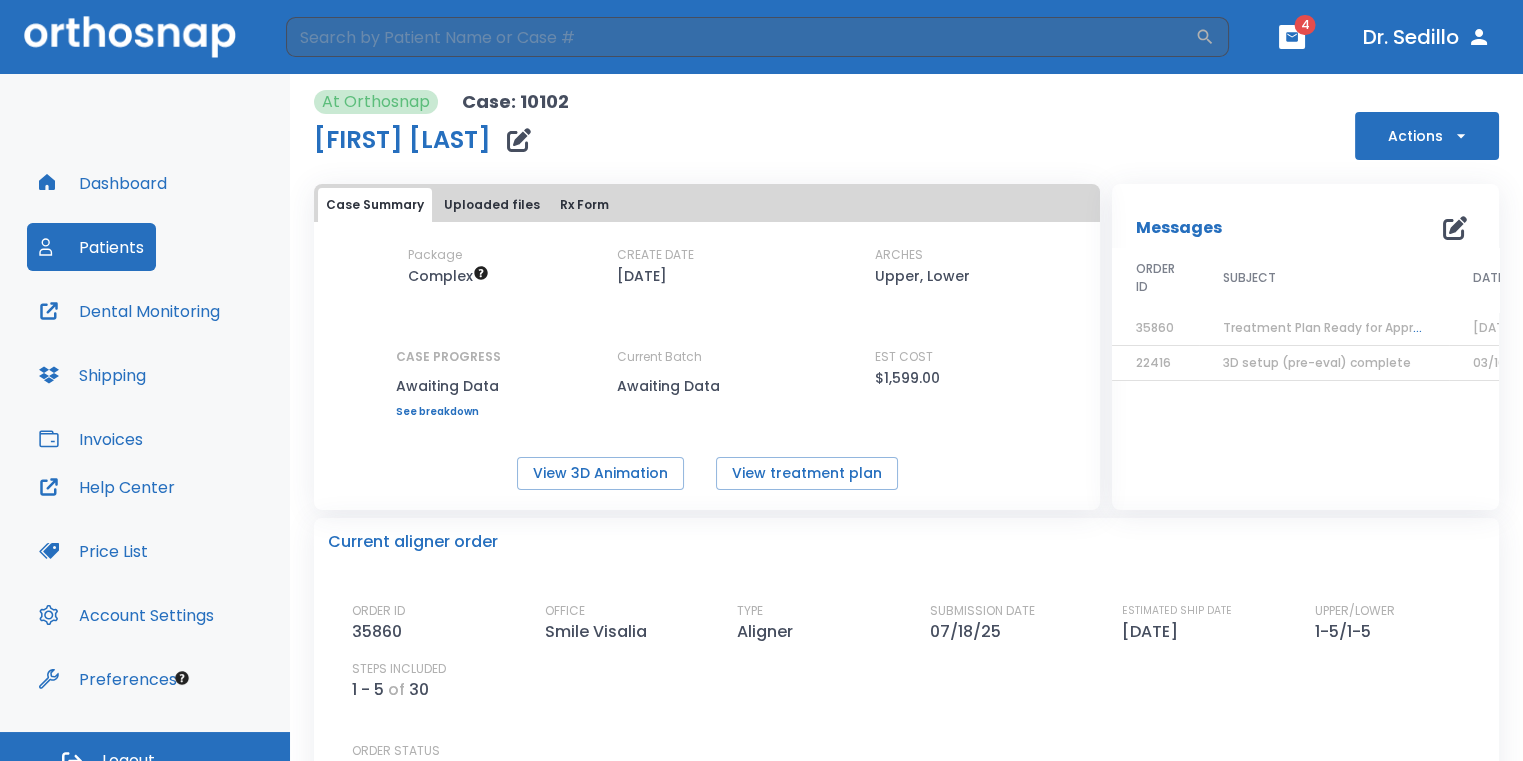 click 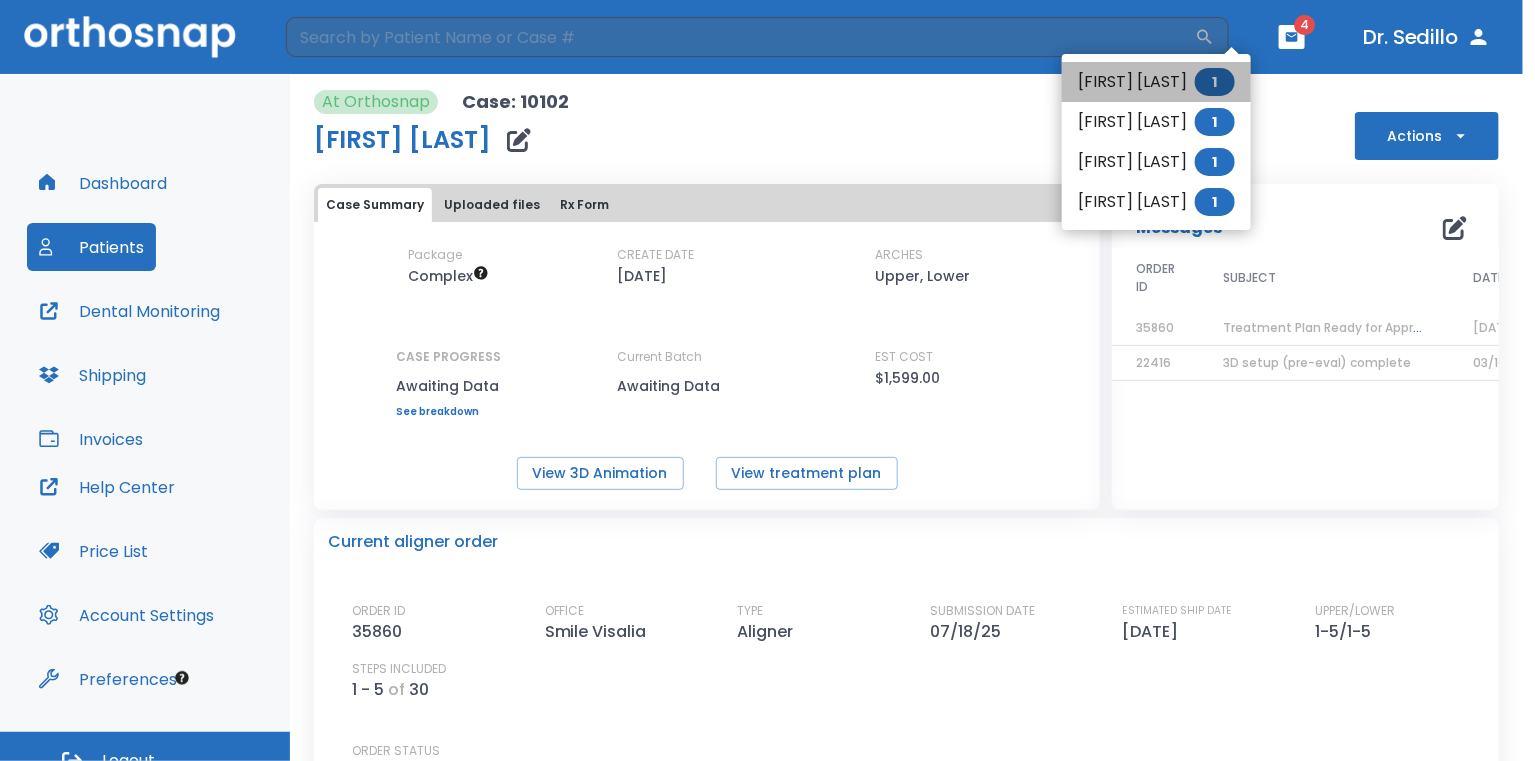 click on "[FIRST]  [LAST] 1" at bounding box center [1156, 82] 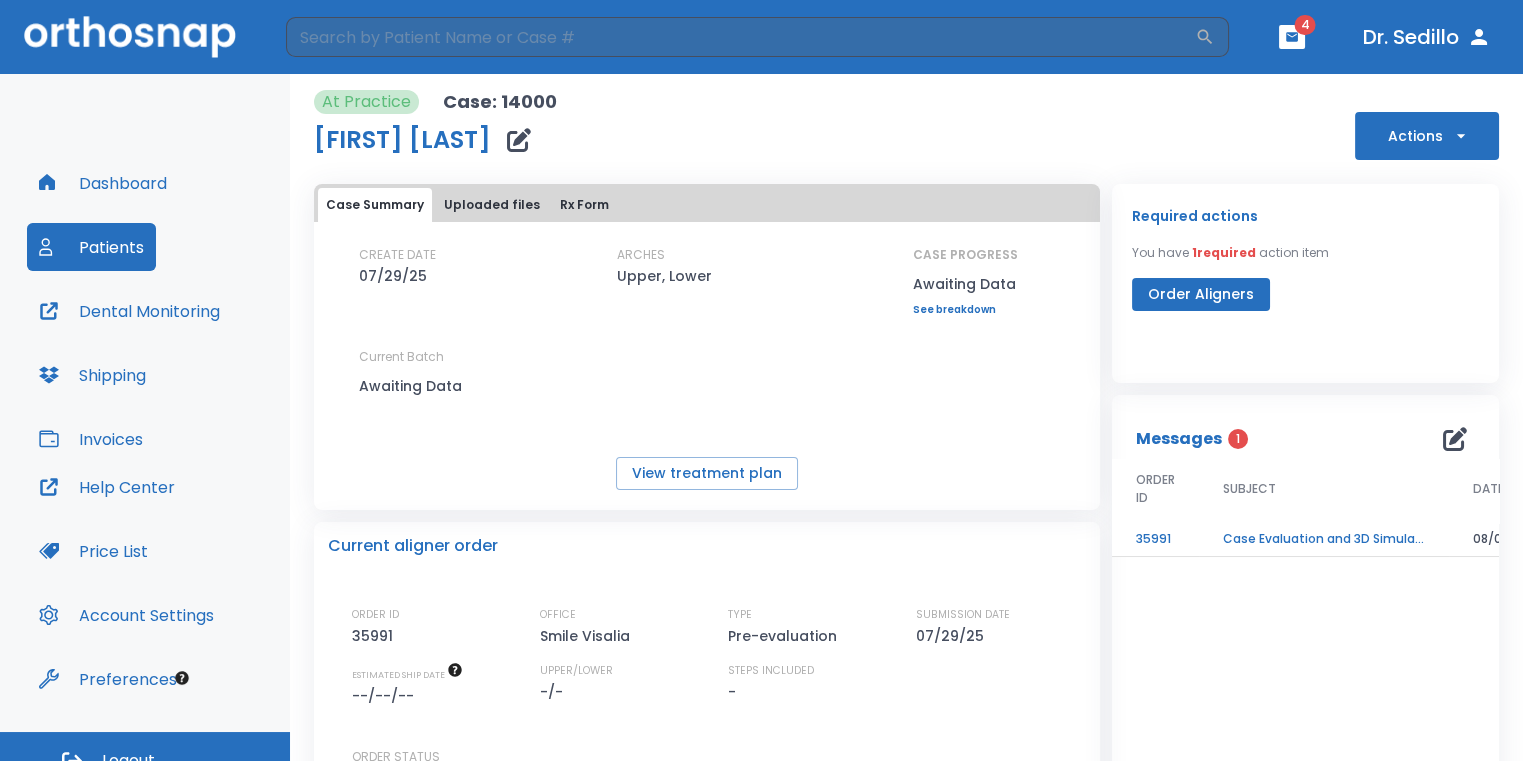 click on "Case Evaluation and 3D Simulation Ready" at bounding box center (1324, 539) 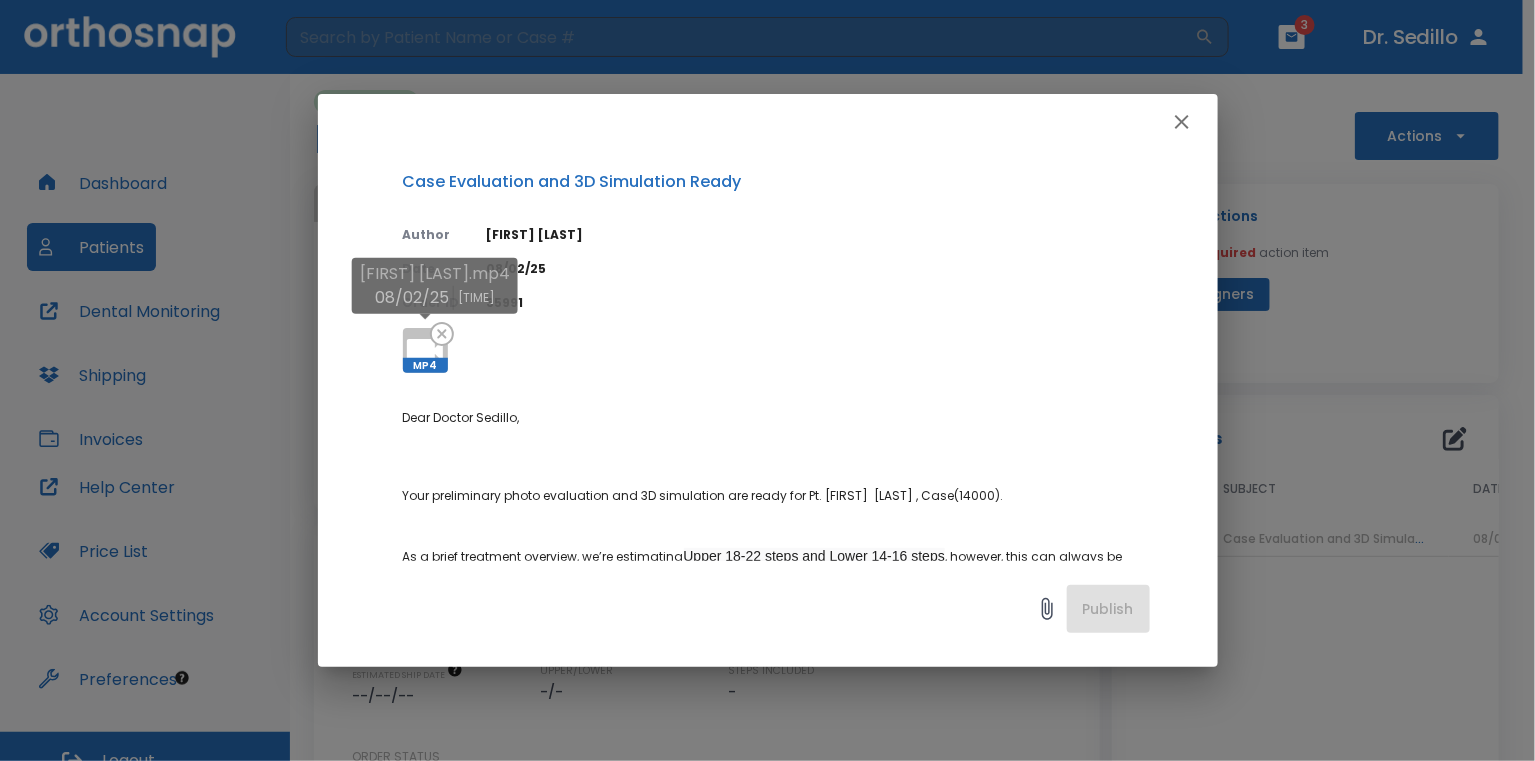 click 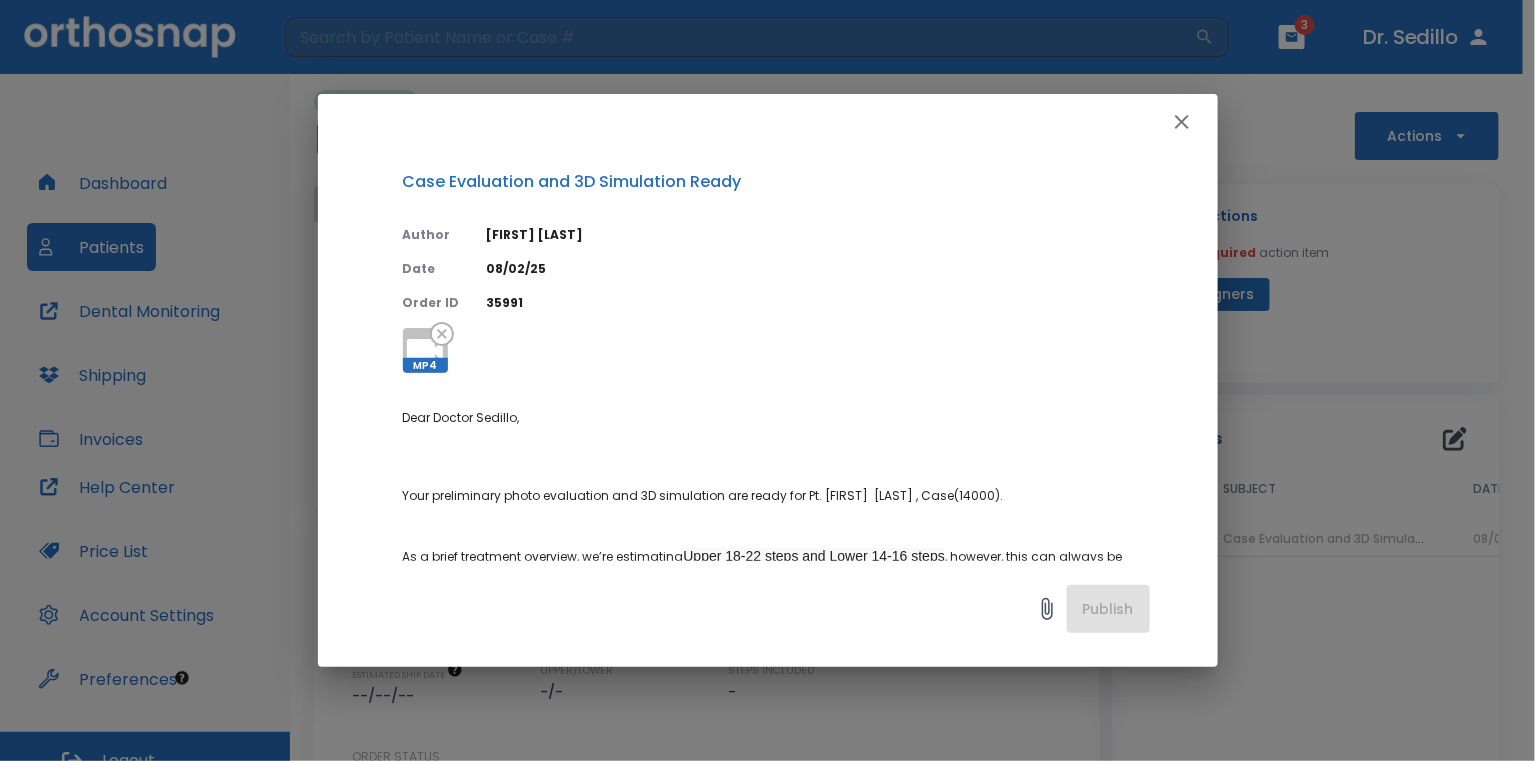 drag, startPoint x: 938, startPoint y: 80, endPoint x: 984, endPoint y: 78, distance: 46.043457 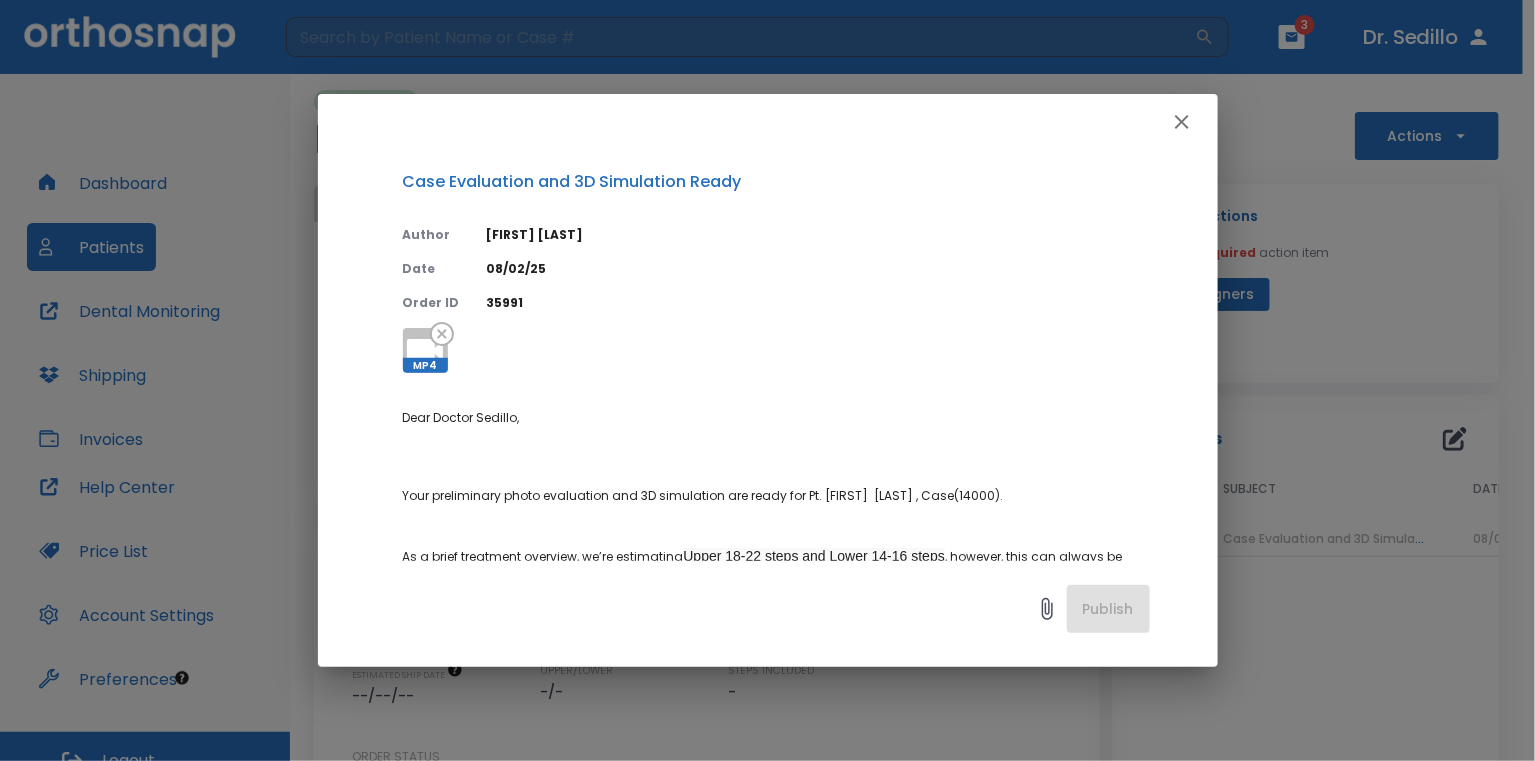 click on "Case Evaluation and 3D Simulation Ready Author [FIRST] [LAST] Date [DATE] Order ID 35991 MP4 Dear Doctor [LAST],
Your preliminary photo evaluation and 3D simulation are ready for Pt. [FIRST]  [LAST] , Case(14000).
As a brief treatment overview, we’re estimating  Upper 18-22 steps and Lower 14-16 steps   , however, this can always be optimized to your preferences and goals.
When you are ready to move forward with this treatment,  please create a new case in the portal  and include your impressions or scans so we may start working on your case immediately.
Thank you, The Orthosnap Clinical Team [PHONE]
Need a refresher on sending impressions?  Click here x Publish" at bounding box center (767, 380) 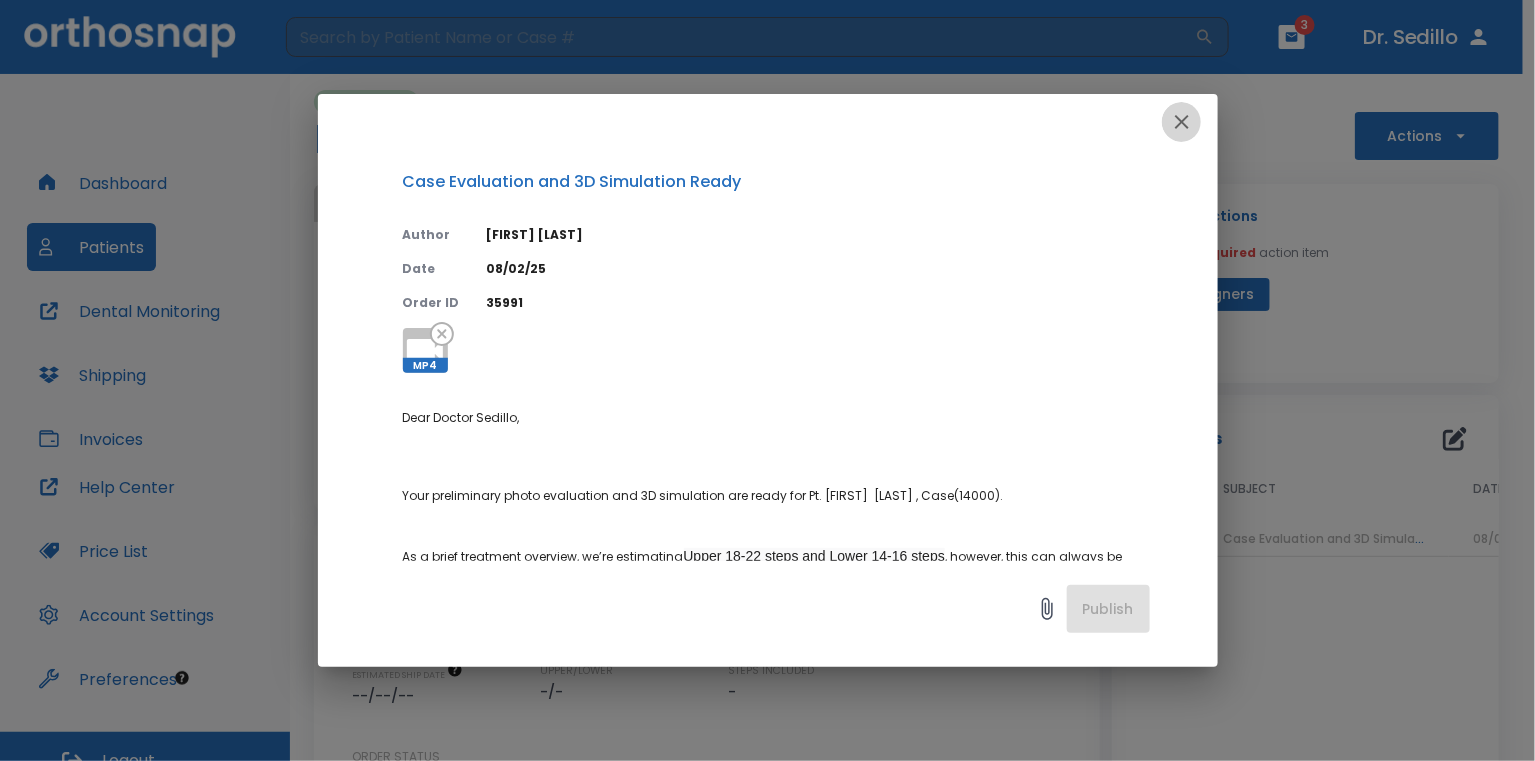 drag, startPoint x: 1169, startPoint y: 130, endPoint x: 1202, endPoint y: 120, distance: 34.48188 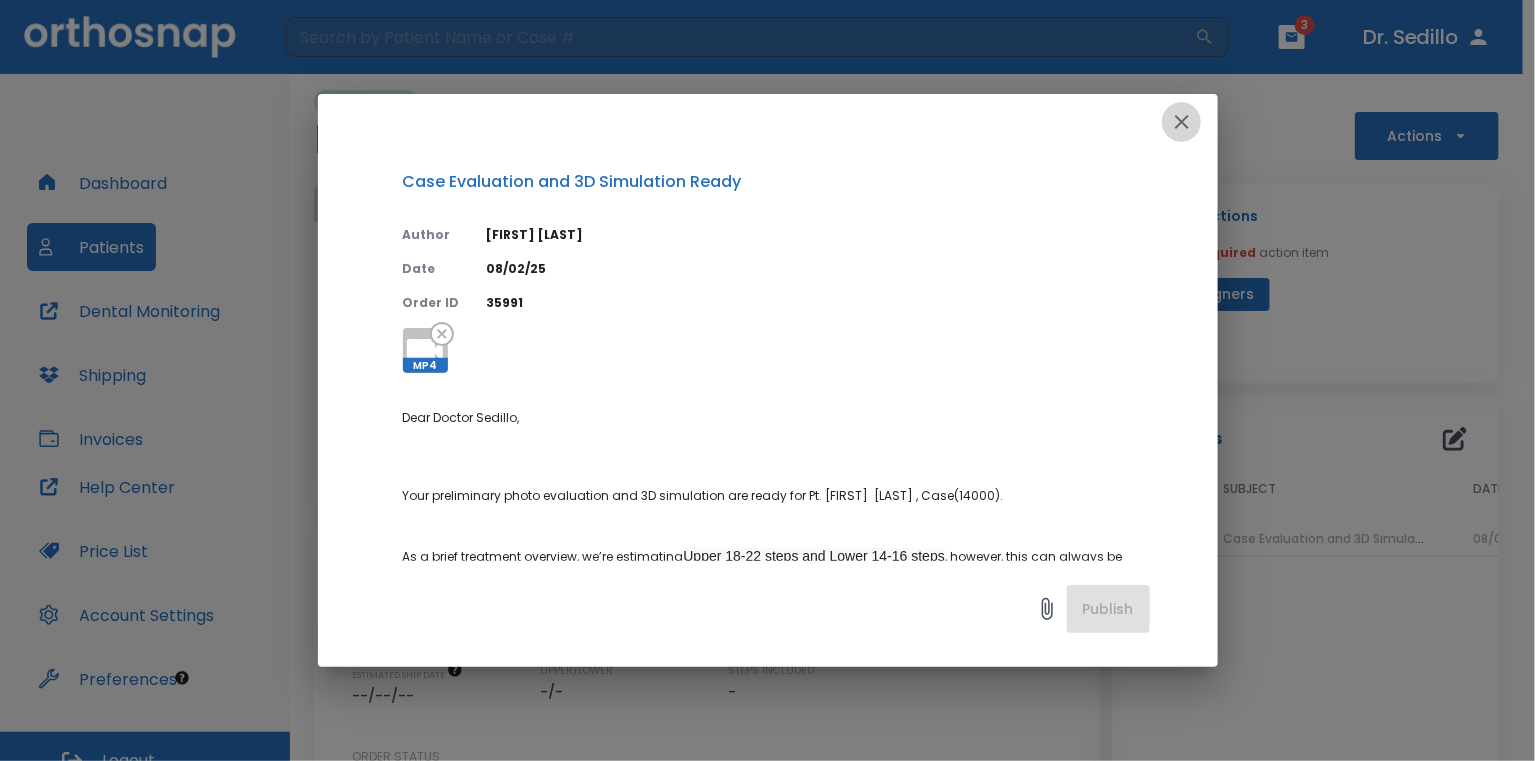 click 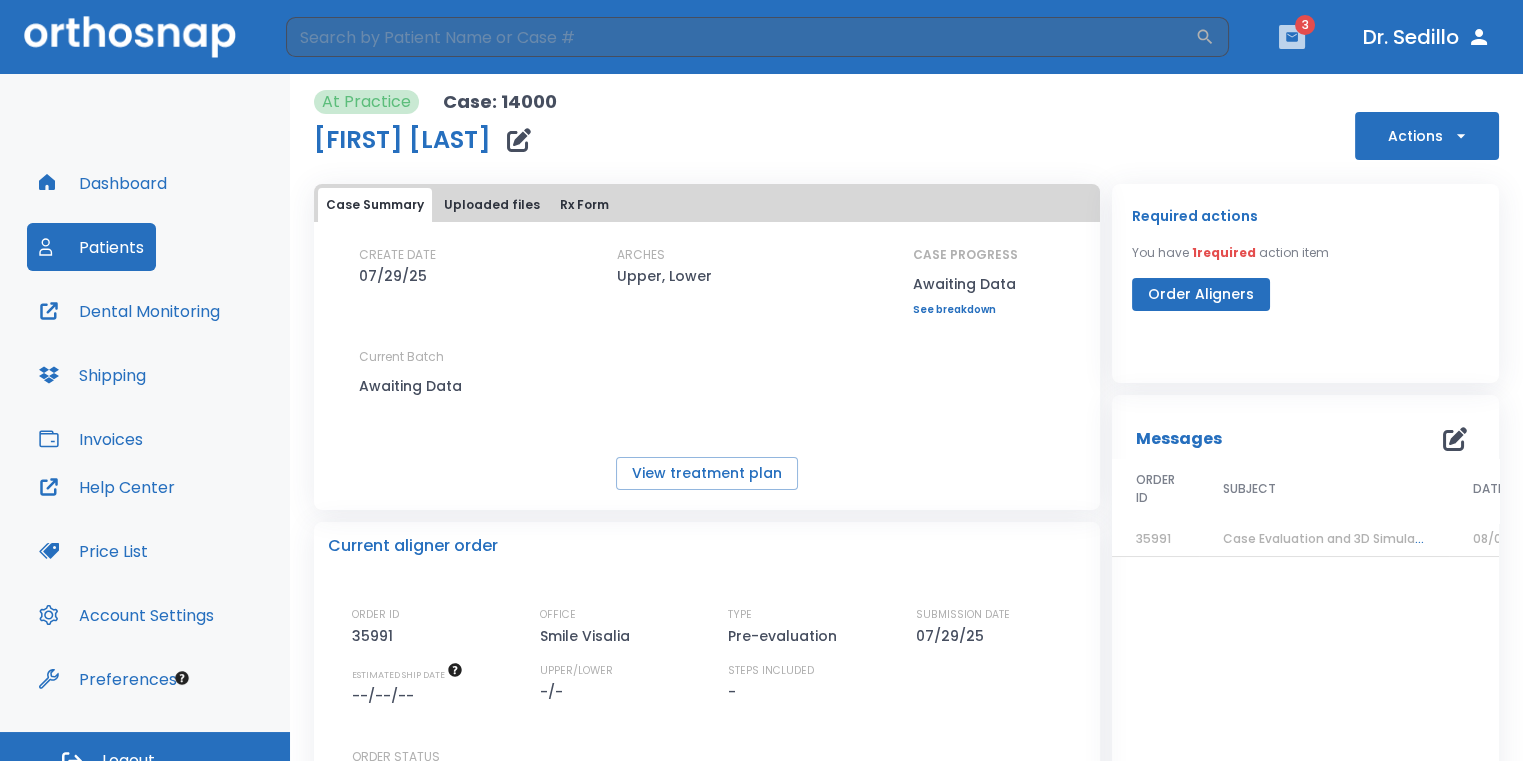 click at bounding box center [1292, 37] 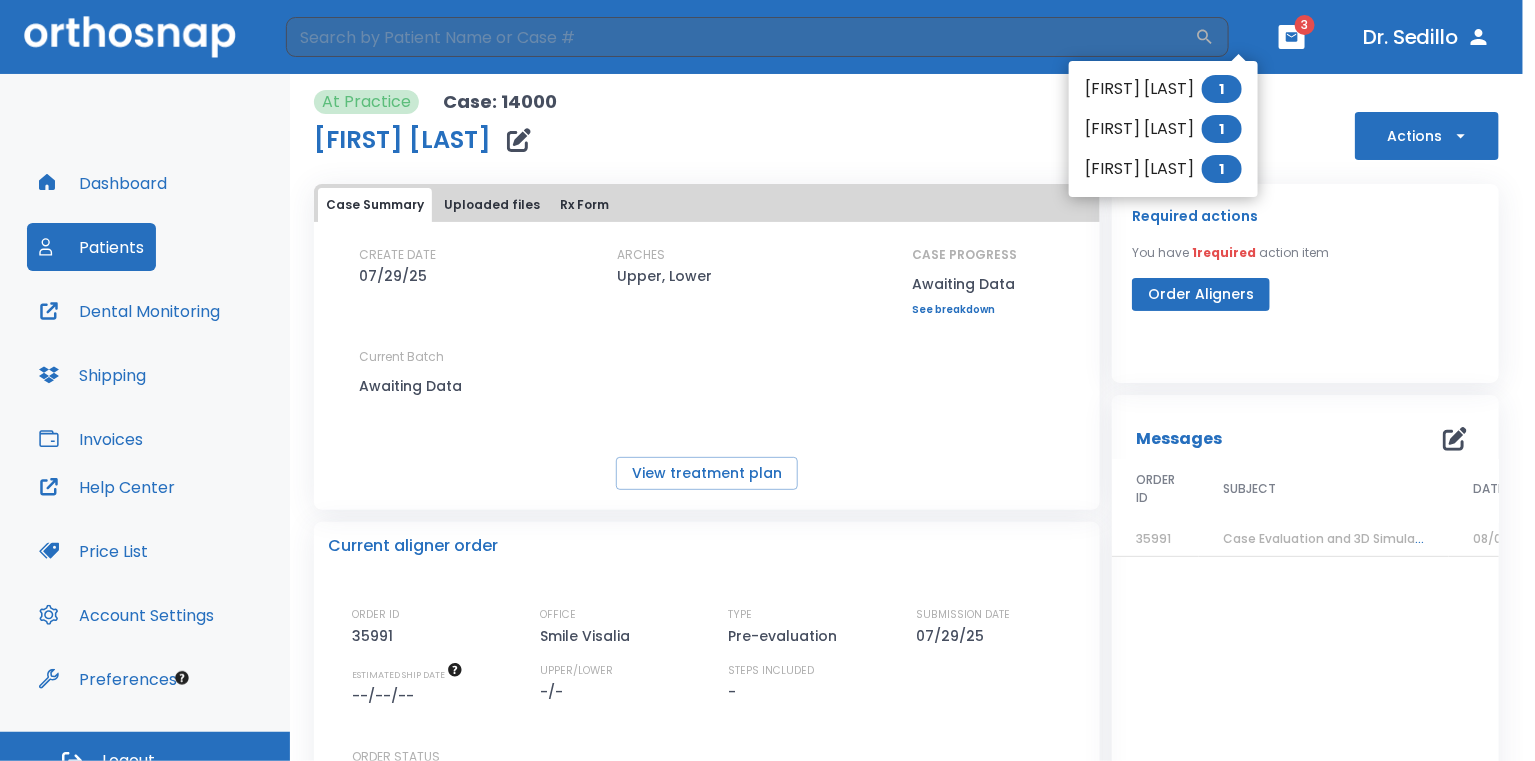click on "[FIRST]  [LAST] 1" at bounding box center [1163, 89] 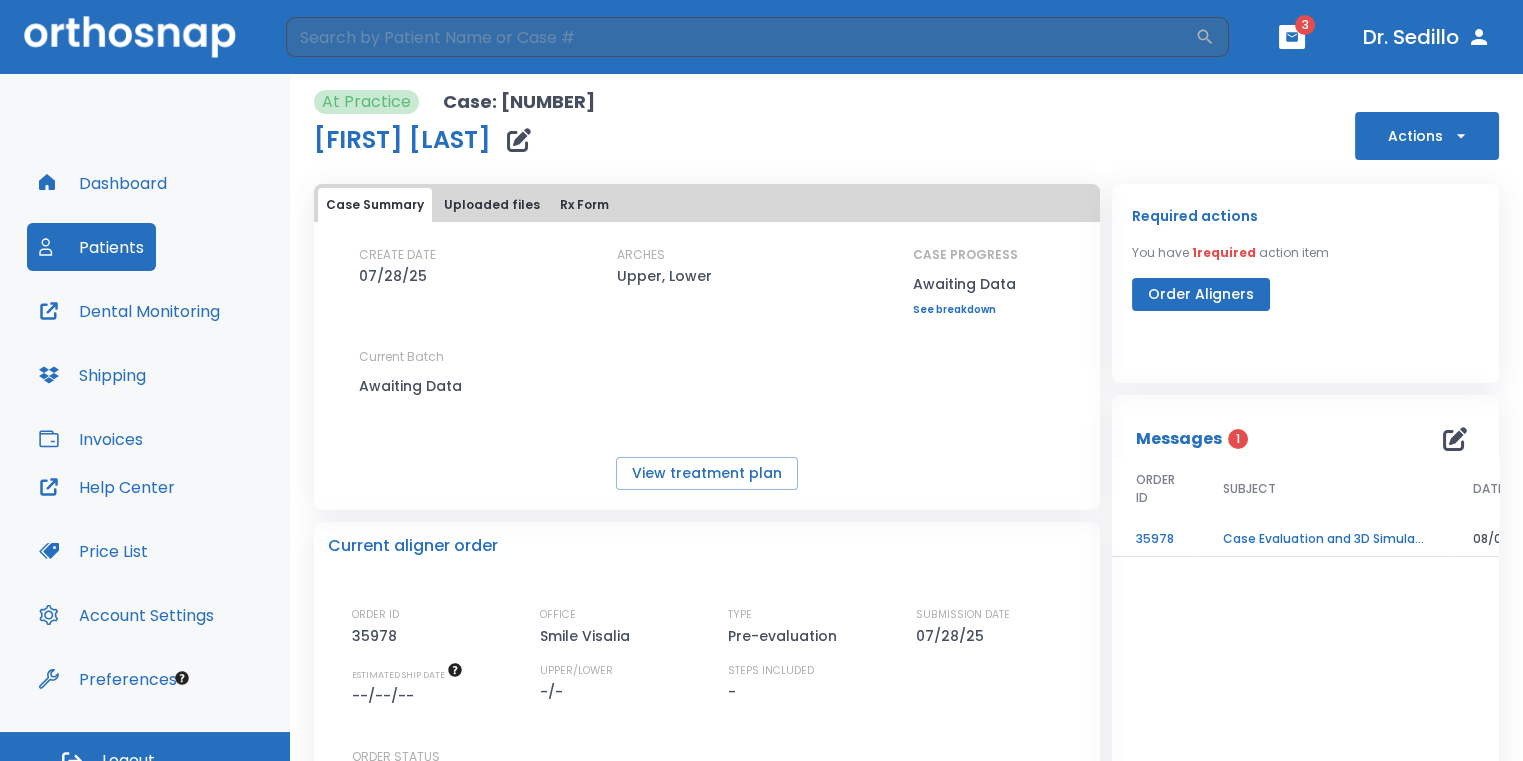 click on "Case Evaluation and 3D Simulation Ready" at bounding box center (1324, 539) 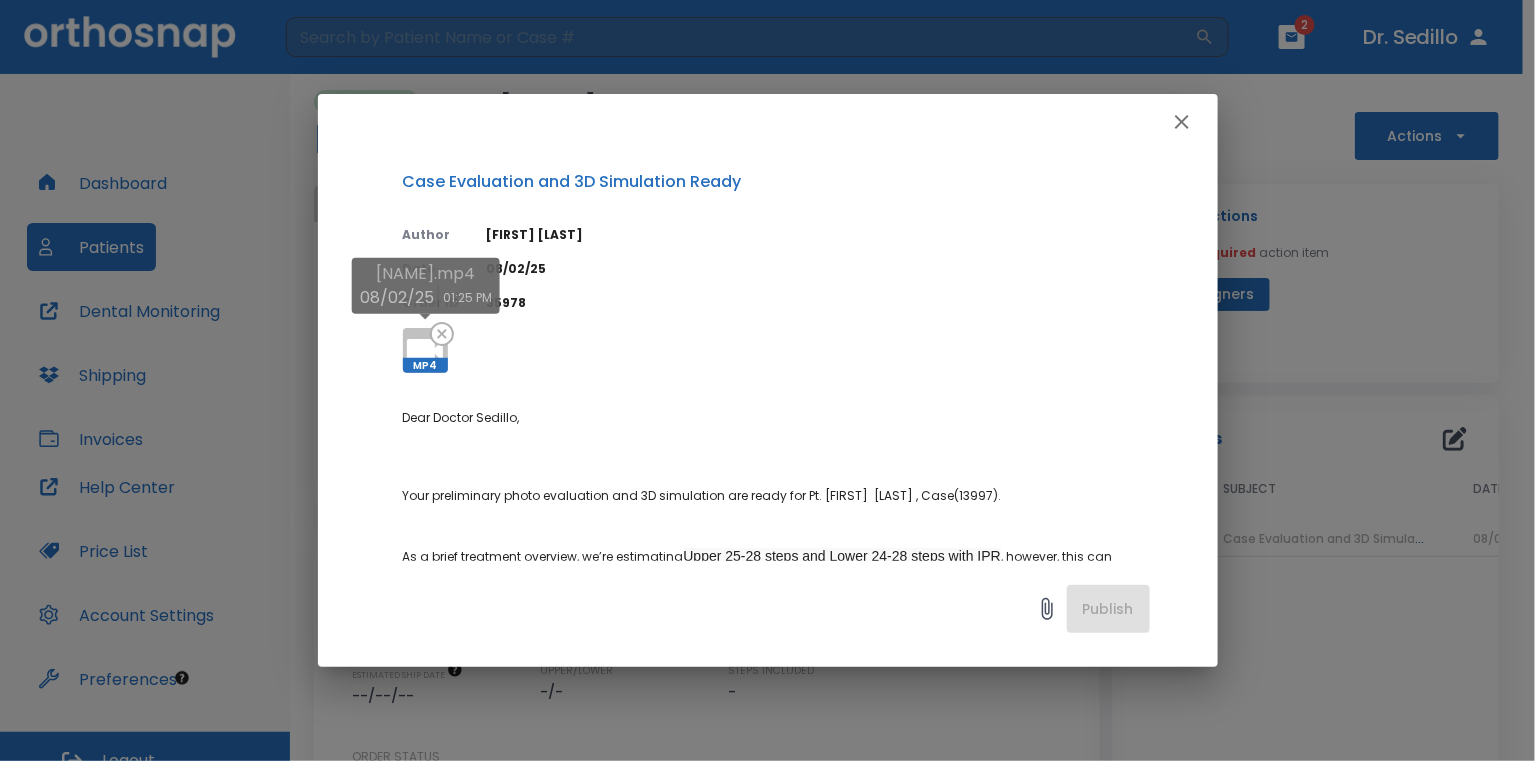 click 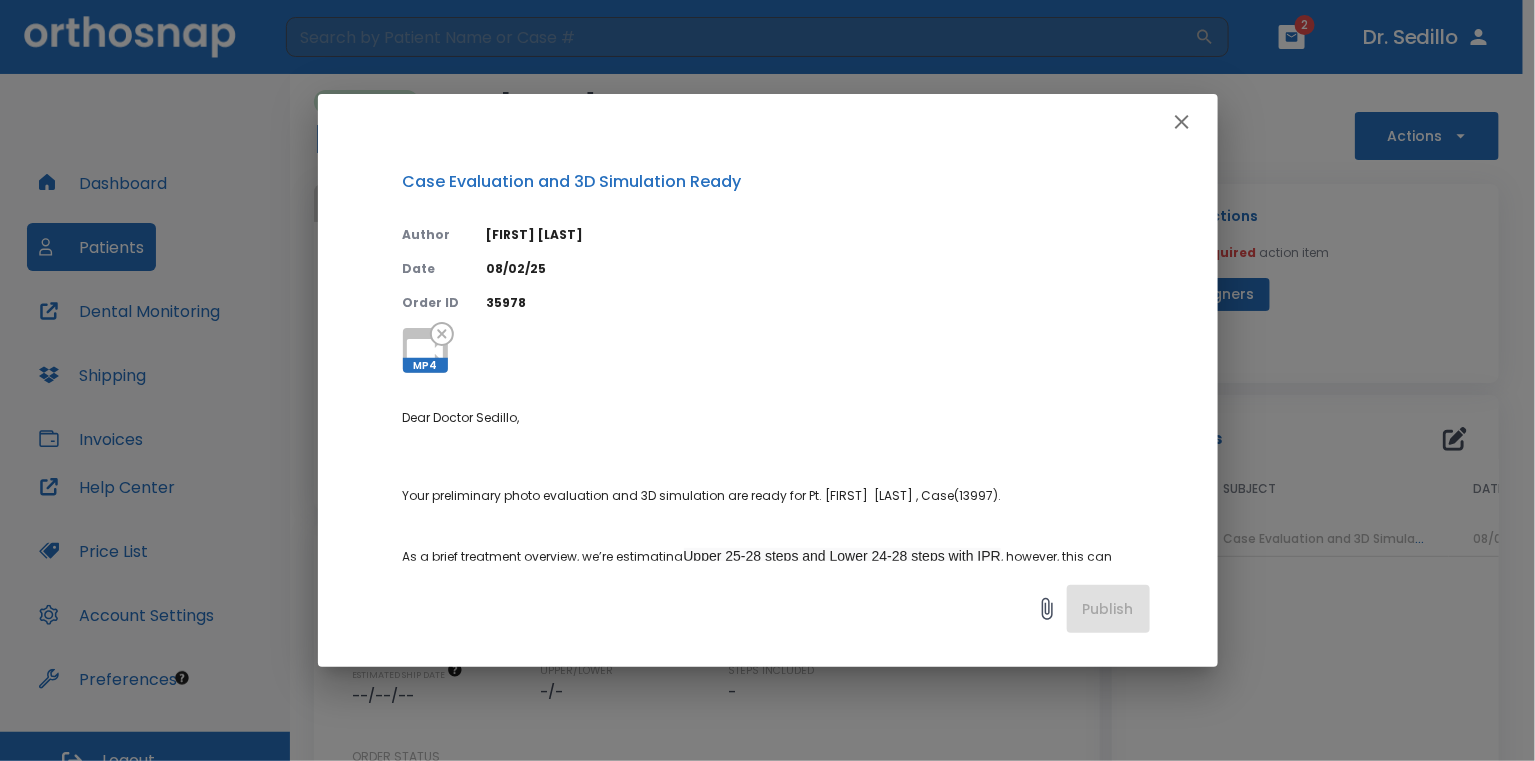 click on "Case Evaluation and 3D Simulation Ready Author [FIRST] [LAST] Date [DATE] Order ID 35978 MP4 Dear Doctor [LAST],
Your preliminary photo evaluation and 3D simulation are ready for Pt. [FIRST]  [LAST] , Case(13997).
As a brief treatment overview, we’re estimating  Upper 25-28 steps and Lower 24-28 steps with IPR  , however, this can always be optimized to your preferences and goals.
When you are ready to move forward with this treatment,  please create a new case in the portal  and include your impressions or scans so we may start working on your case immediately.
Thank you, The Orthosnap Clinical Team [PHONE]
Need a refresher on sending impressions?  Click here x Publish" at bounding box center [767, 380] 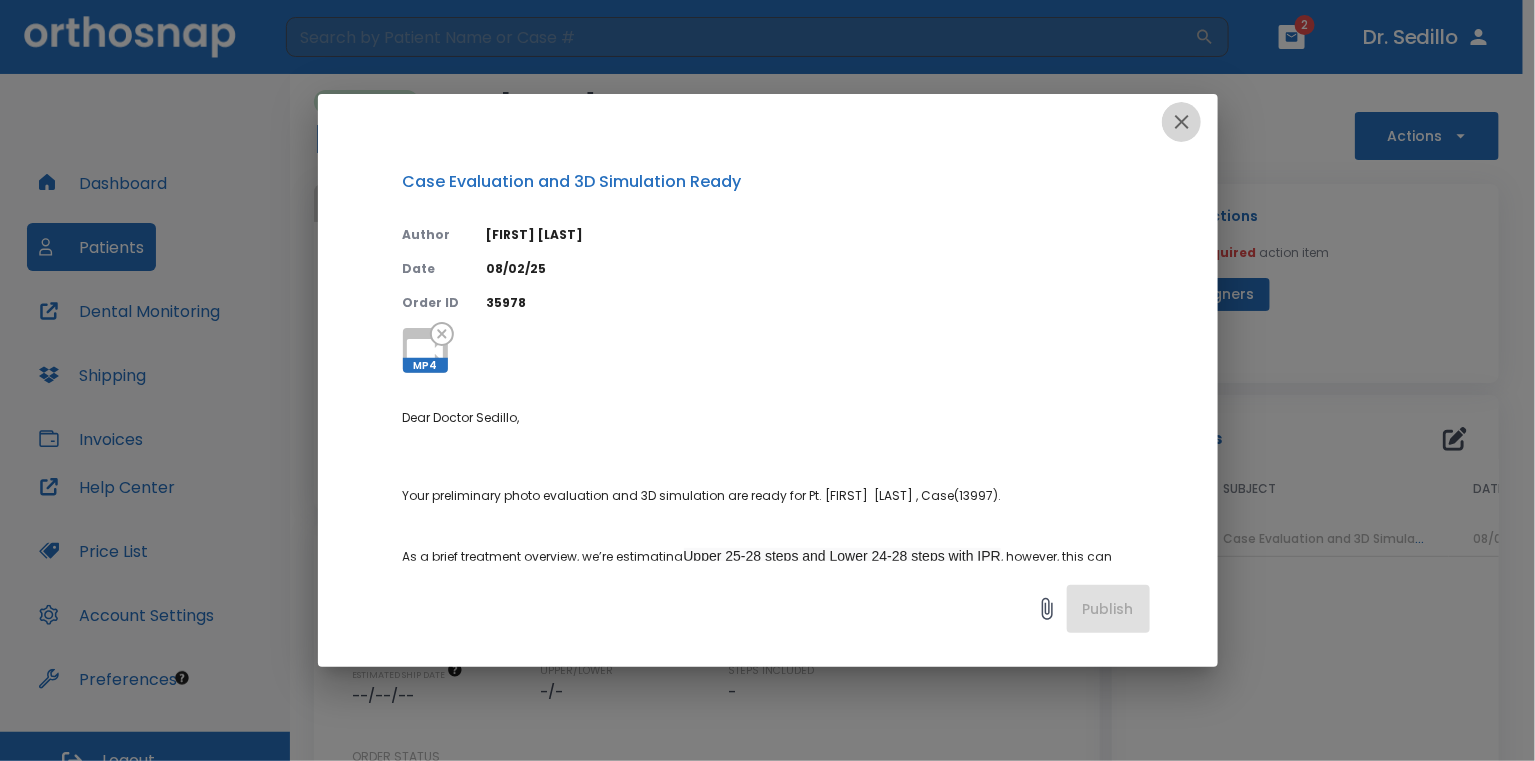 click 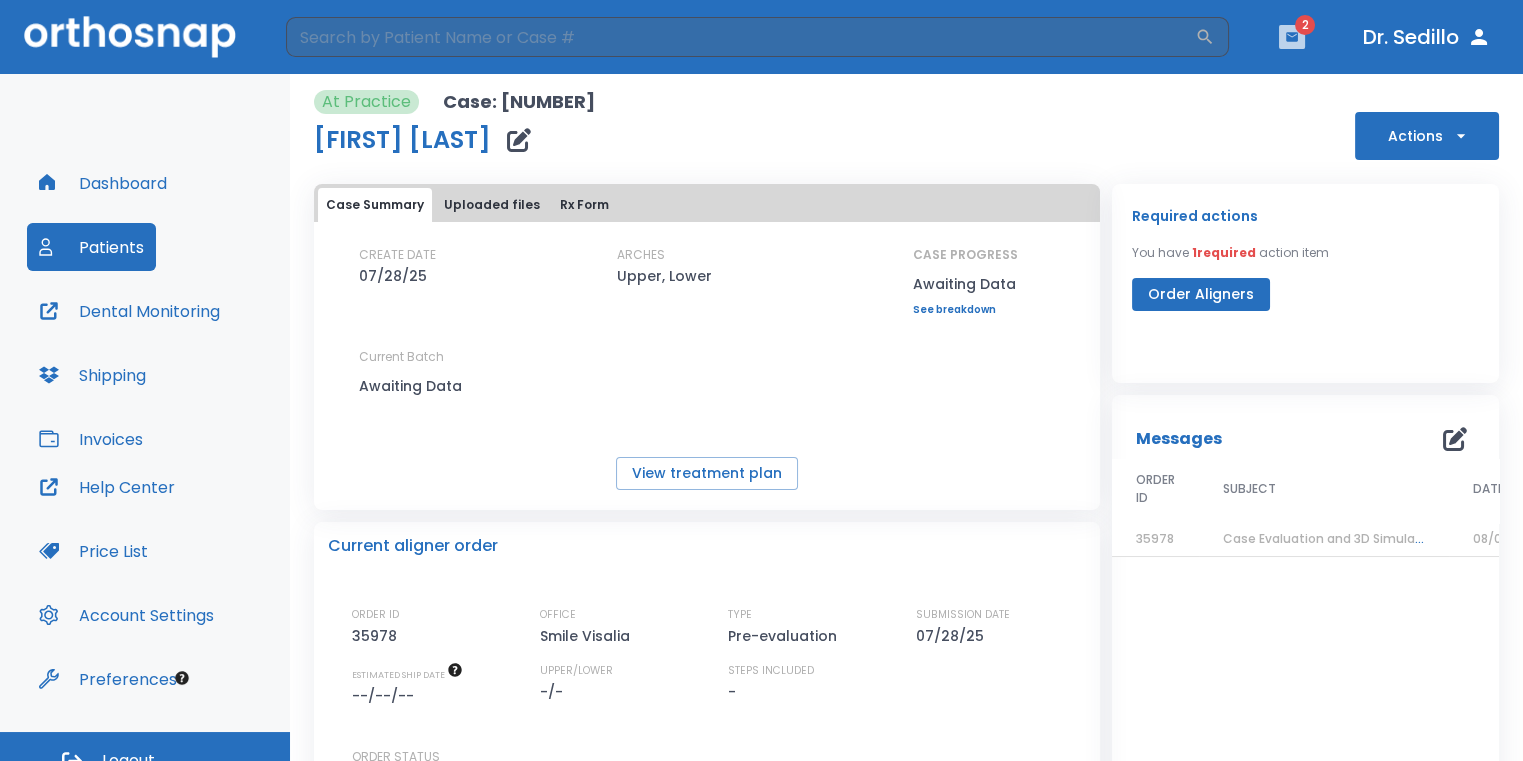 click at bounding box center [1292, 37] 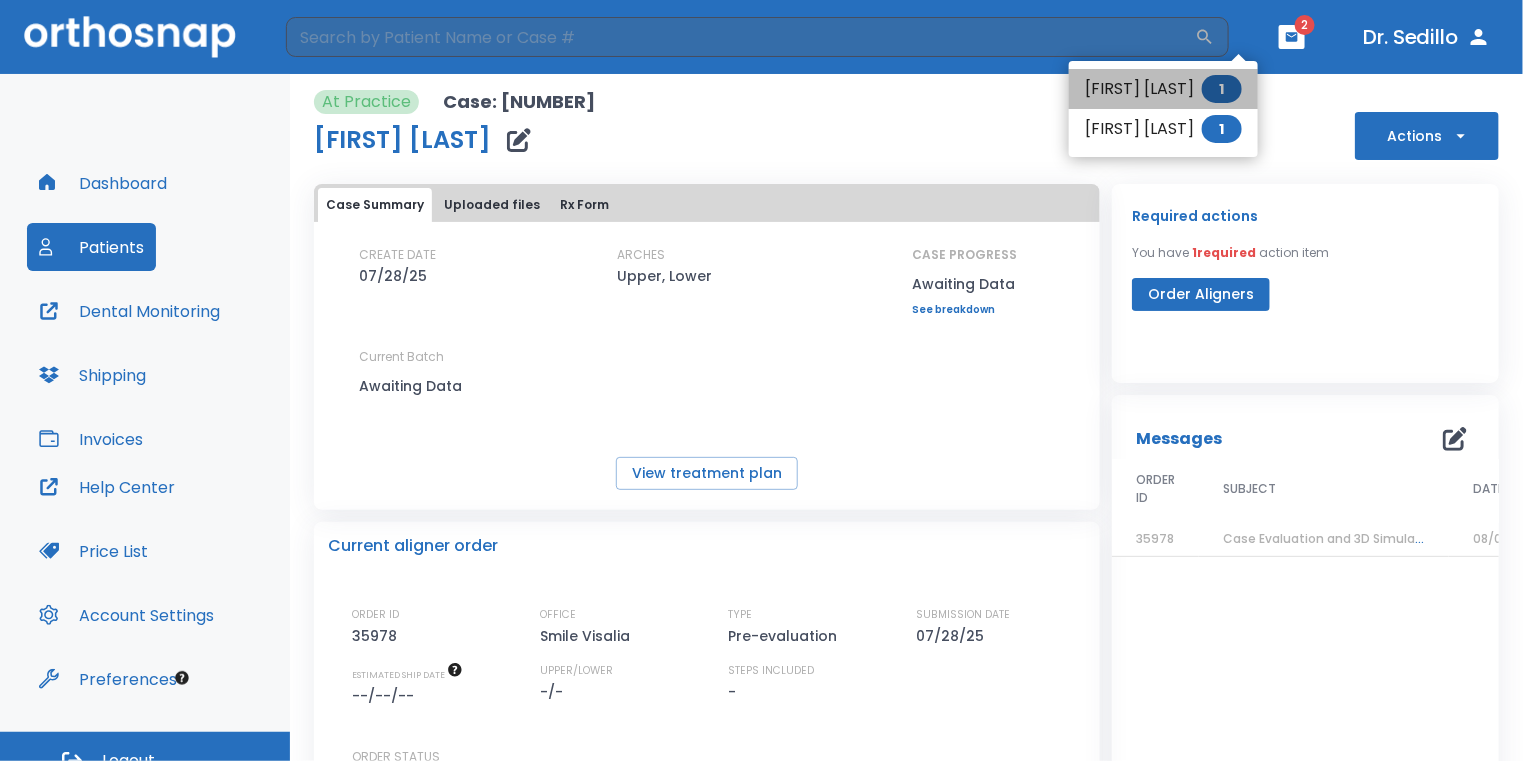 click on "[FIRST] [LAST] 1" at bounding box center [1163, 89] 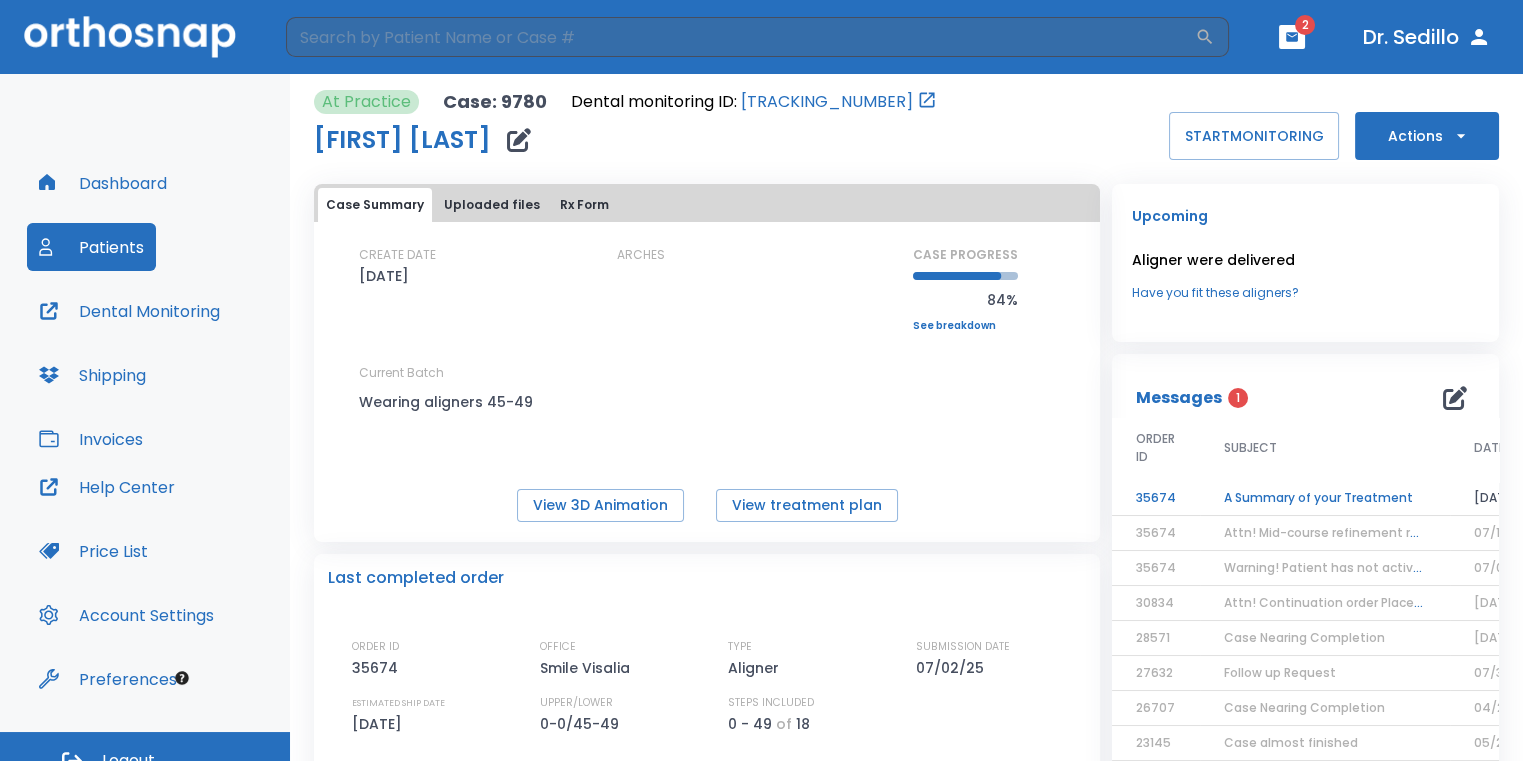 click on "A Summary of your Treatment" at bounding box center [1325, 498] 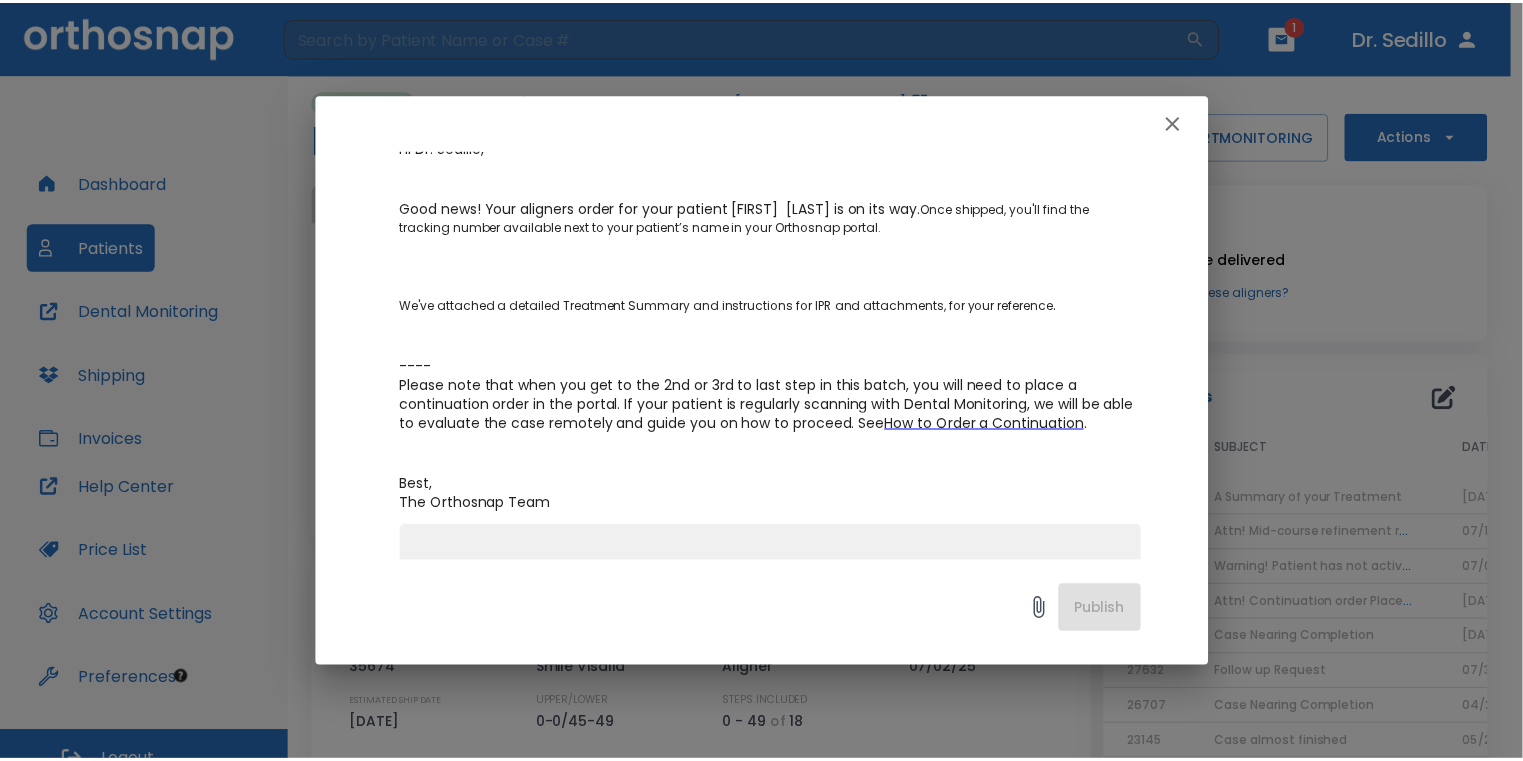 scroll, scrollTop: 300, scrollLeft: 0, axis: vertical 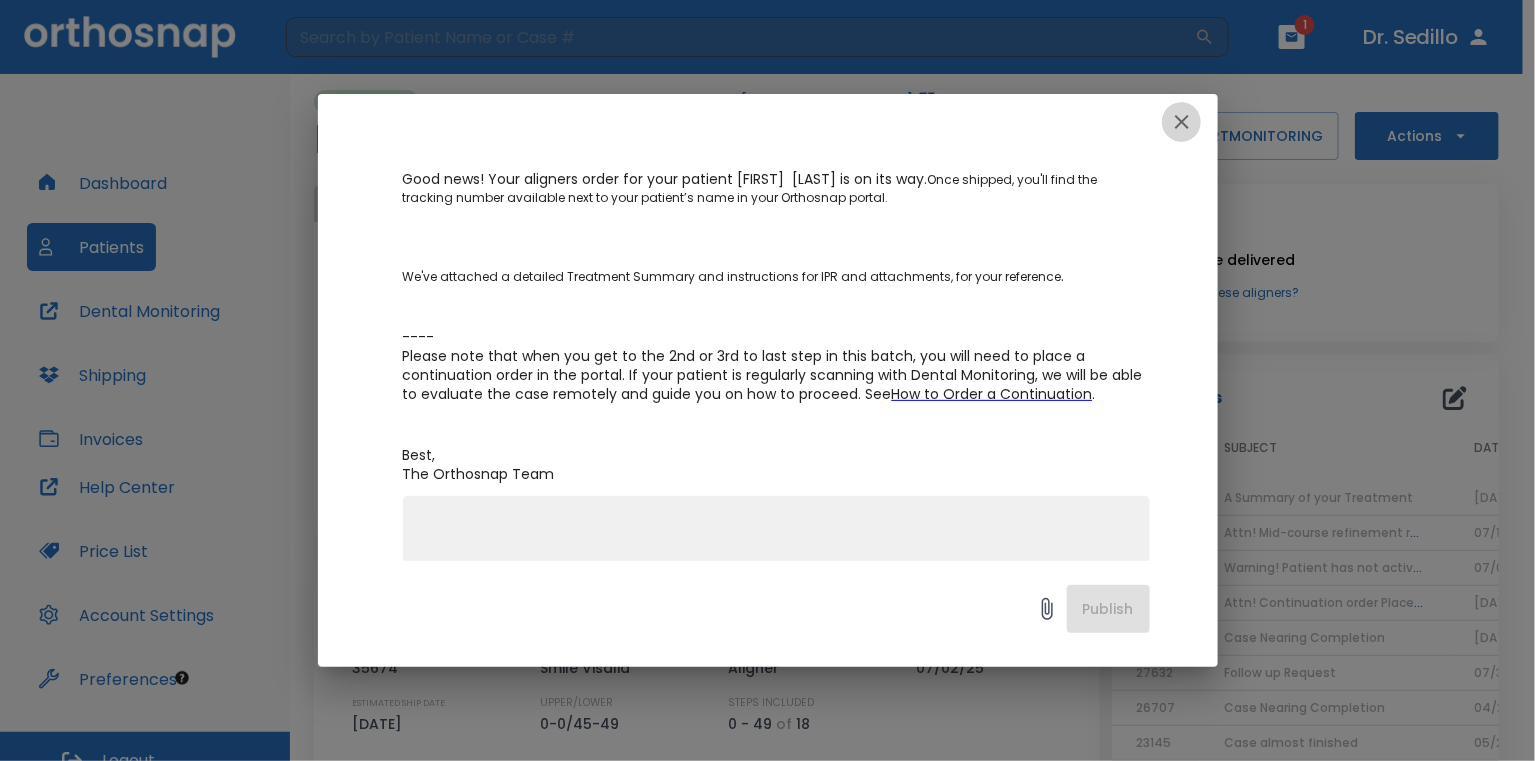 click 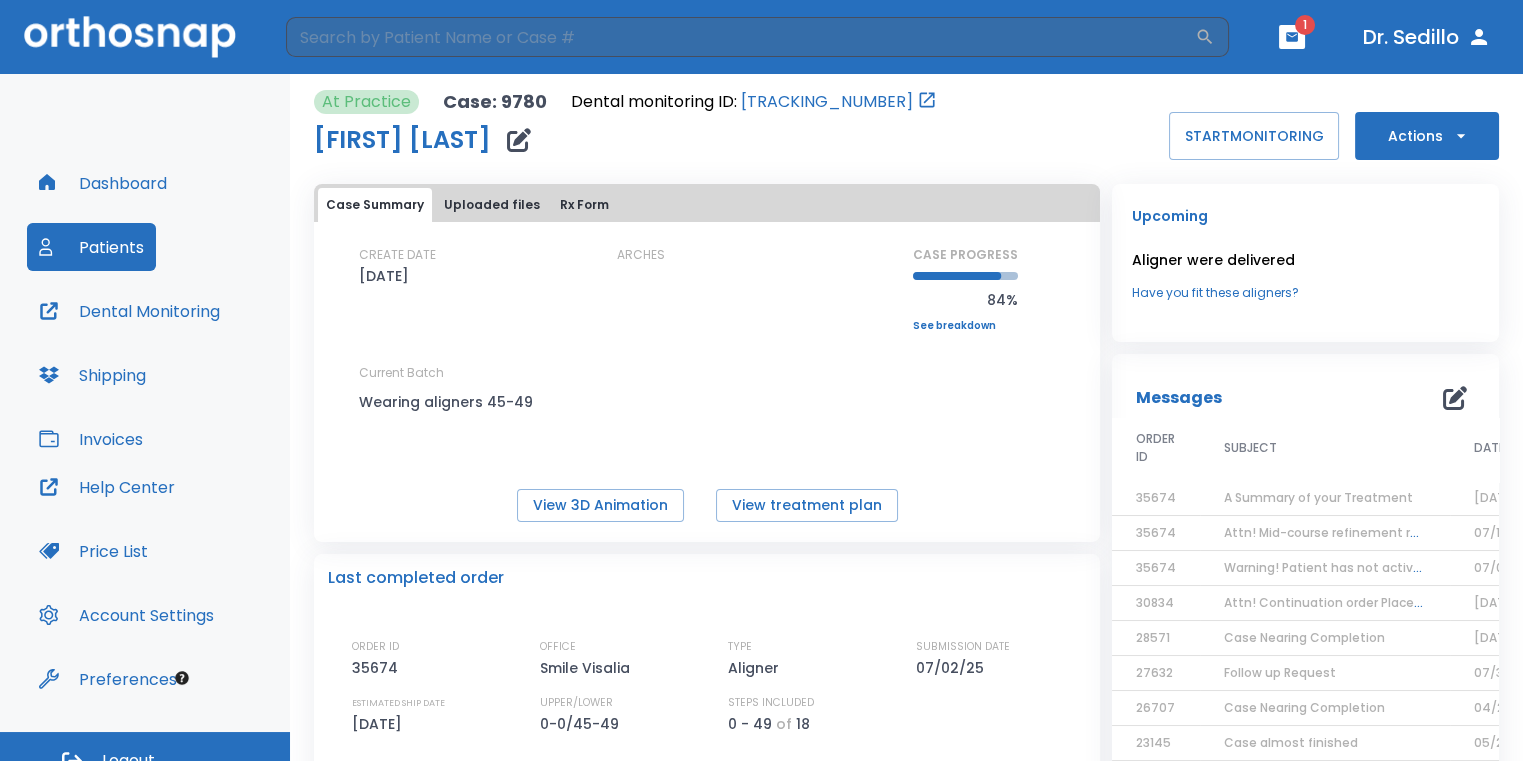click on "1" at bounding box center (1305, 25) 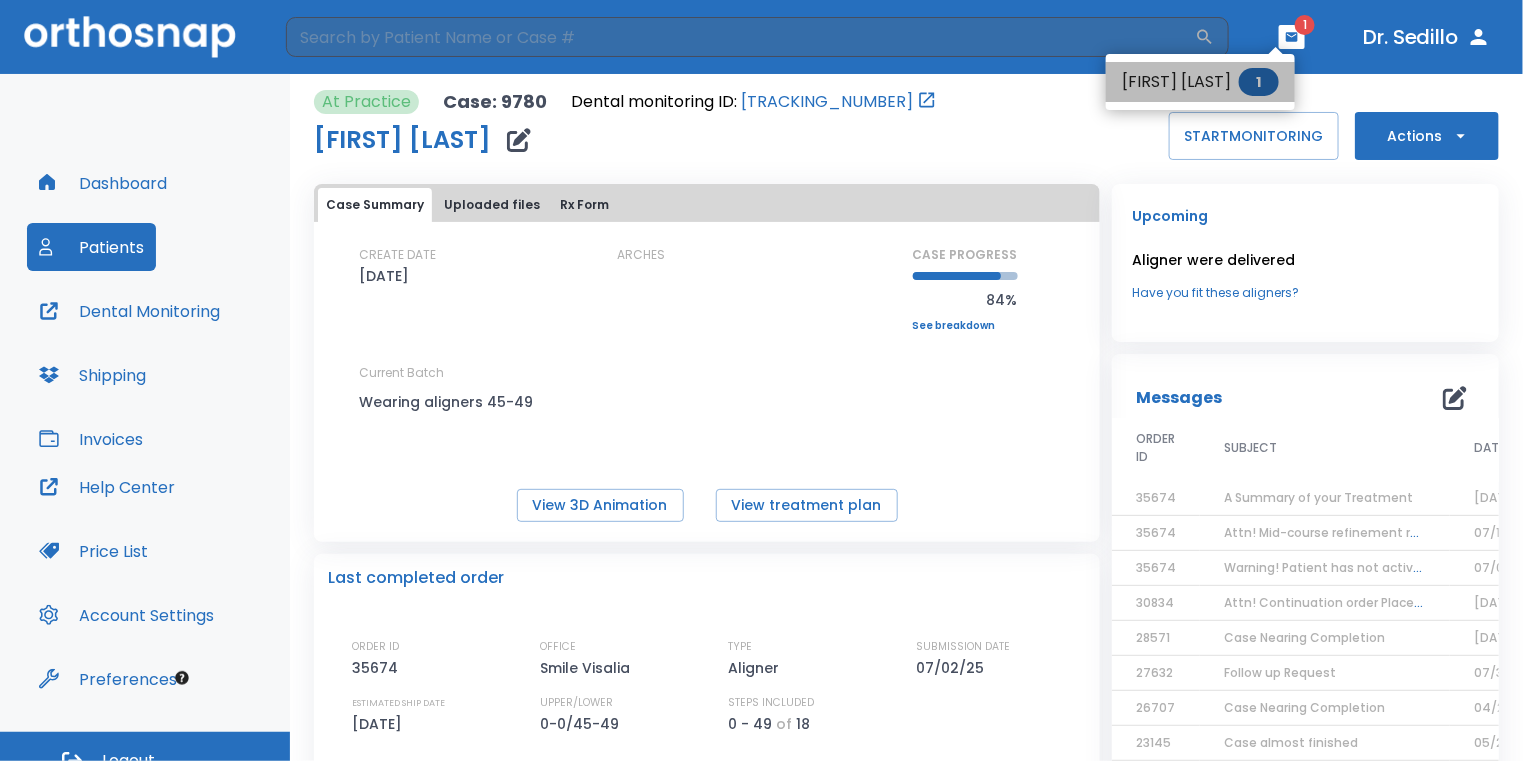 click on "[FIRST] [LAST] 1" at bounding box center [1200, 82] 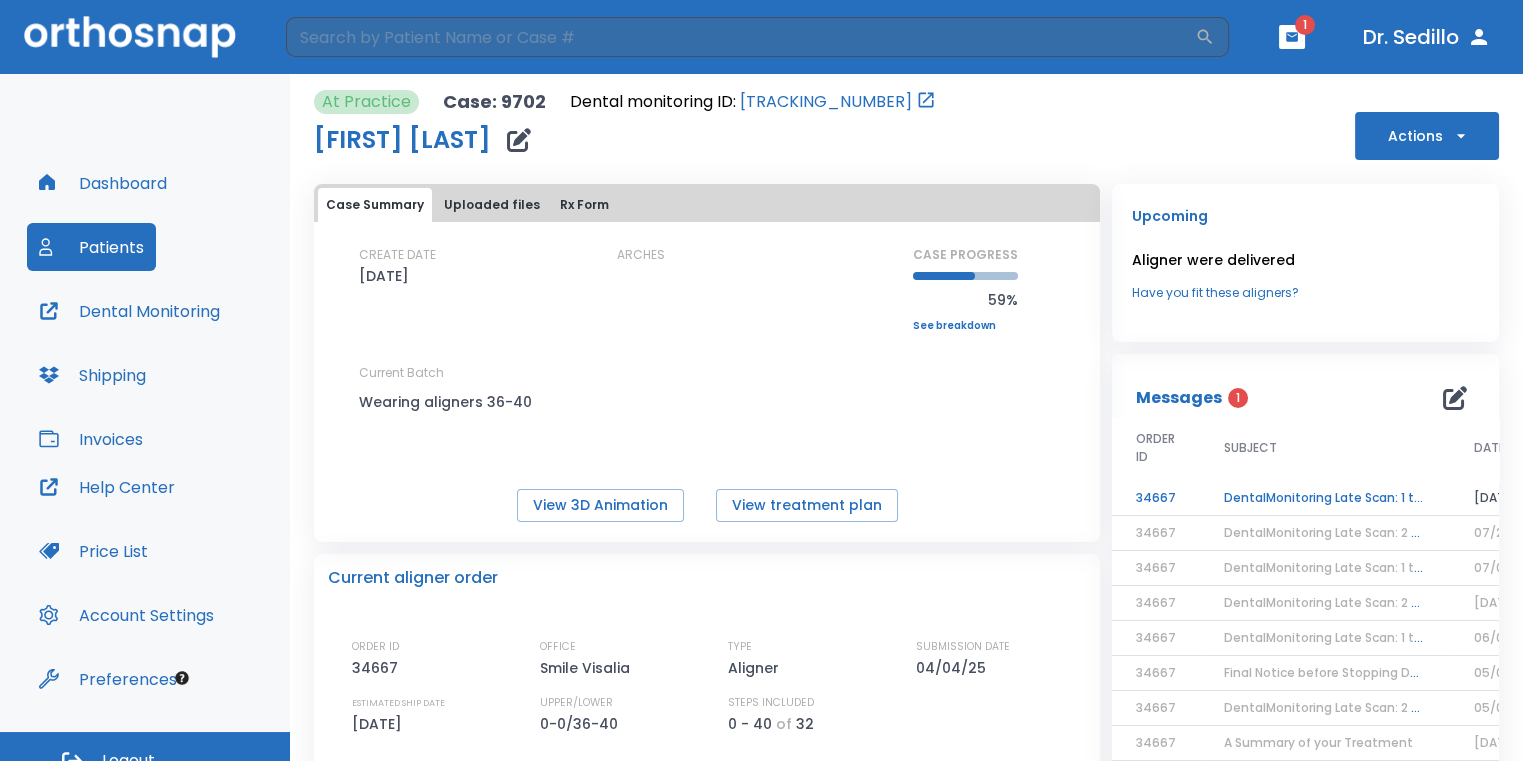 click on "DentalMonitoring Late Scan: 1 to 2 Weeks Notification" at bounding box center [1325, 498] 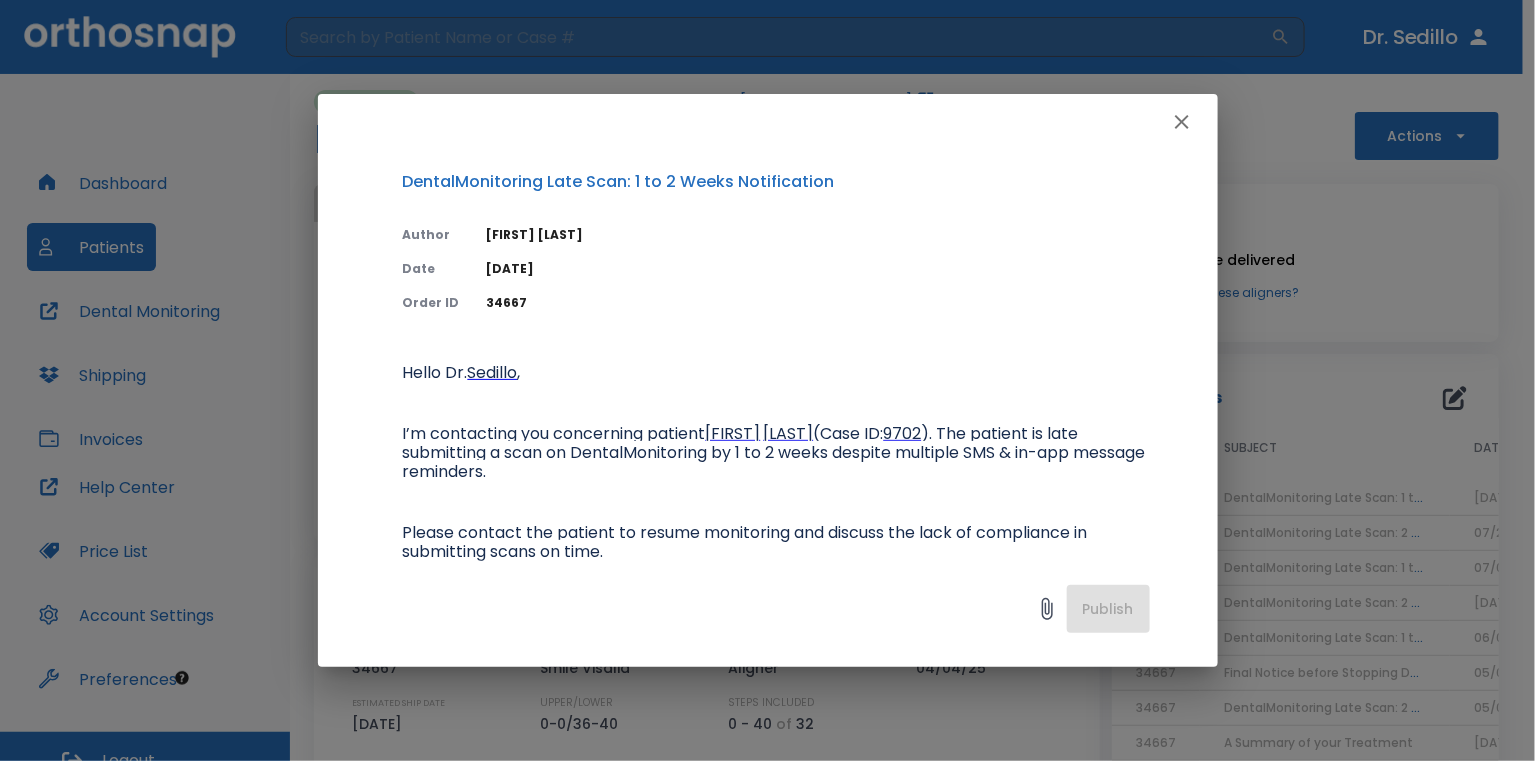 click 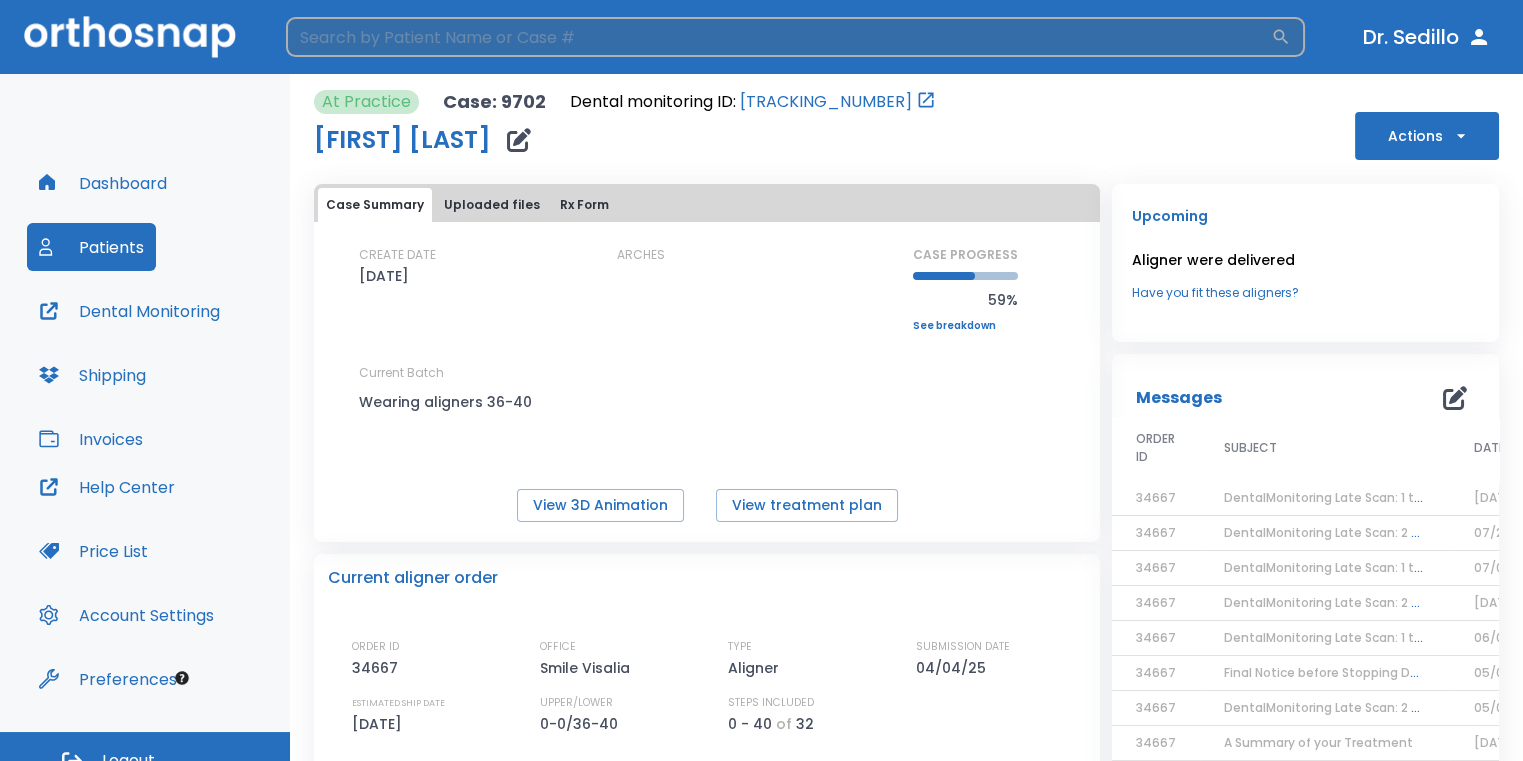 click at bounding box center (778, 37) 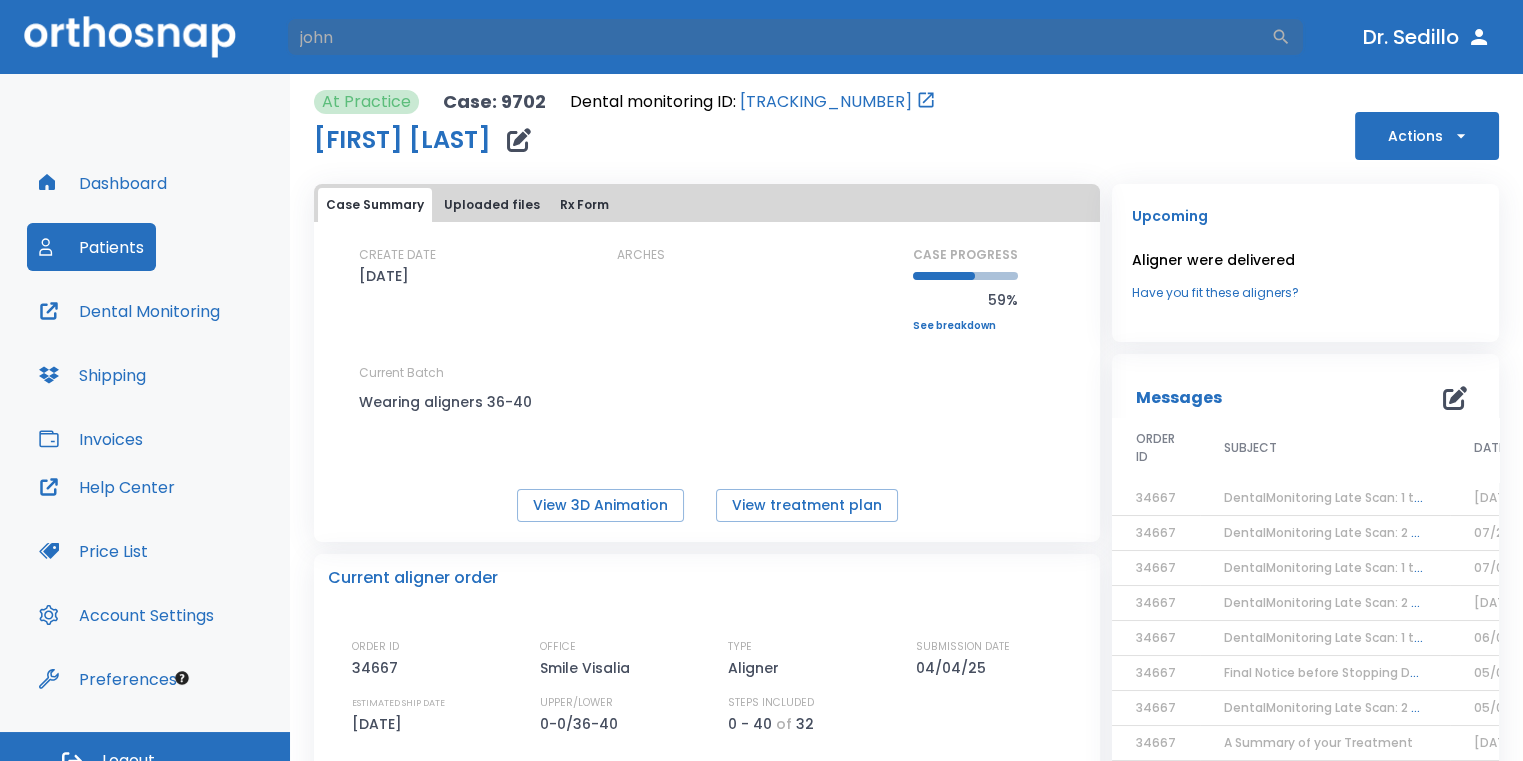 type on "john" 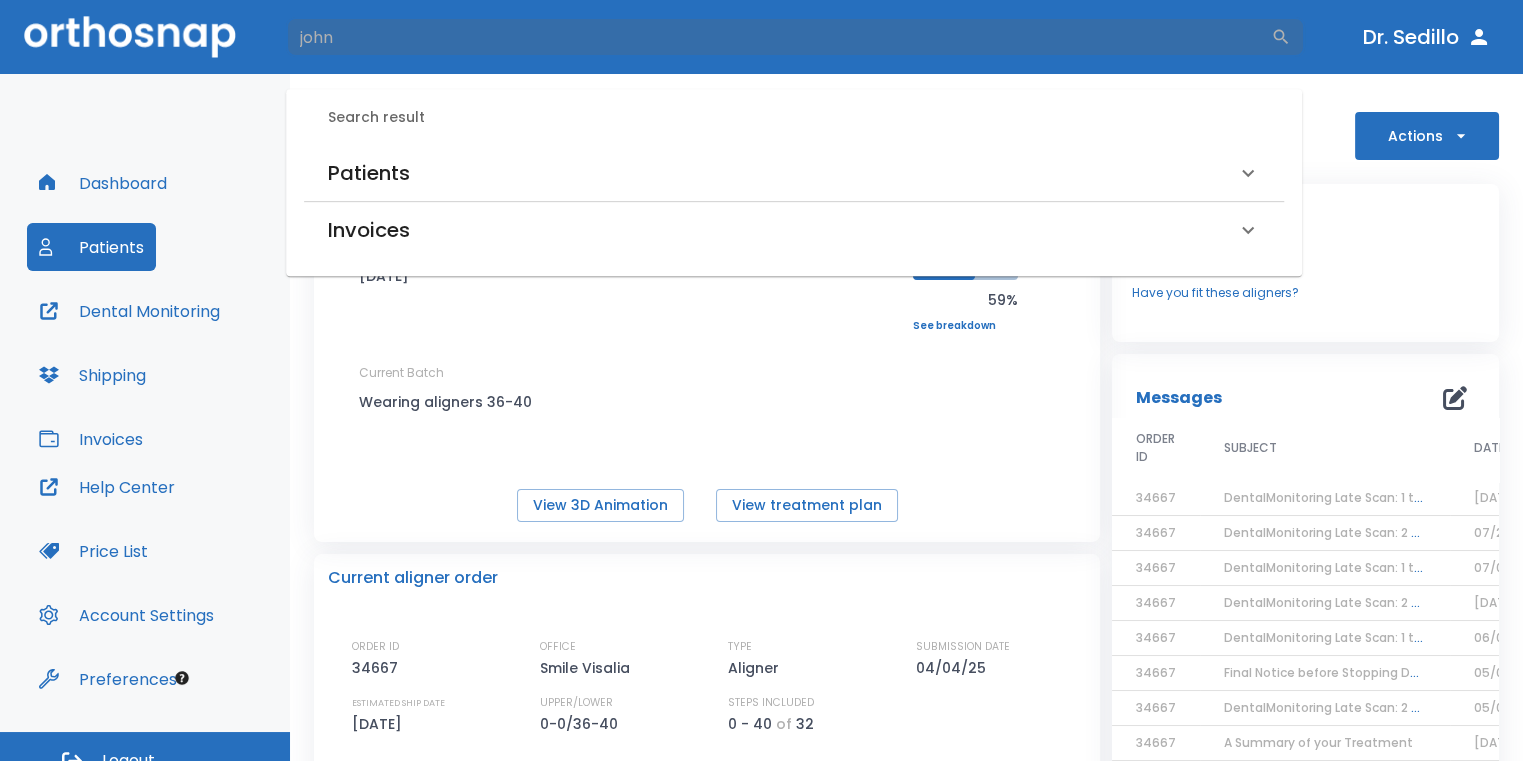 click on "Patients" at bounding box center [782, 173] 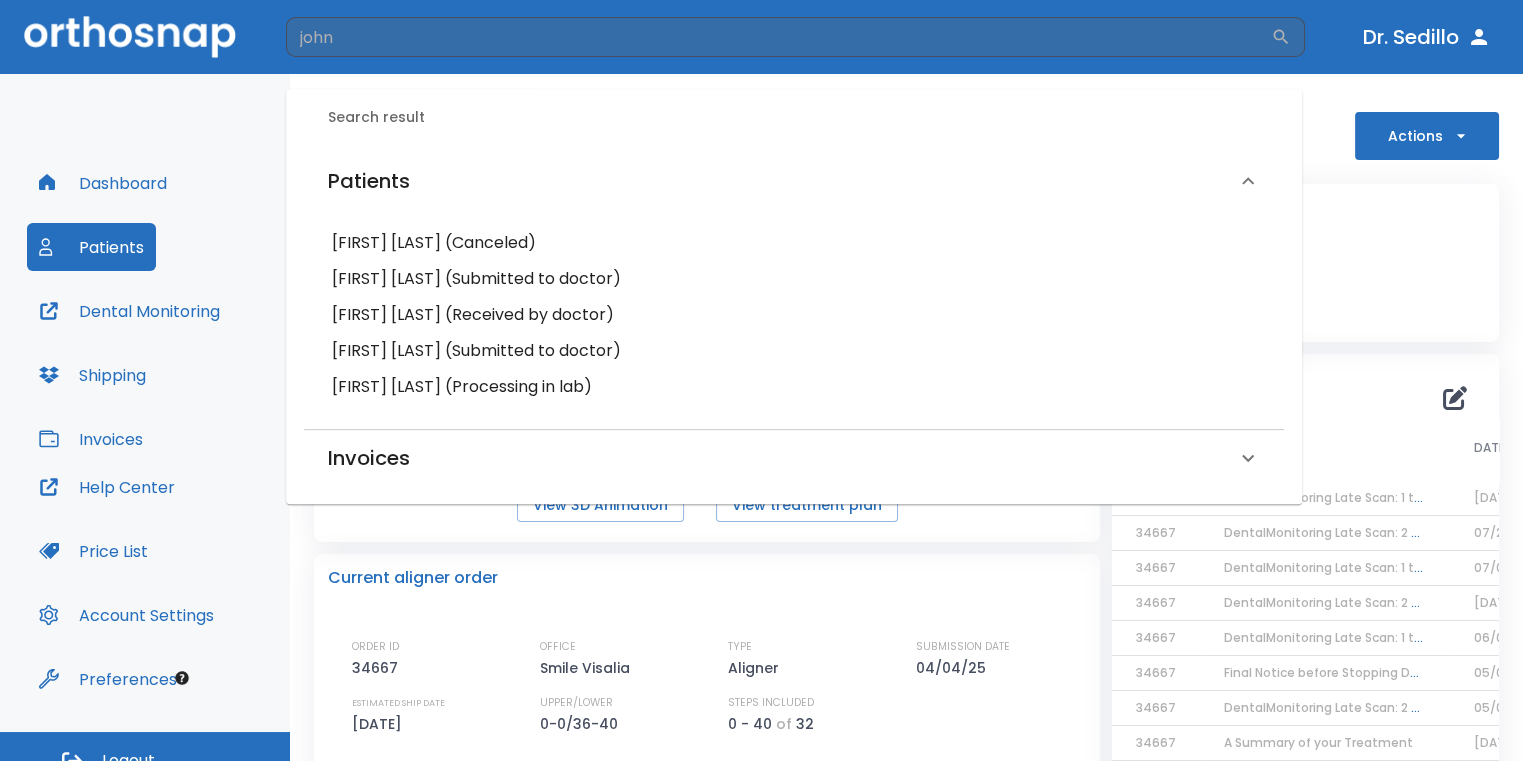click on "[FIRST]  [LAST] (Processing in lab)" at bounding box center (794, 387) 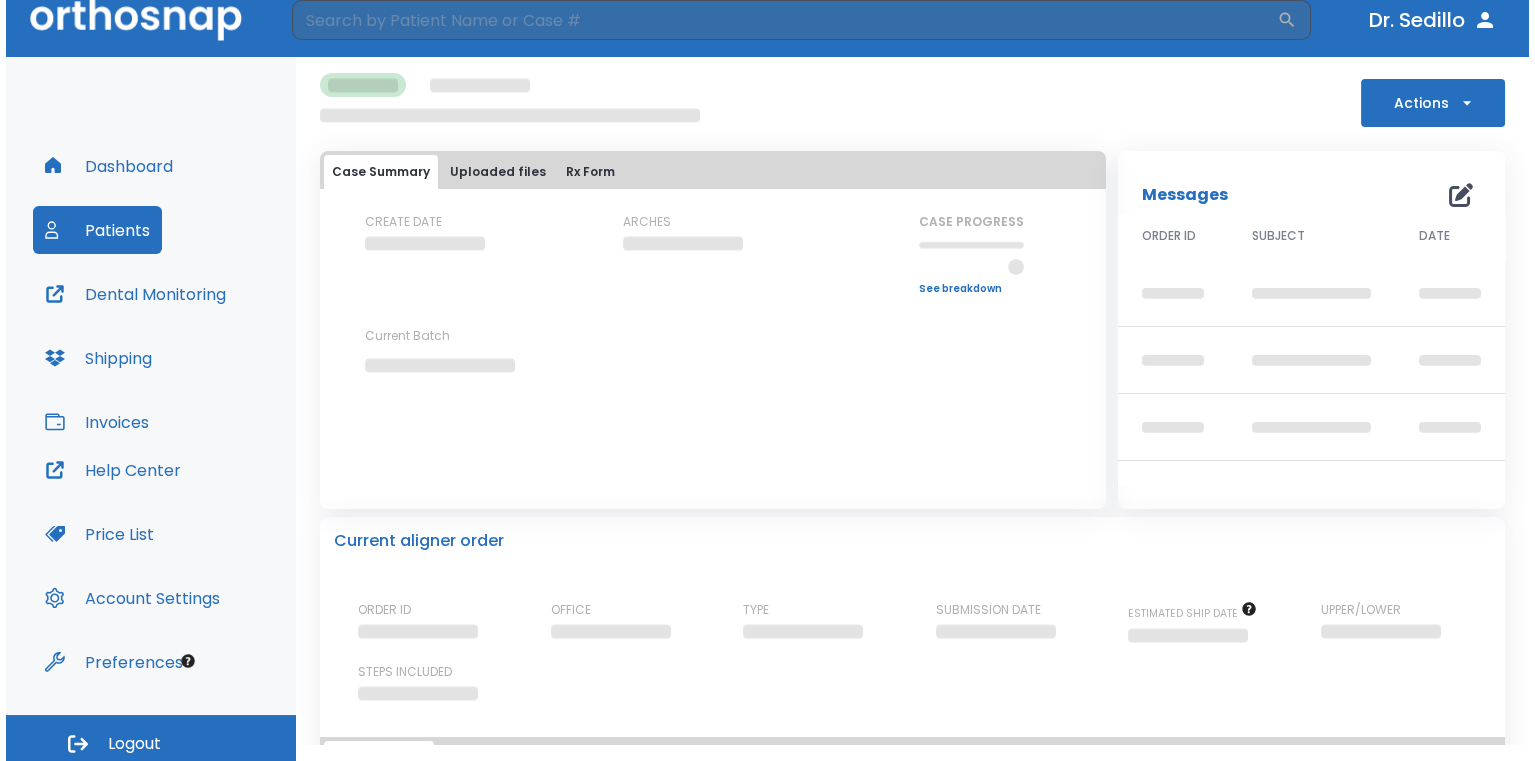 scroll, scrollTop: 24, scrollLeft: 0, axis: vertical 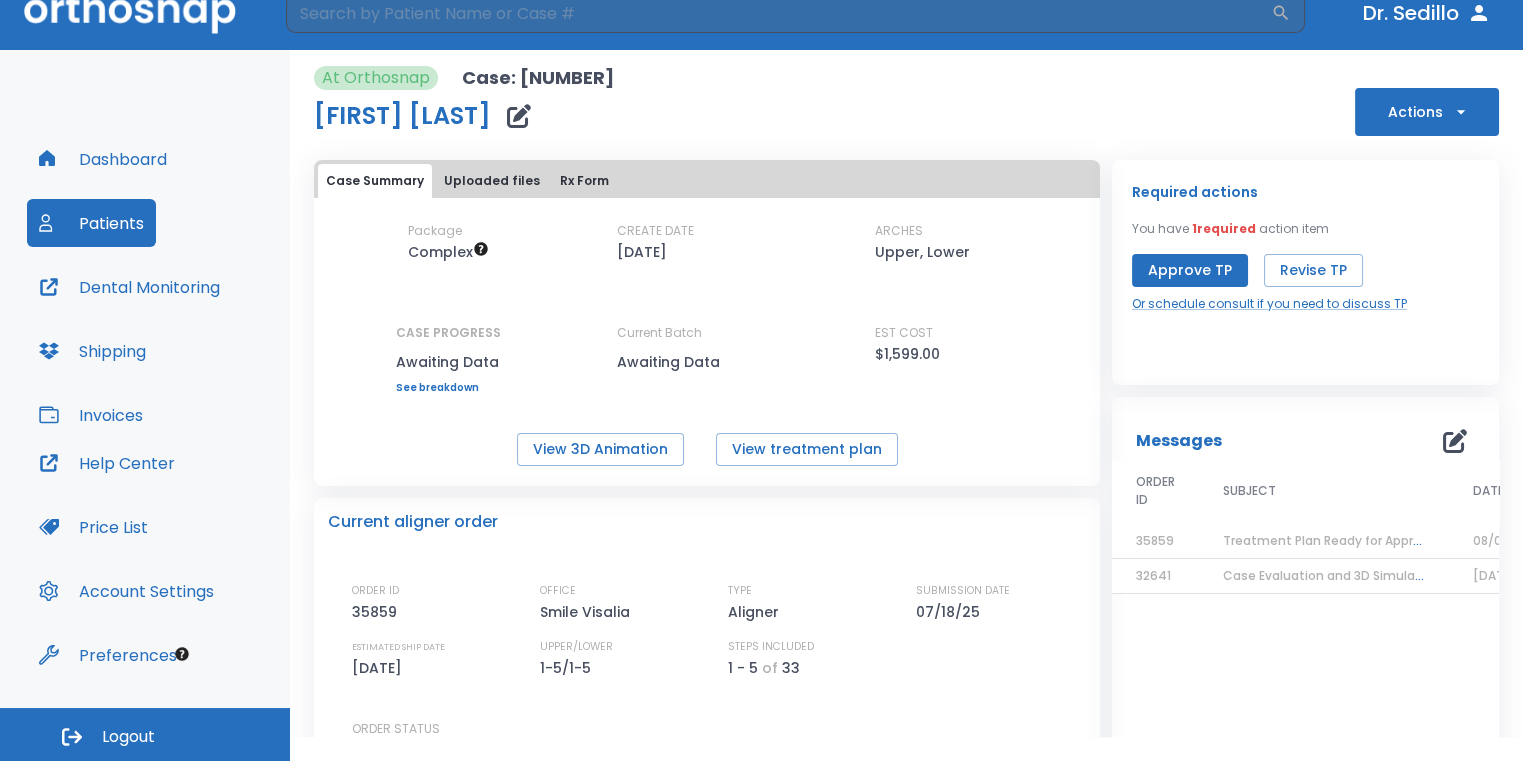 click on "Treatment Plan Ready for Approval!" at bounding box center [1333, 540] 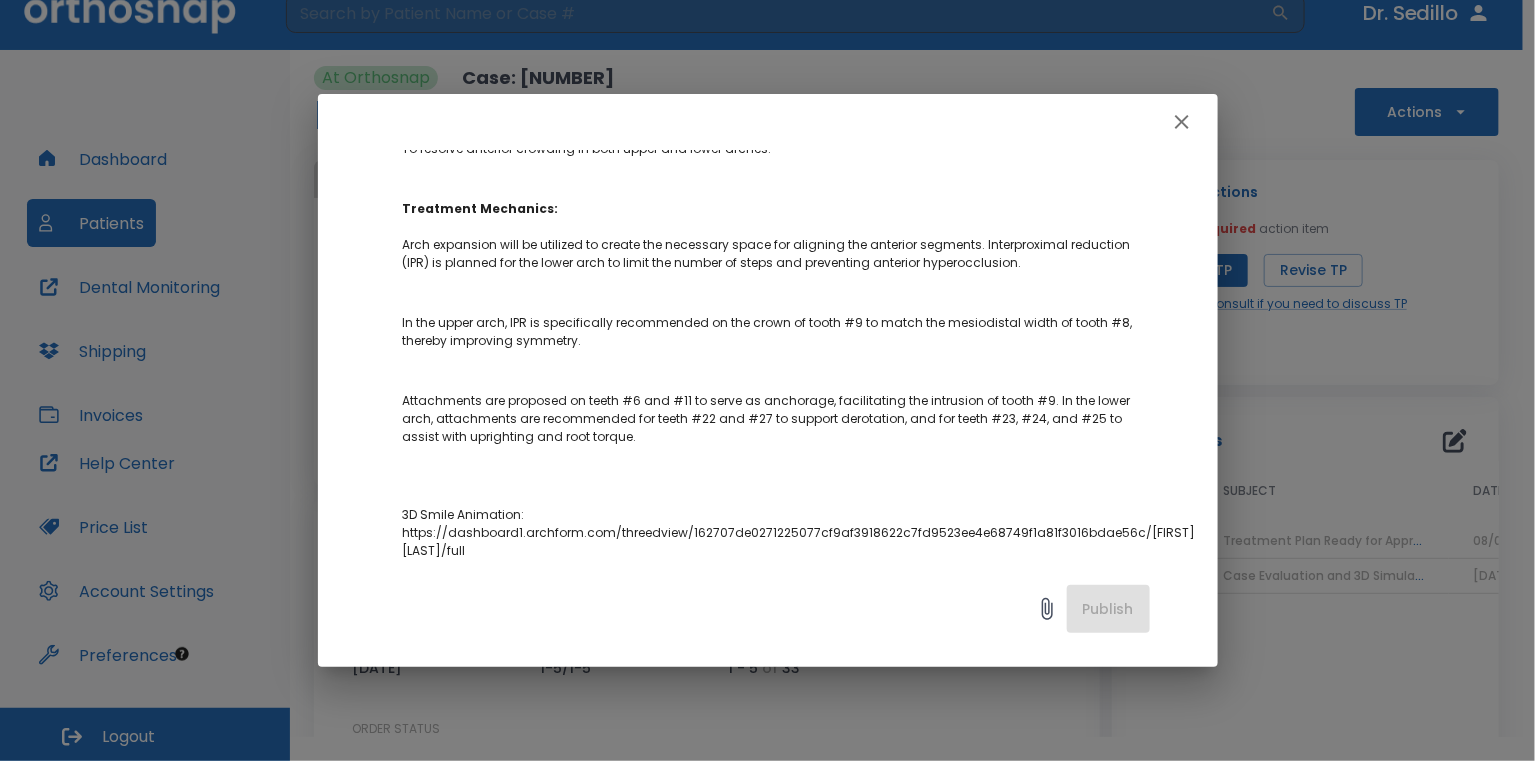 scroll, scrollTop: 500, scrollLeft: 0, axis: vertical 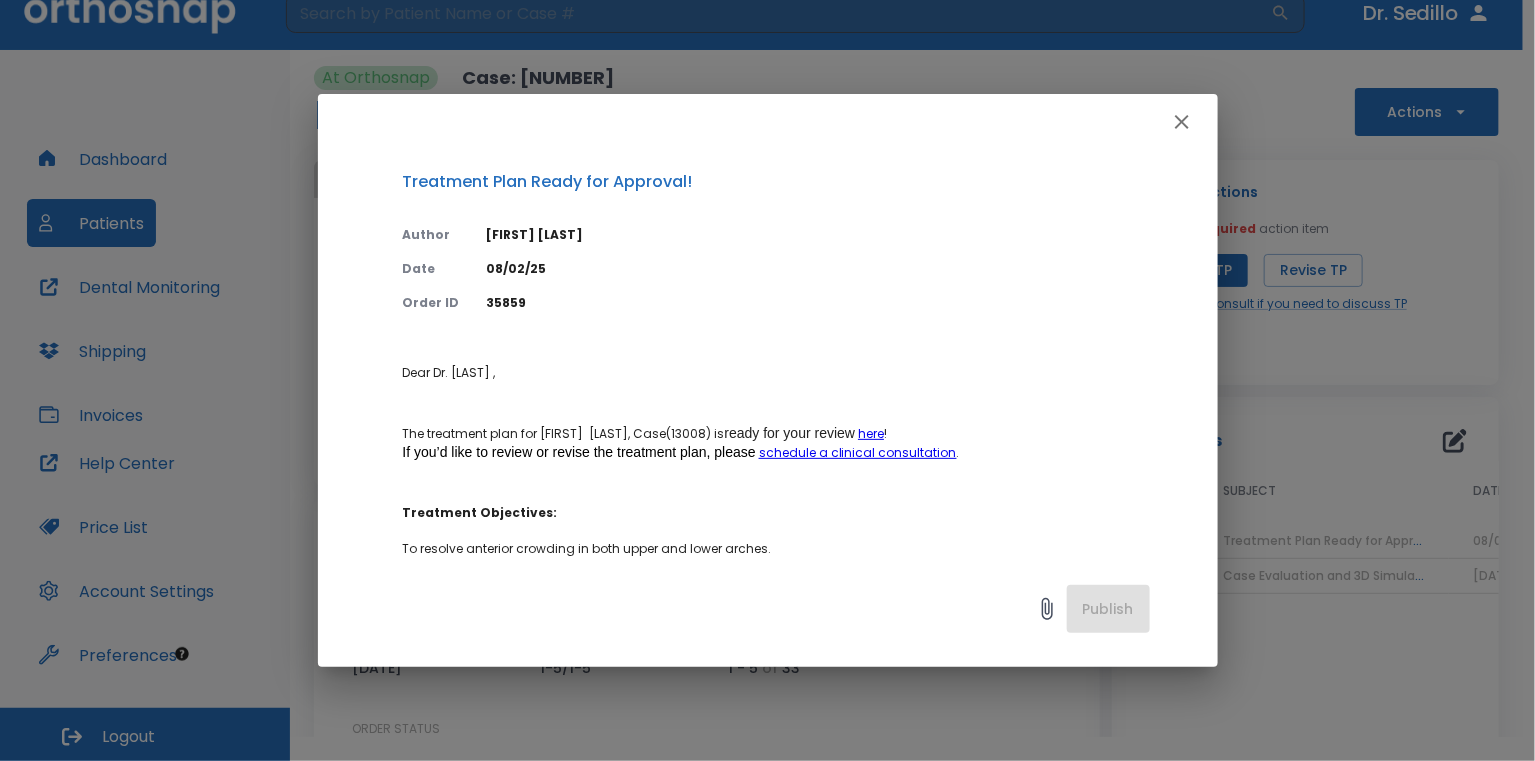 click 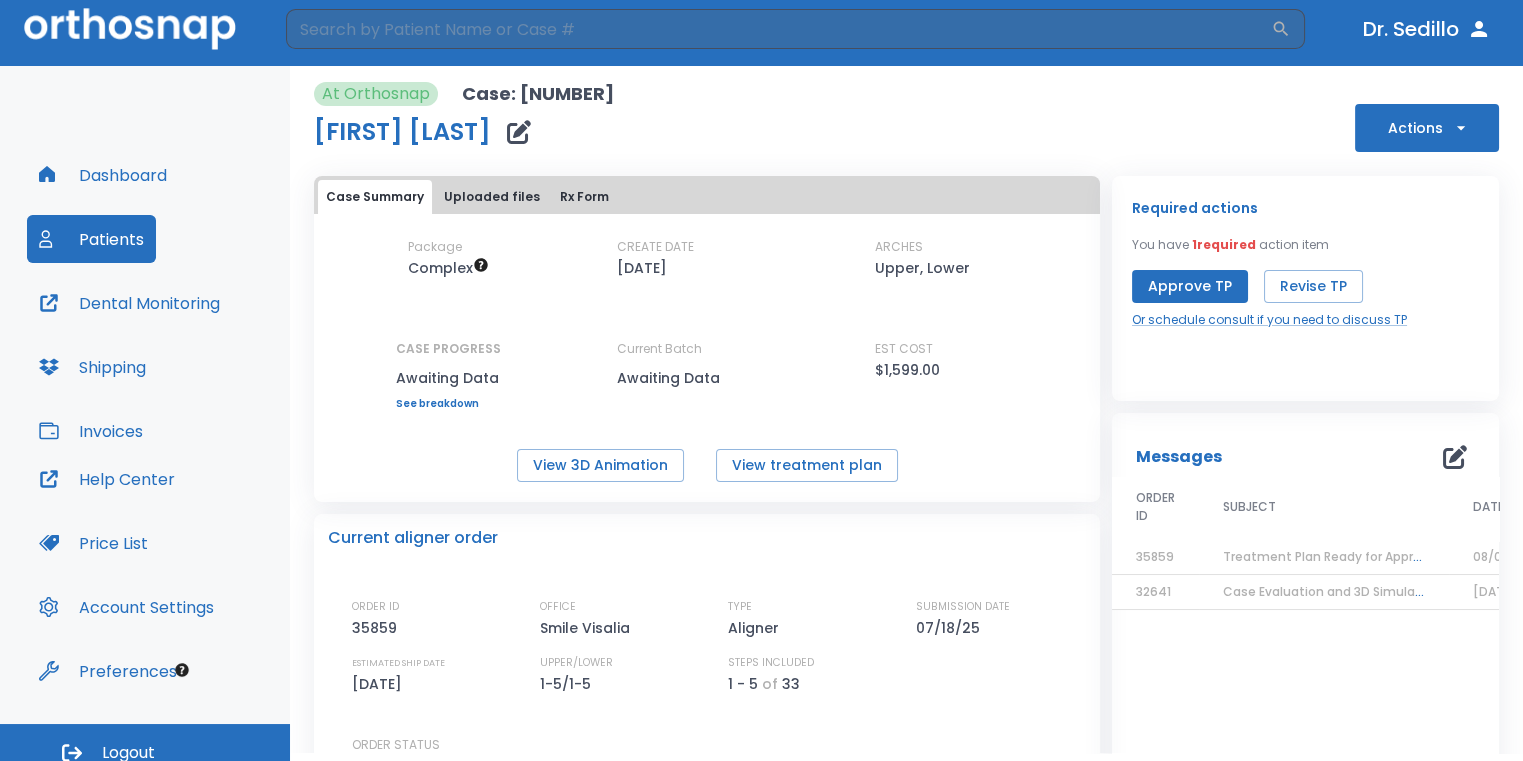 scroll, scrollTop: 0, scrollLeft: 0, axis: both 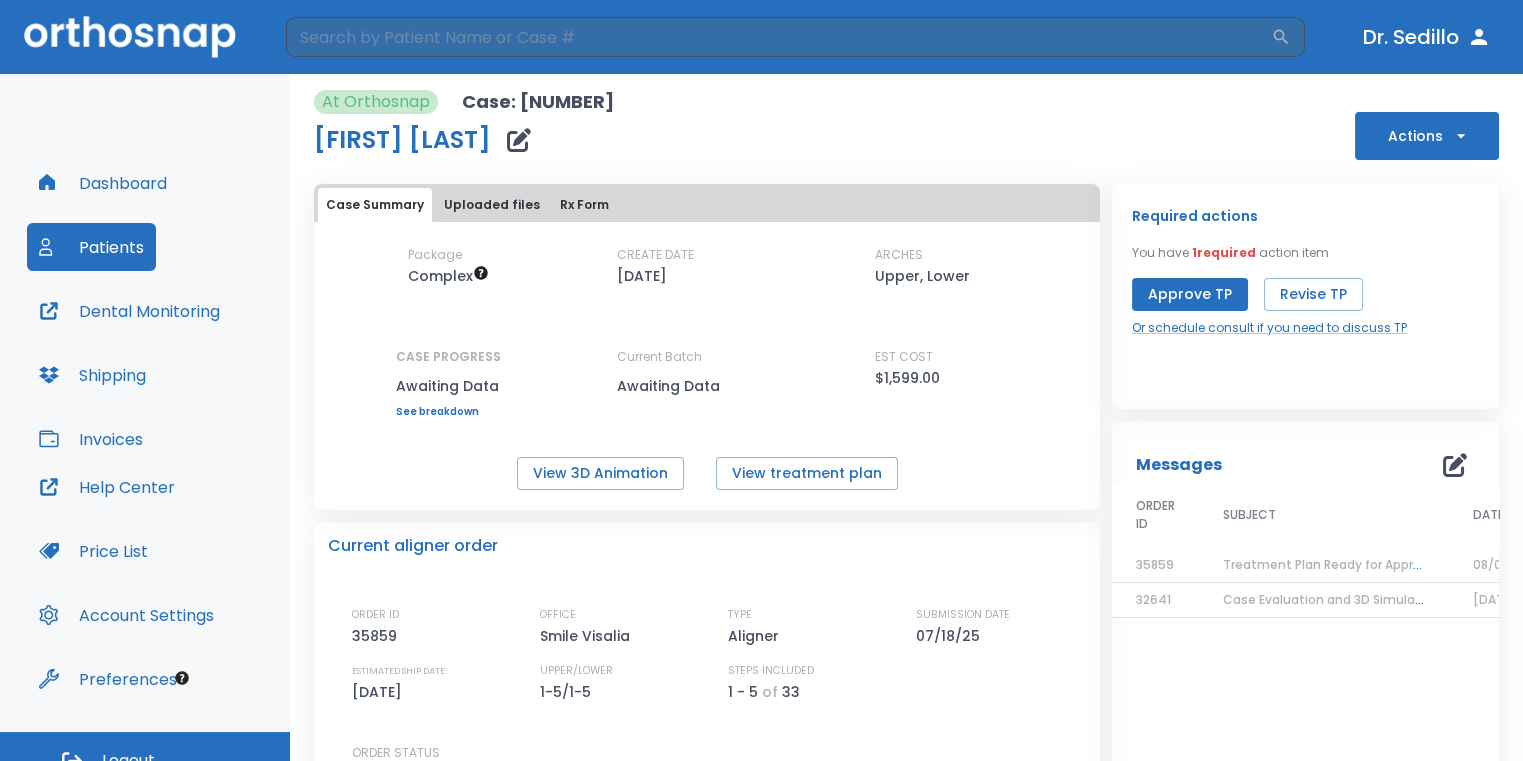 drag, startPoint x: 552, startPoint y: 59, endPoint x: 556, endPoint y: 48, distance: 11.7046995 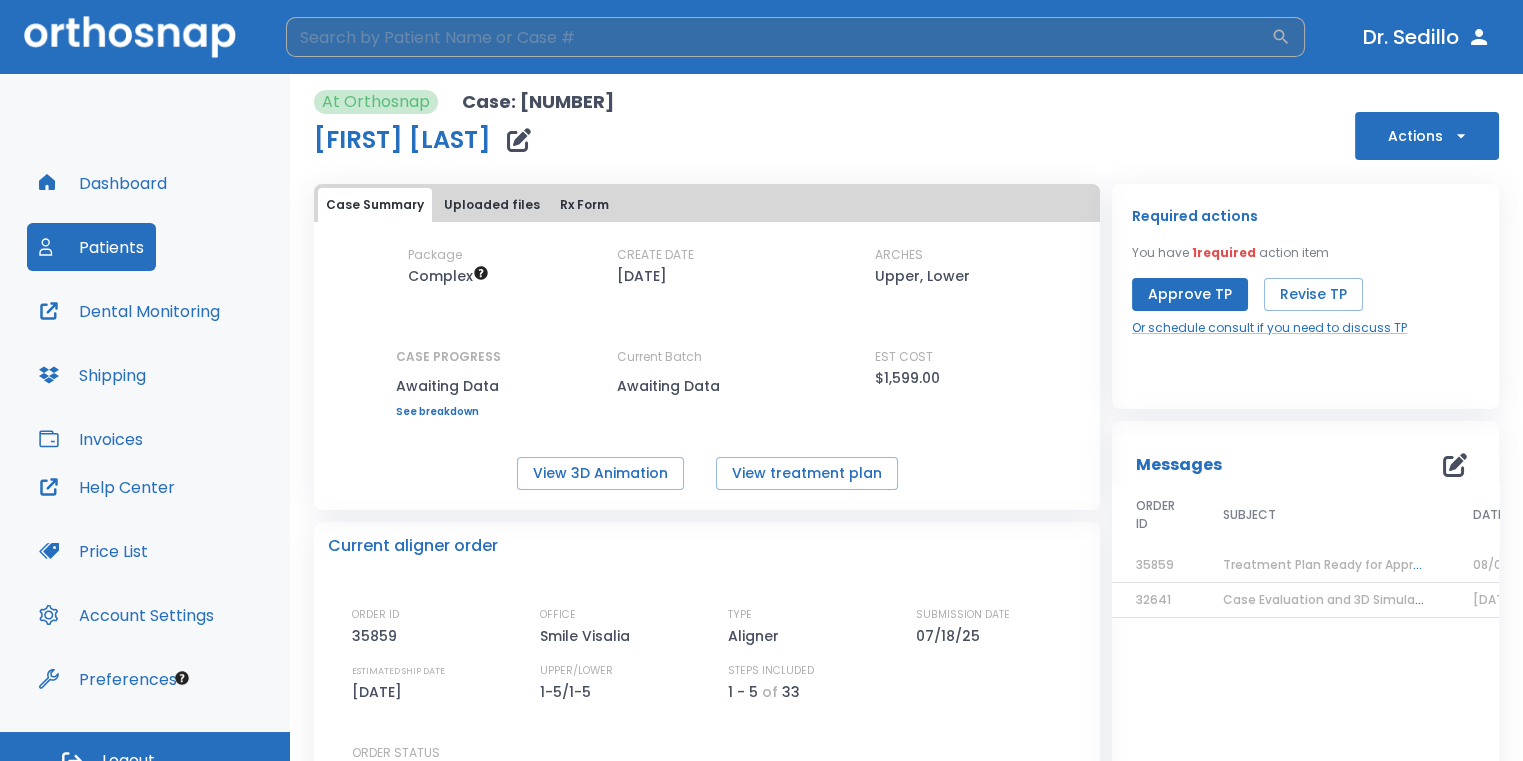 click at bounding box center (778, 37) 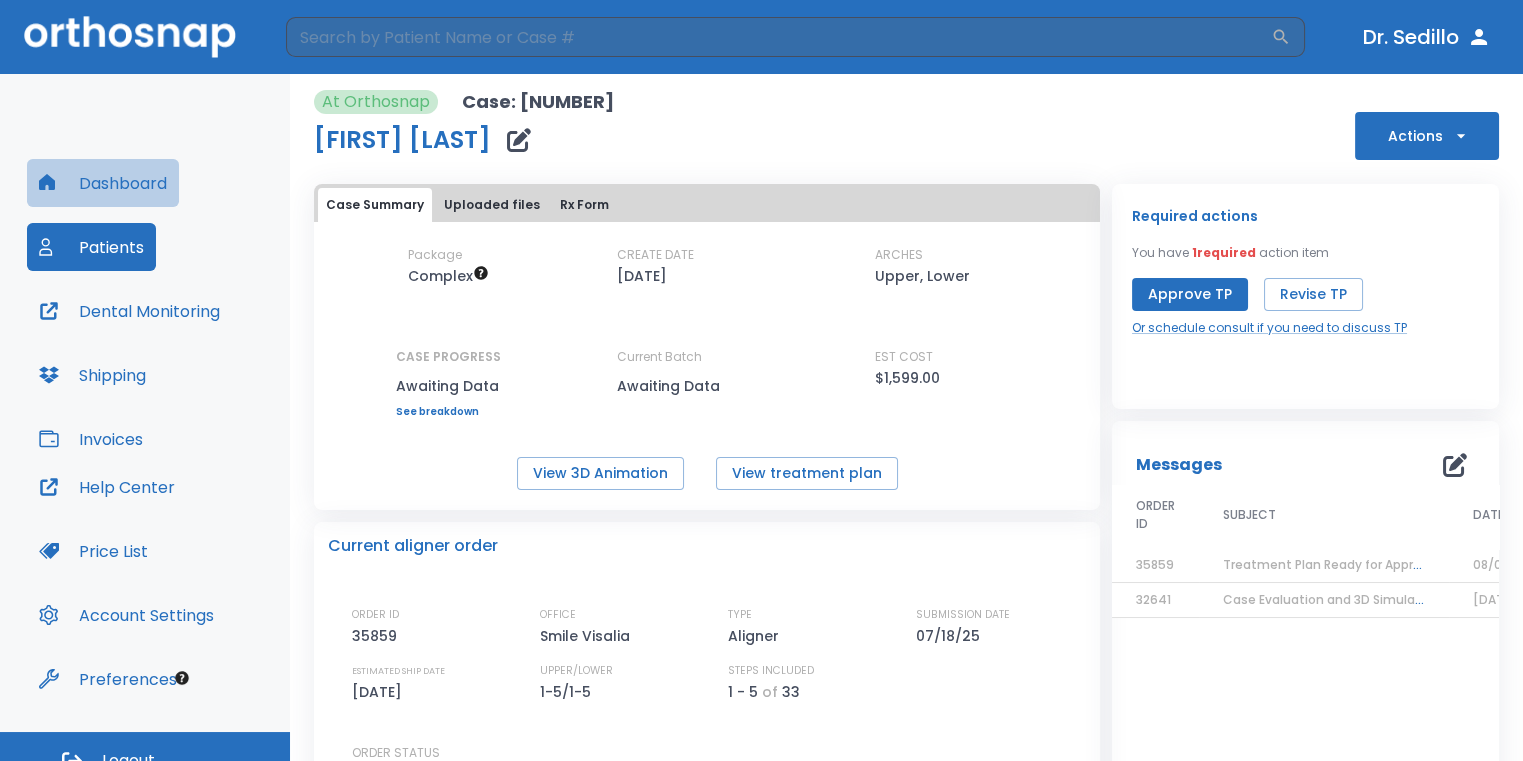 click on "Dashboard" at bounding box center [103, 183] 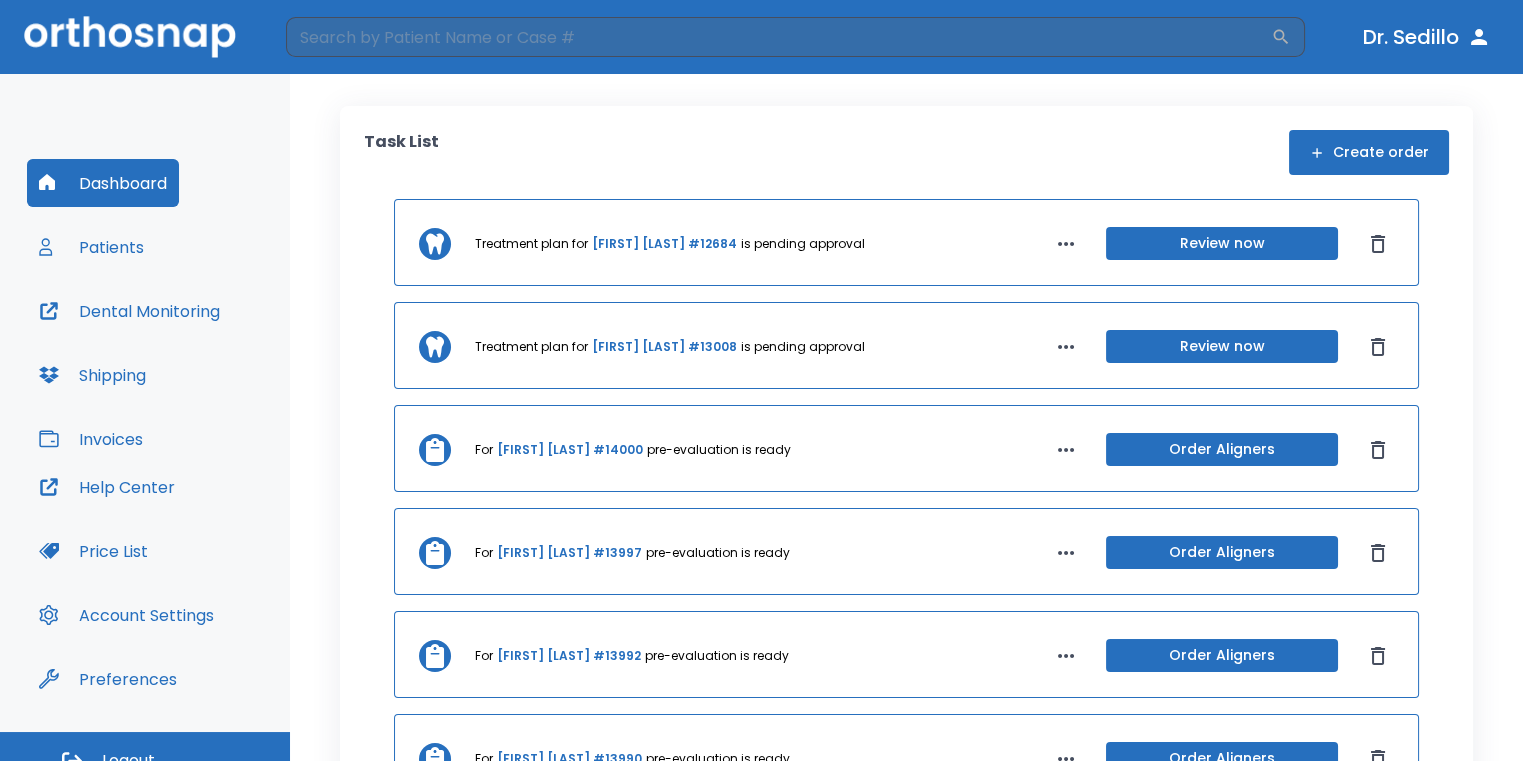 click on "​ Dr. Sedillo" at bounding box center [761, 37] 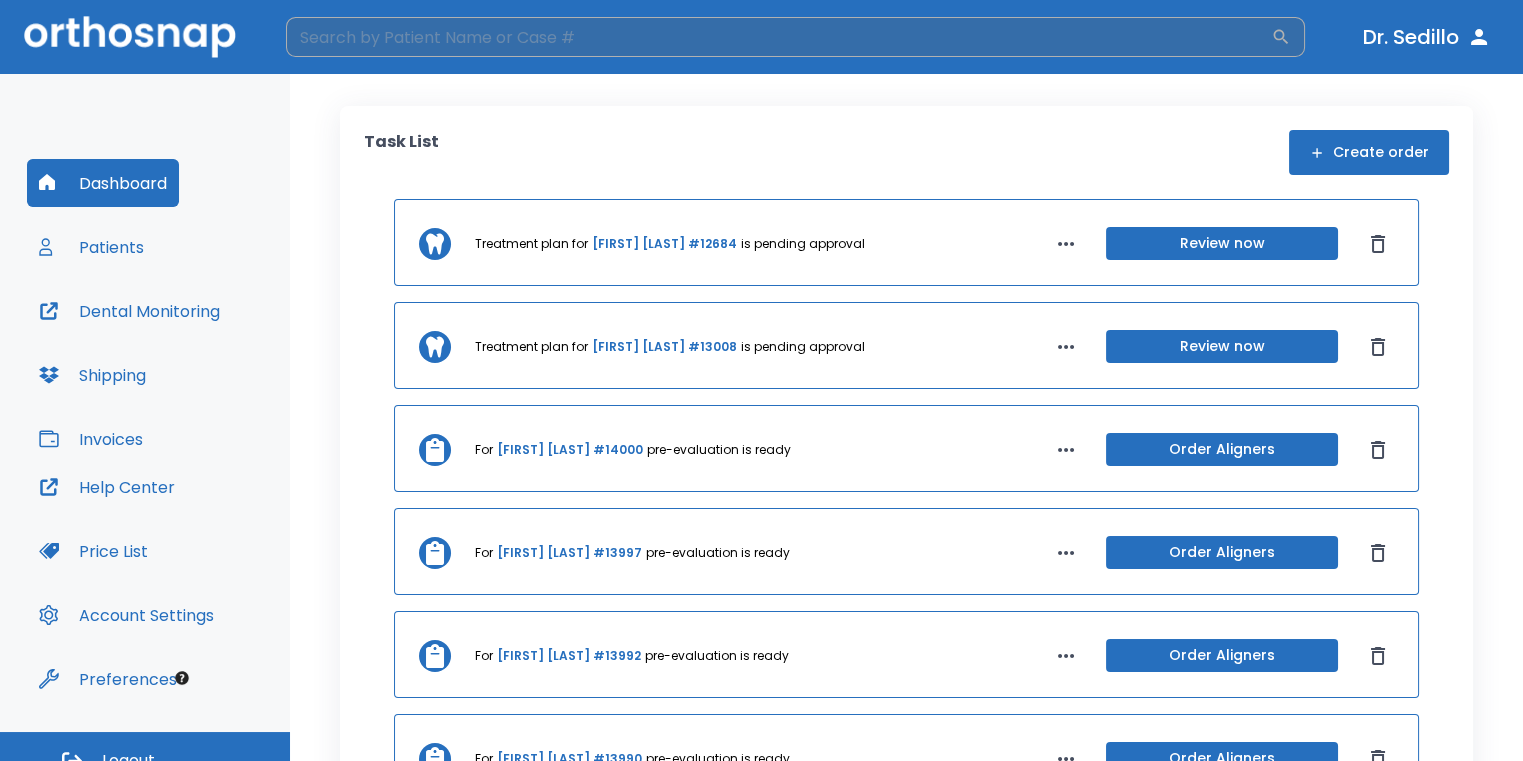 drag, startPoint x: 749, startPoint y: 48, endPoint x: 764, endPoint y: 20, distance: 31.764761 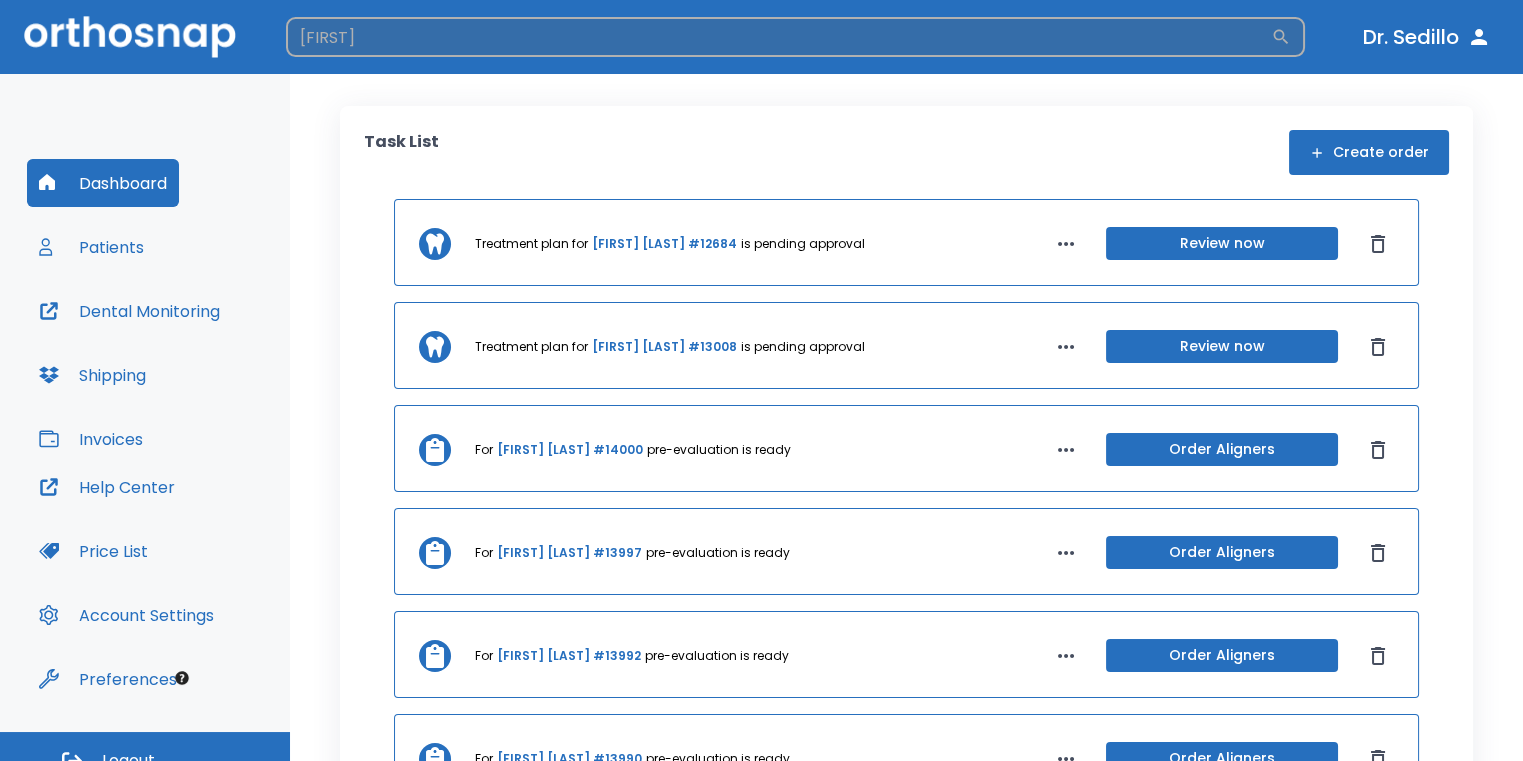 type on "[FIRST]" 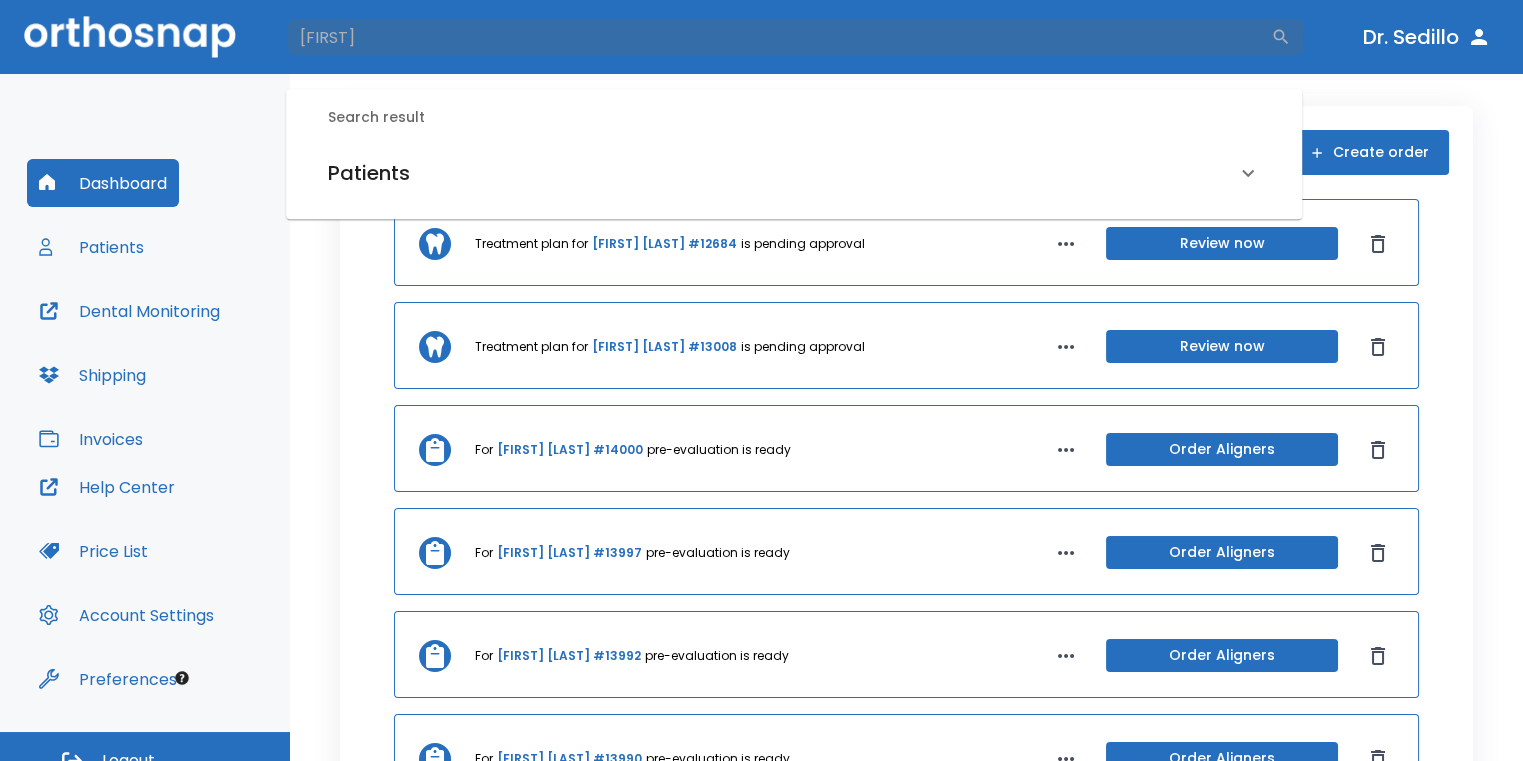 click on "Patients" at bounding box center [782, 173] 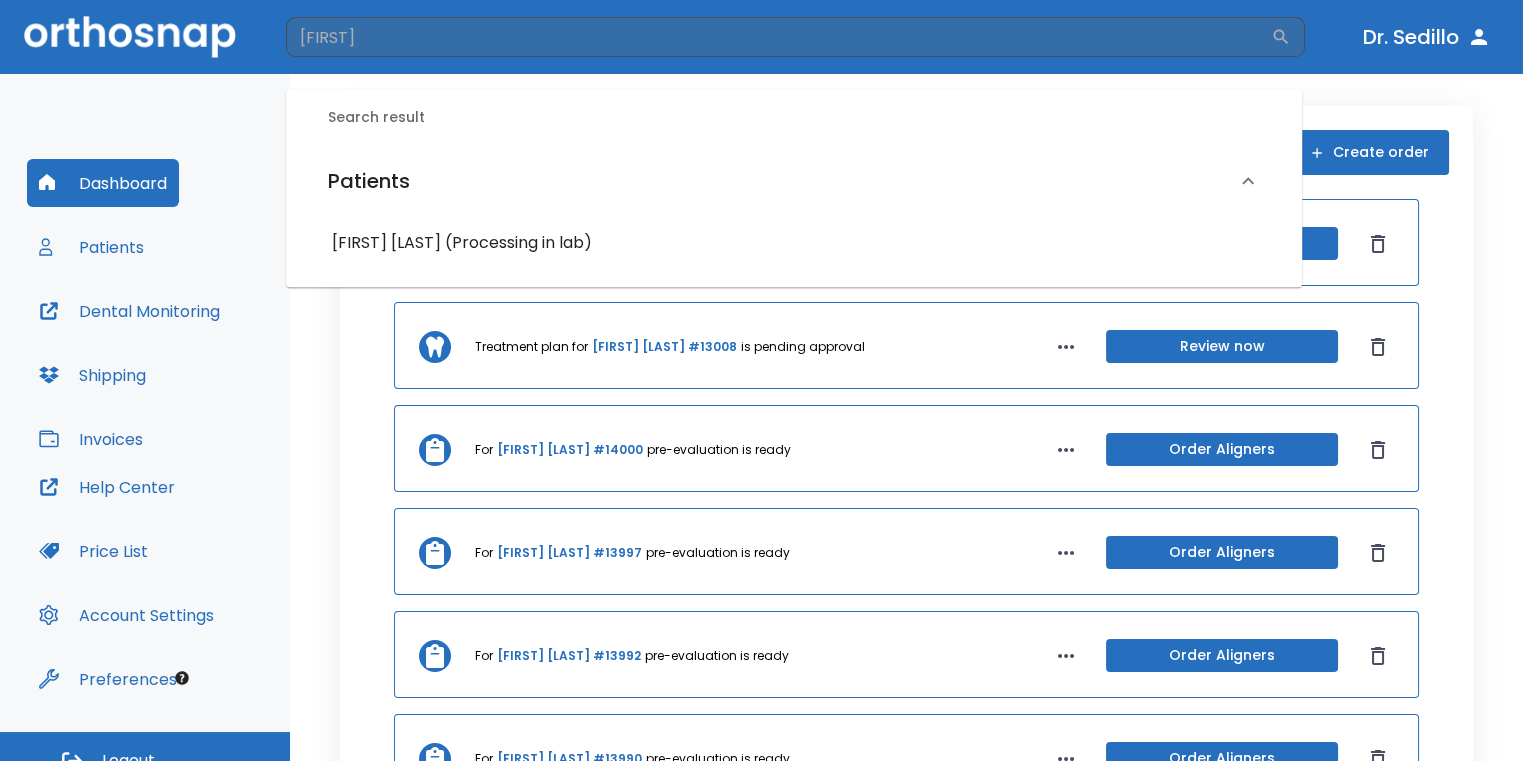 click on "[FIRST]  [LAST] (Processing in lab)" at bounding box center (794, 243) 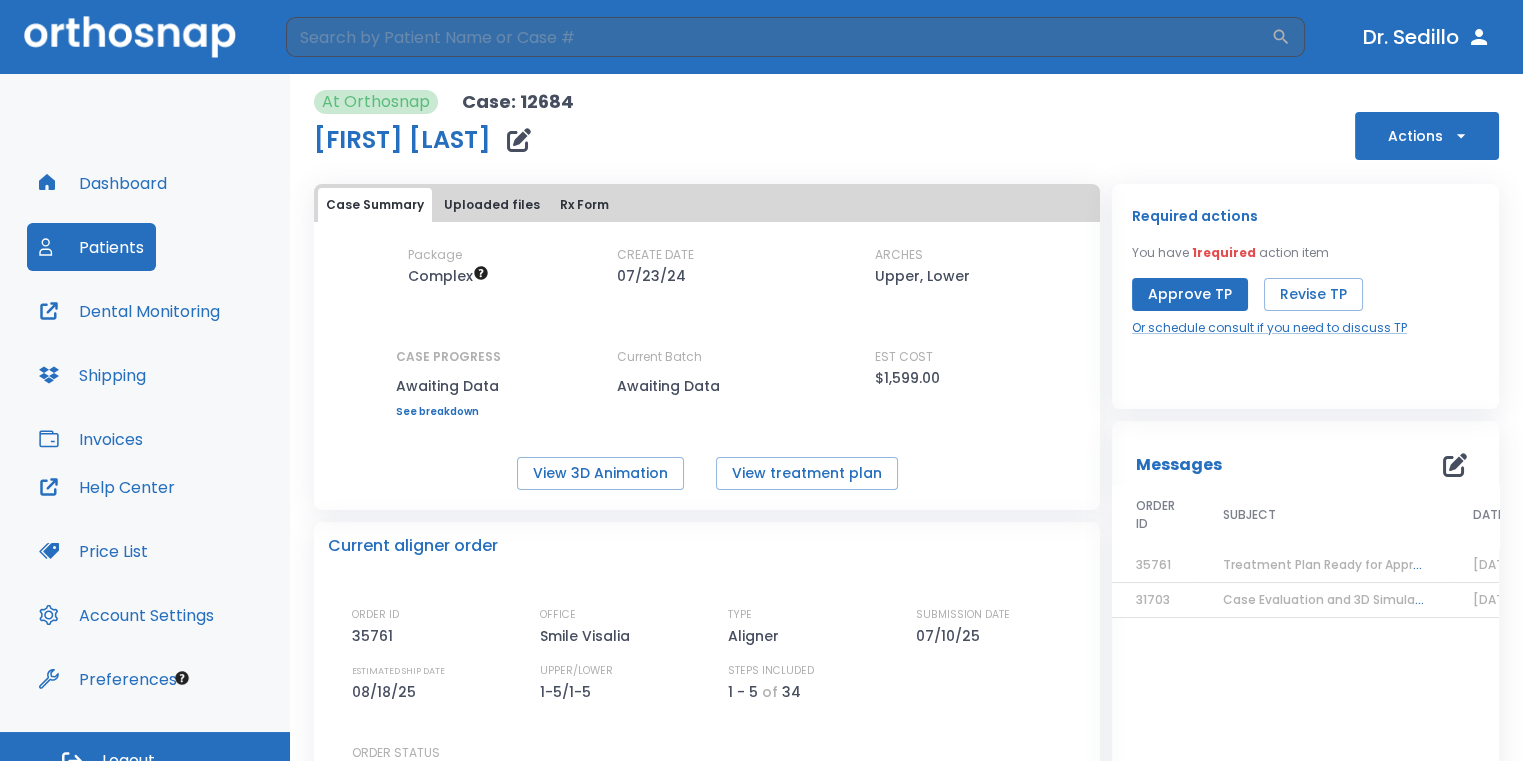 click on "Approve TP" at bounding box center [1190, 294] 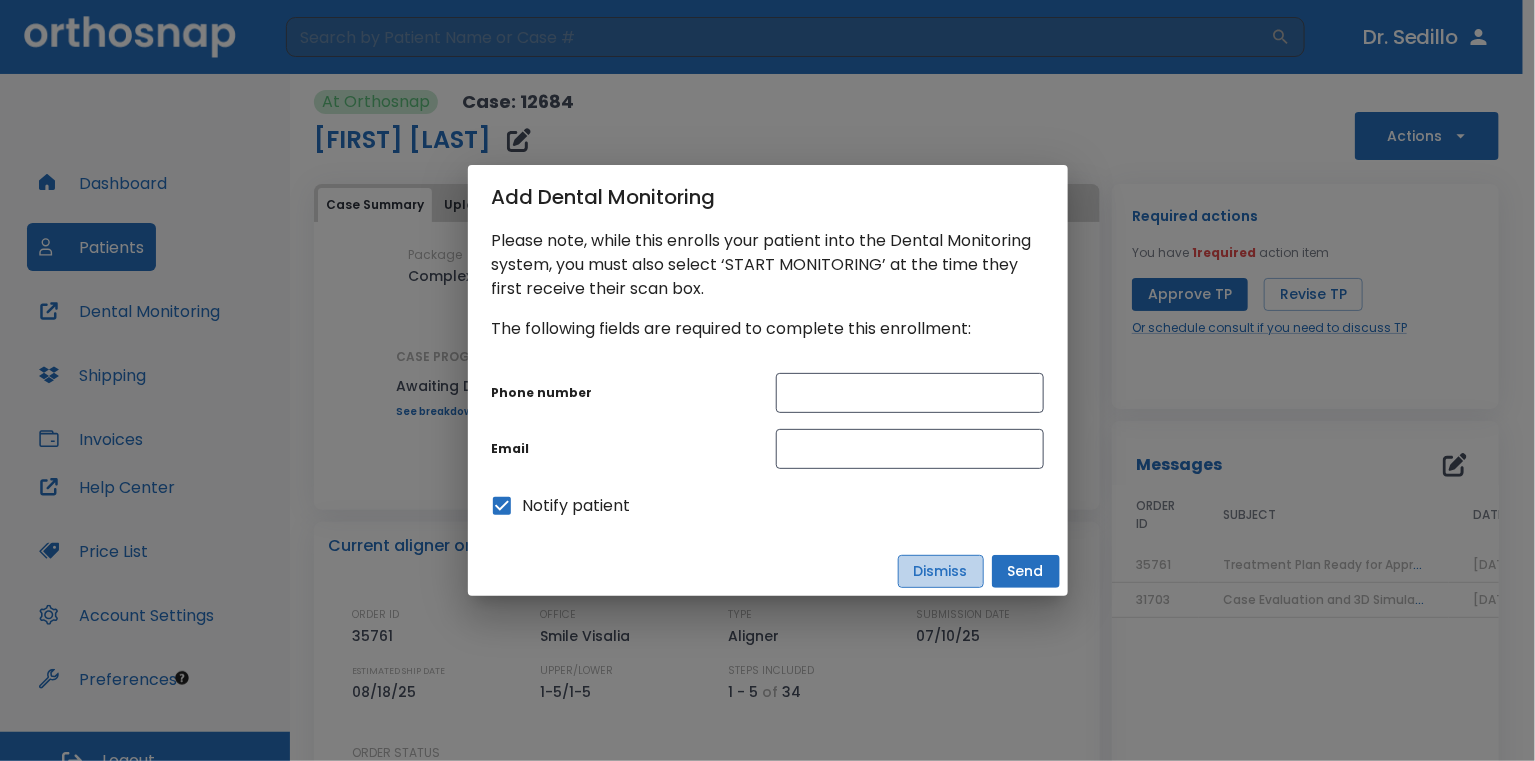 click on "Dismiss" at bounding box center [941, 571] 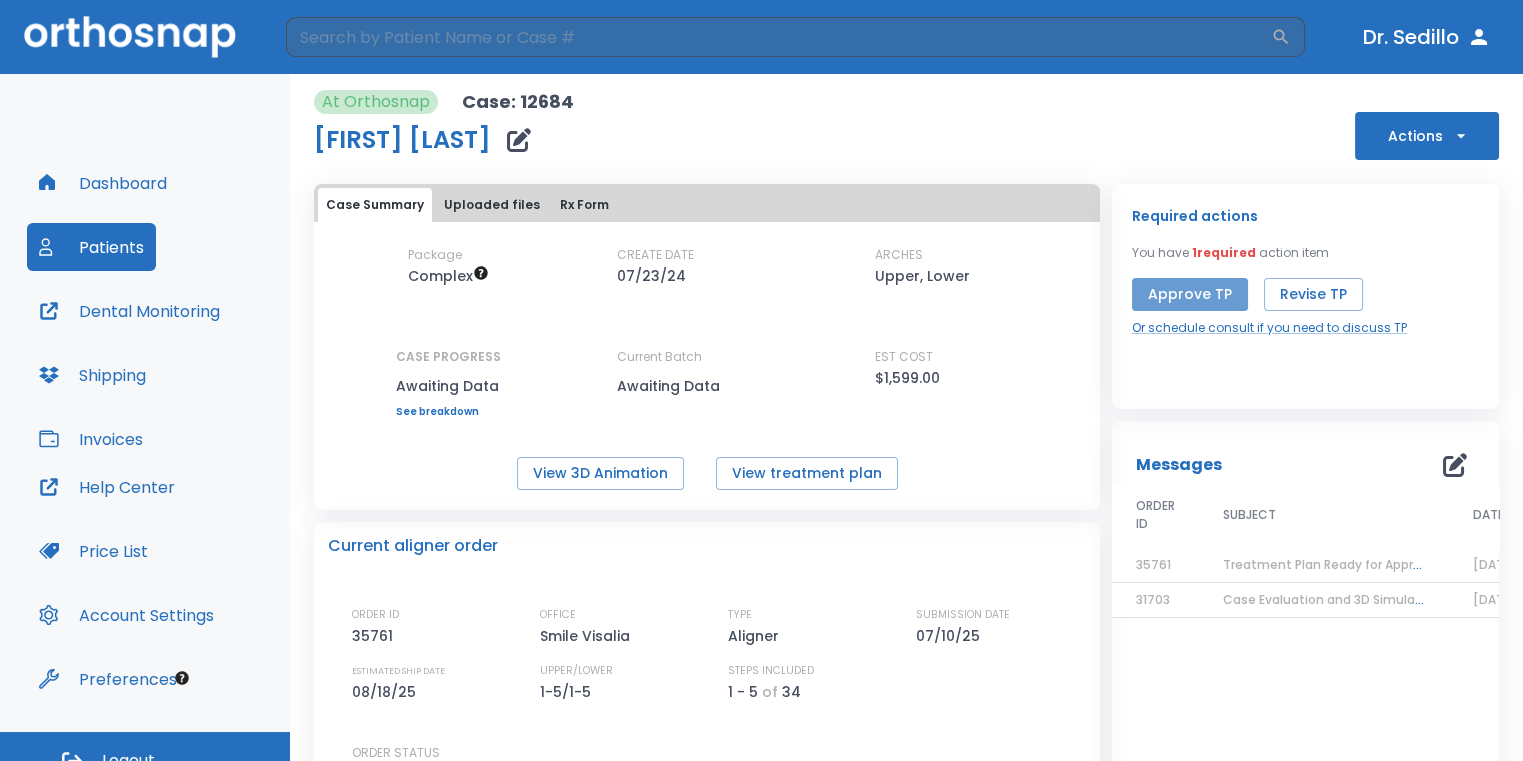 click on "Approve TP" at bounding box center [1190, 294] 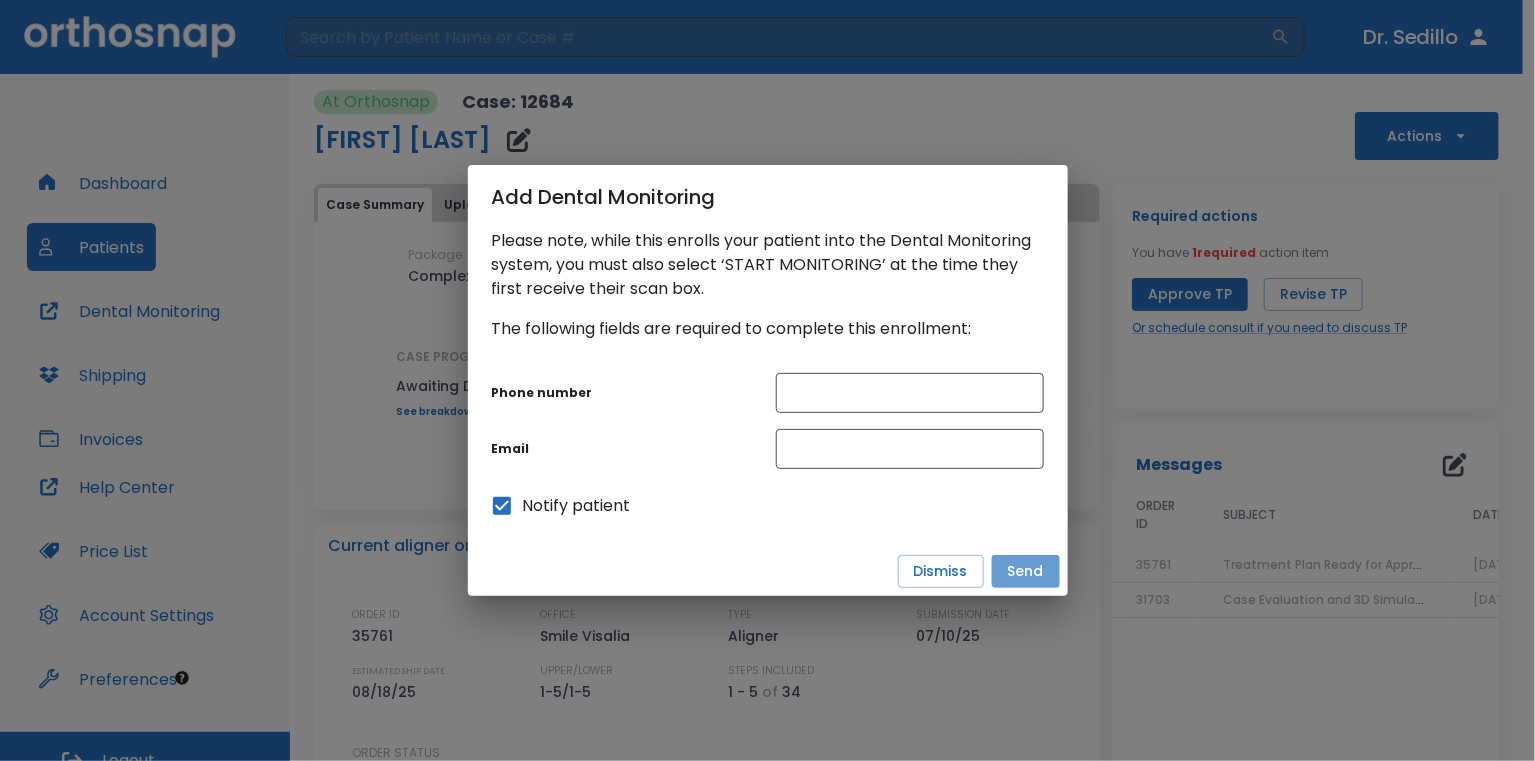 click on "Send" at bounding box center (1026, 571) 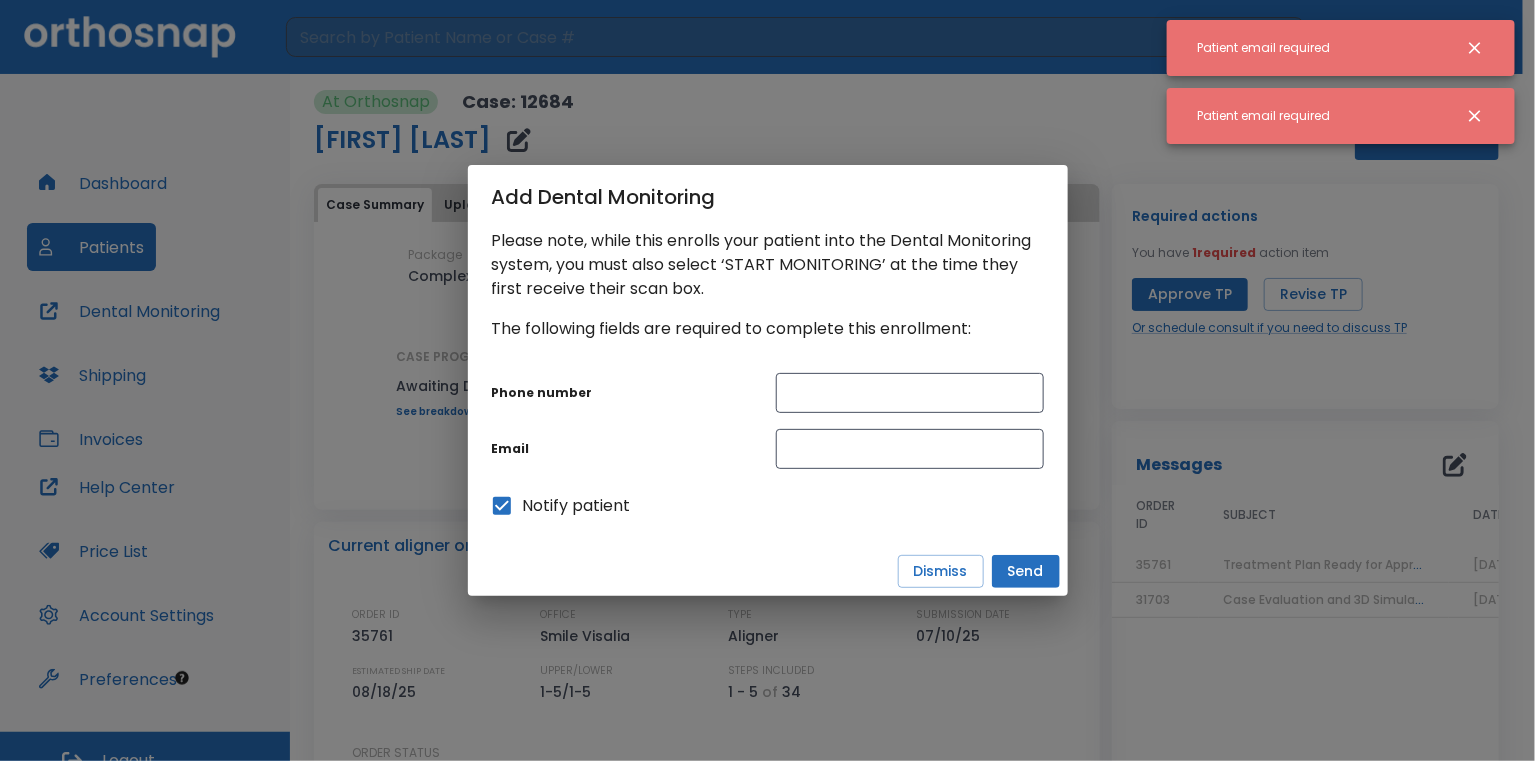 drag, startPoint x: 1468, startPoint y: 93, endPoint x: 1471, endPoint y: 103, distance: 10.440307 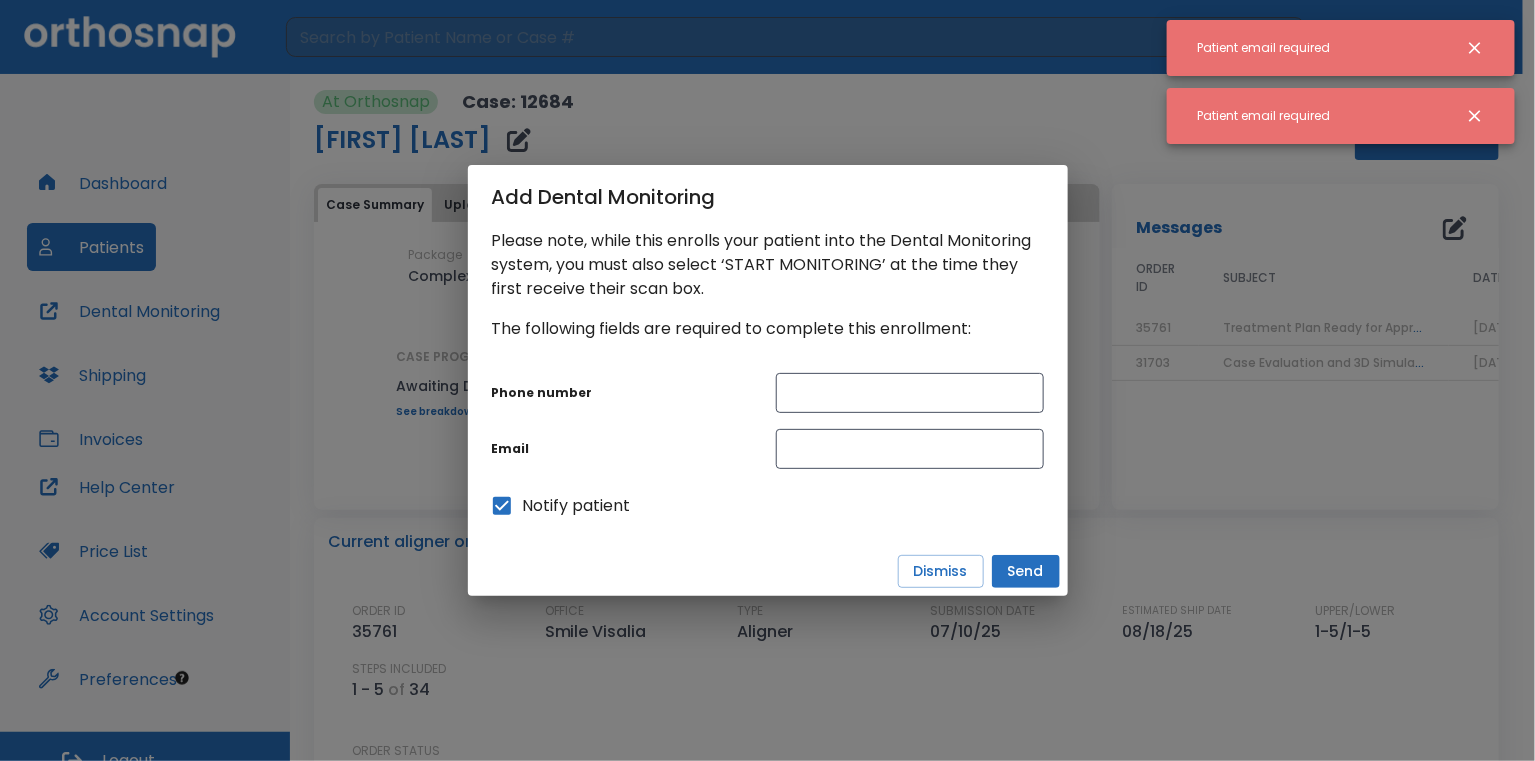 click 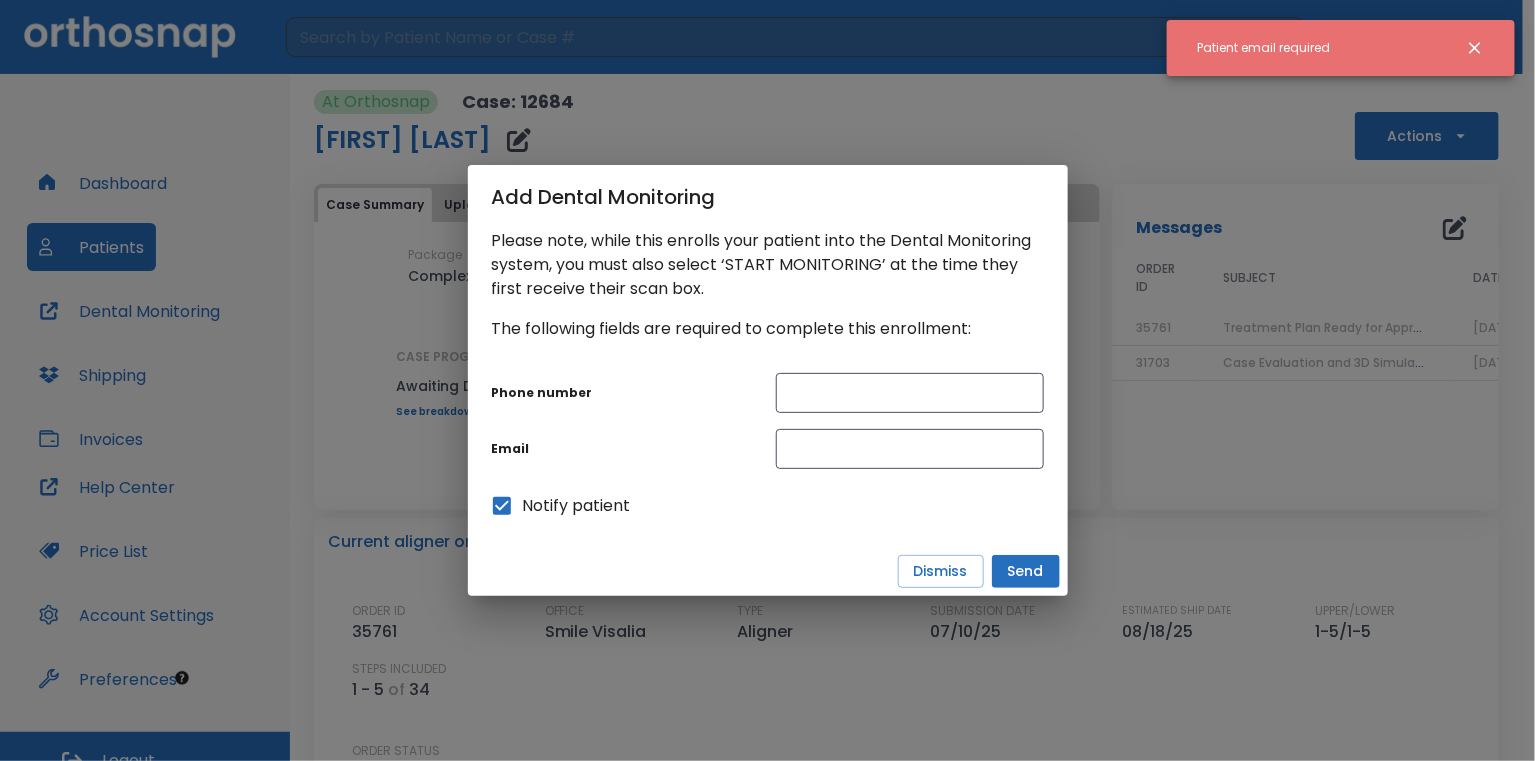 click 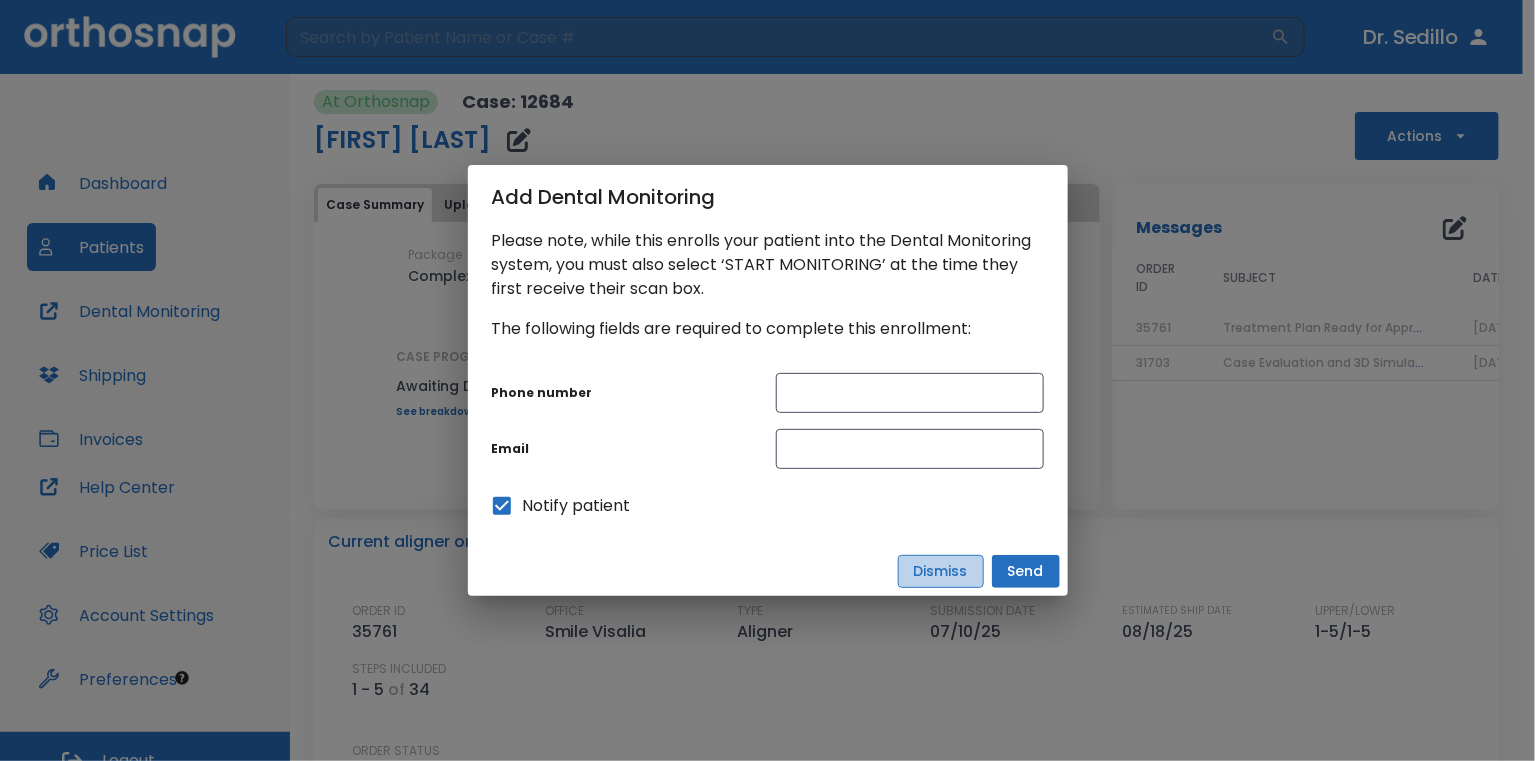 click on "Dismiss" at bounding box center (941, 571) 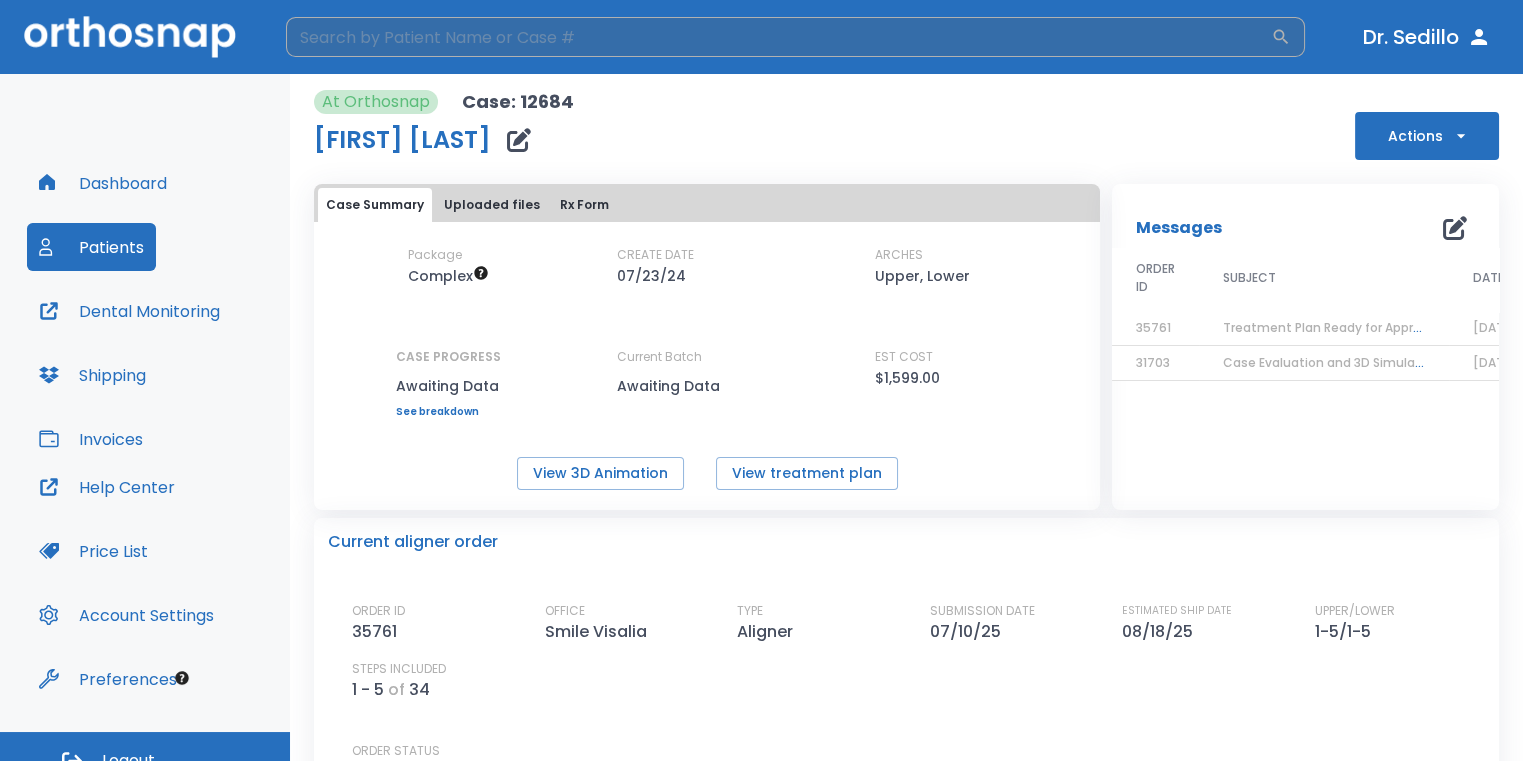 click at bounding box center [778, 37] 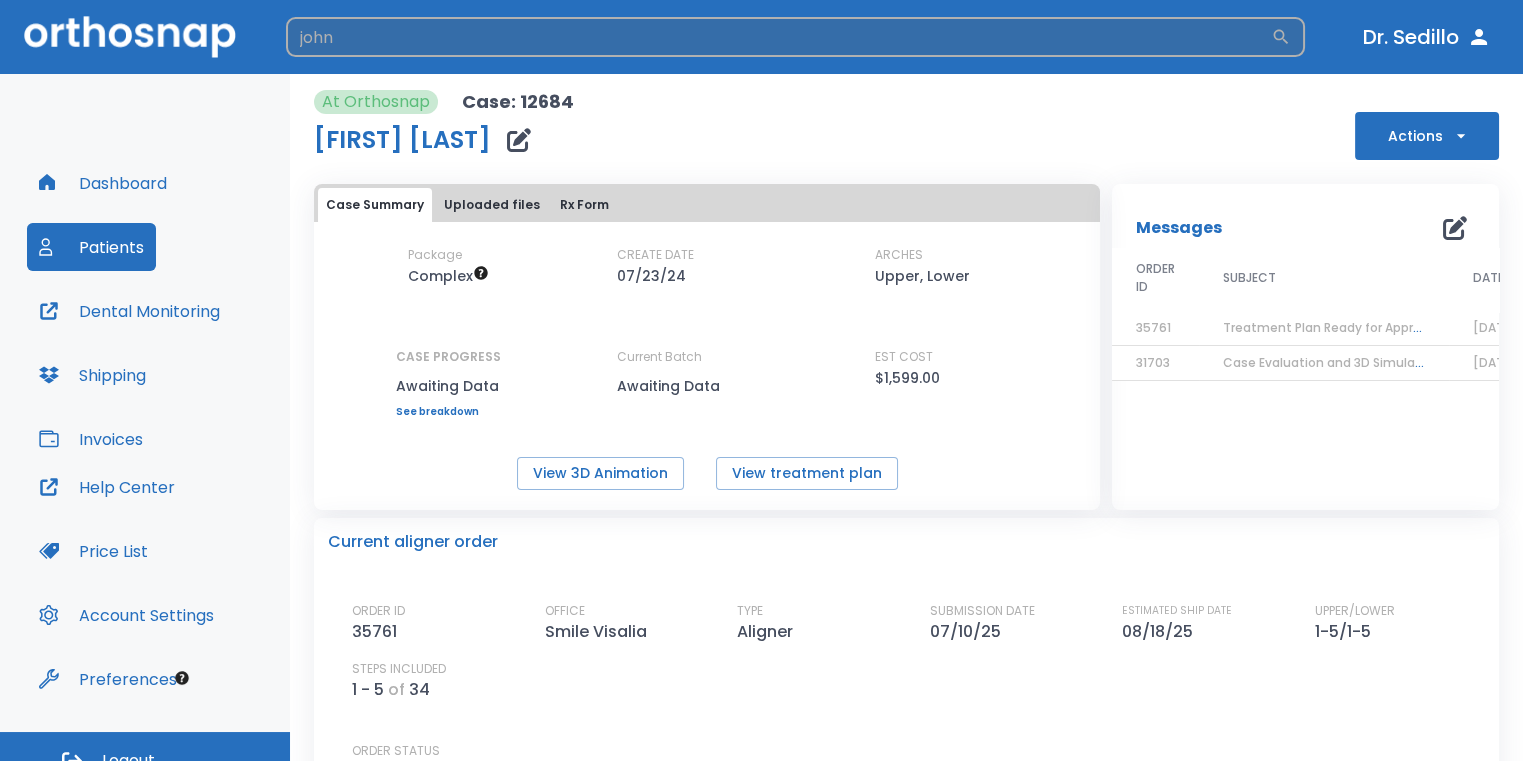 type on "john" 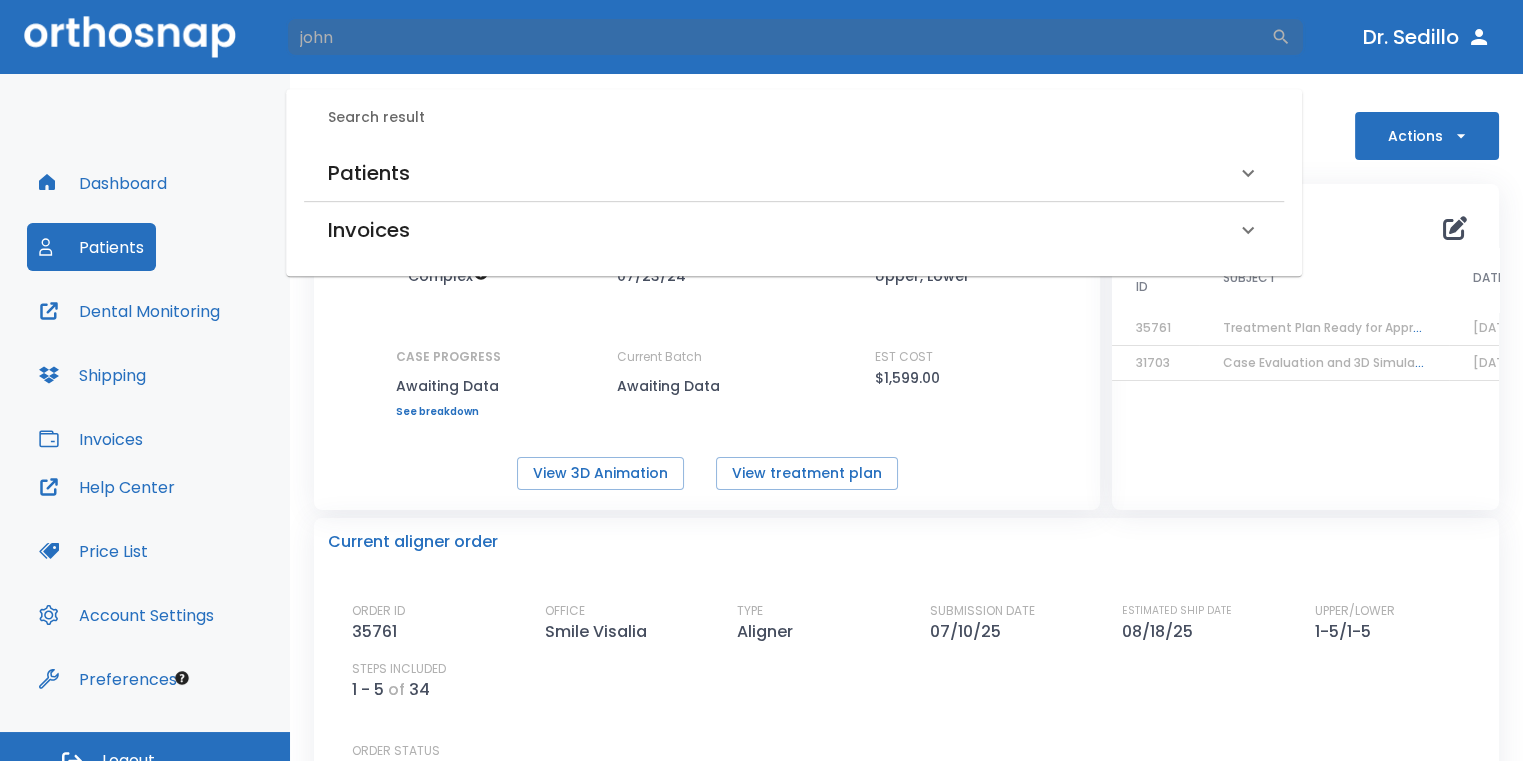 click on "Patients" at bounding box center [794, 173] 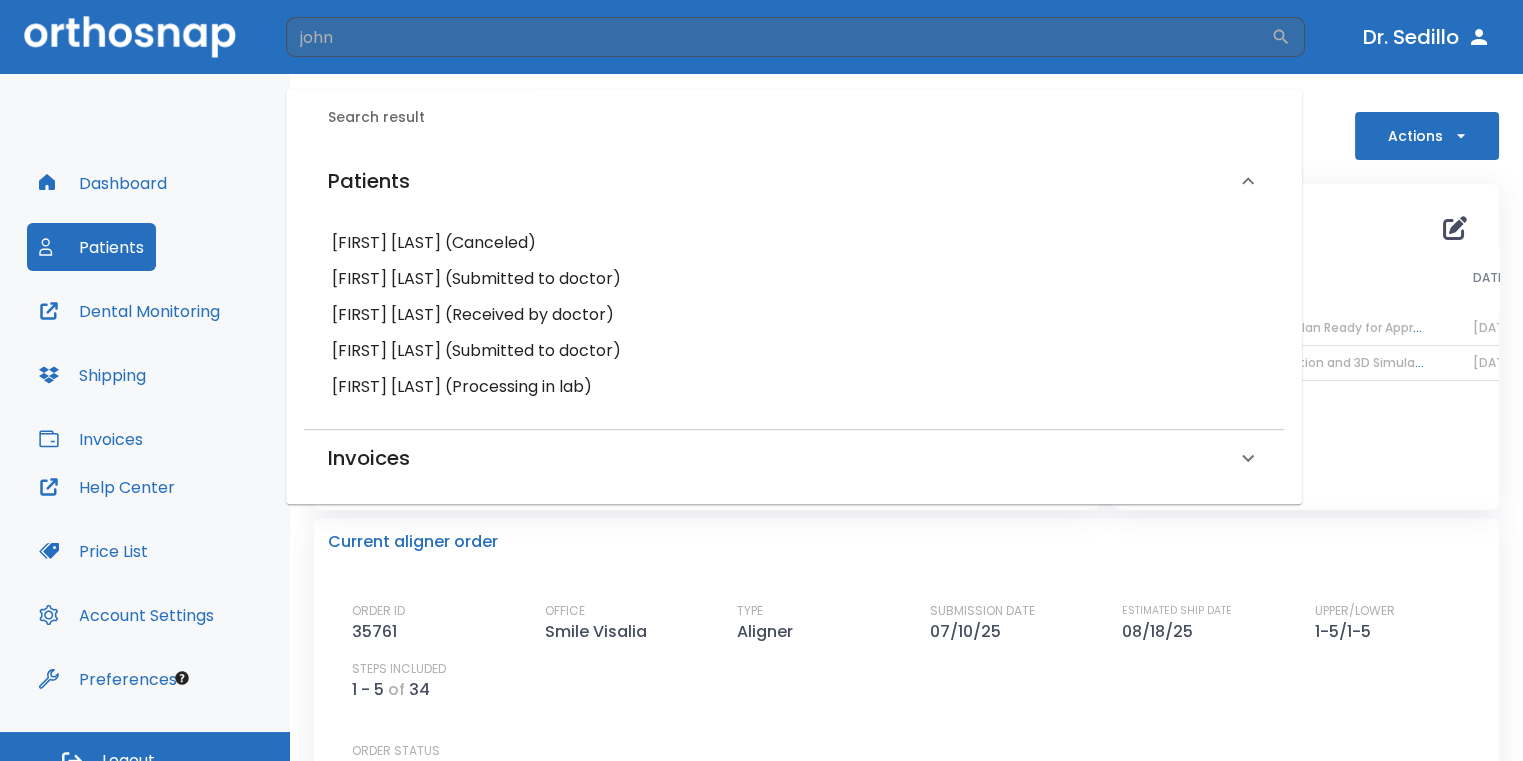 click on "[FIRST]  [LAST] (Processing in lab)" at bounding box center (794, 387) 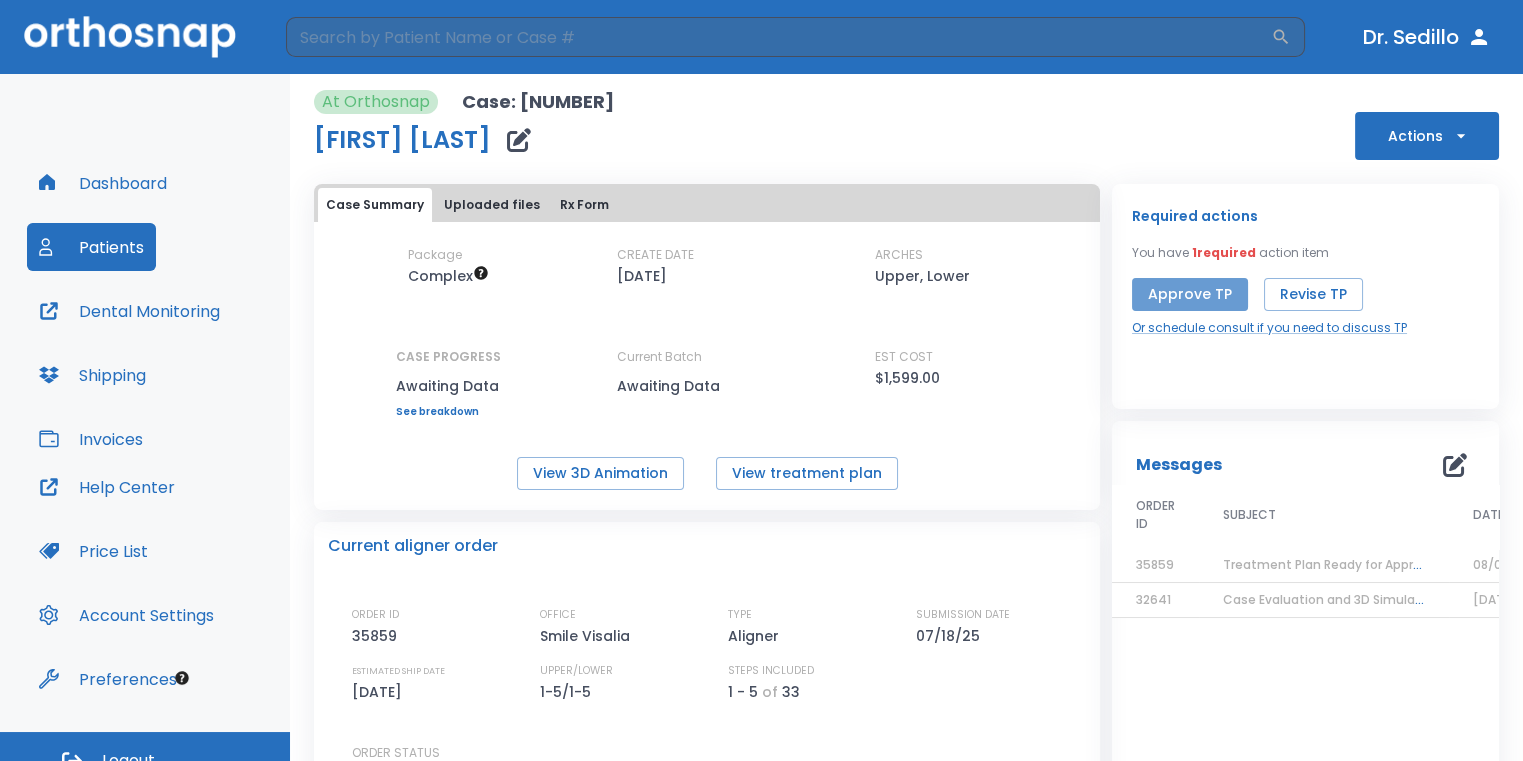 click on "Approve TP" at bounding box center (1190, 294) 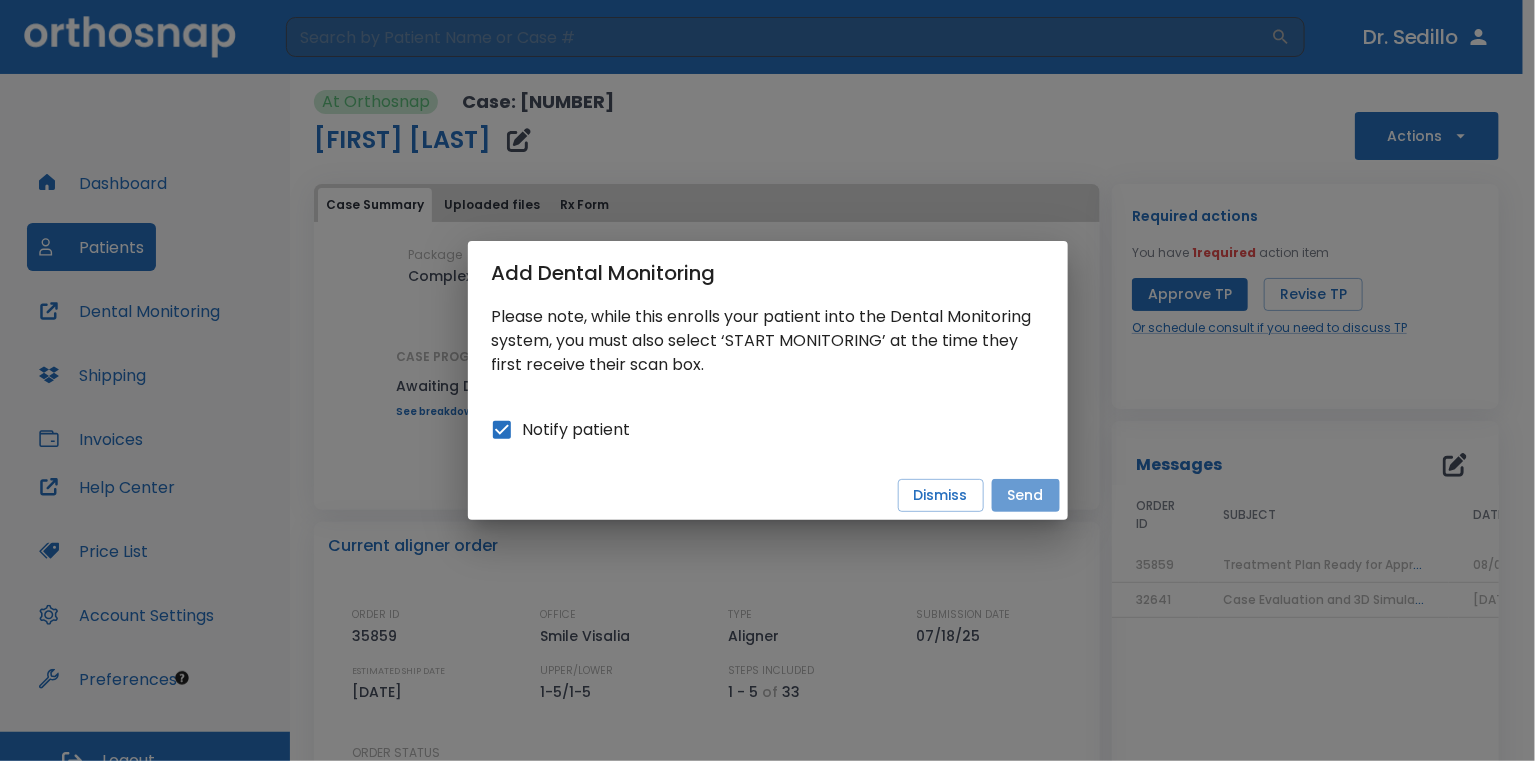 click on "Send" at bounding box center [1026, 495] 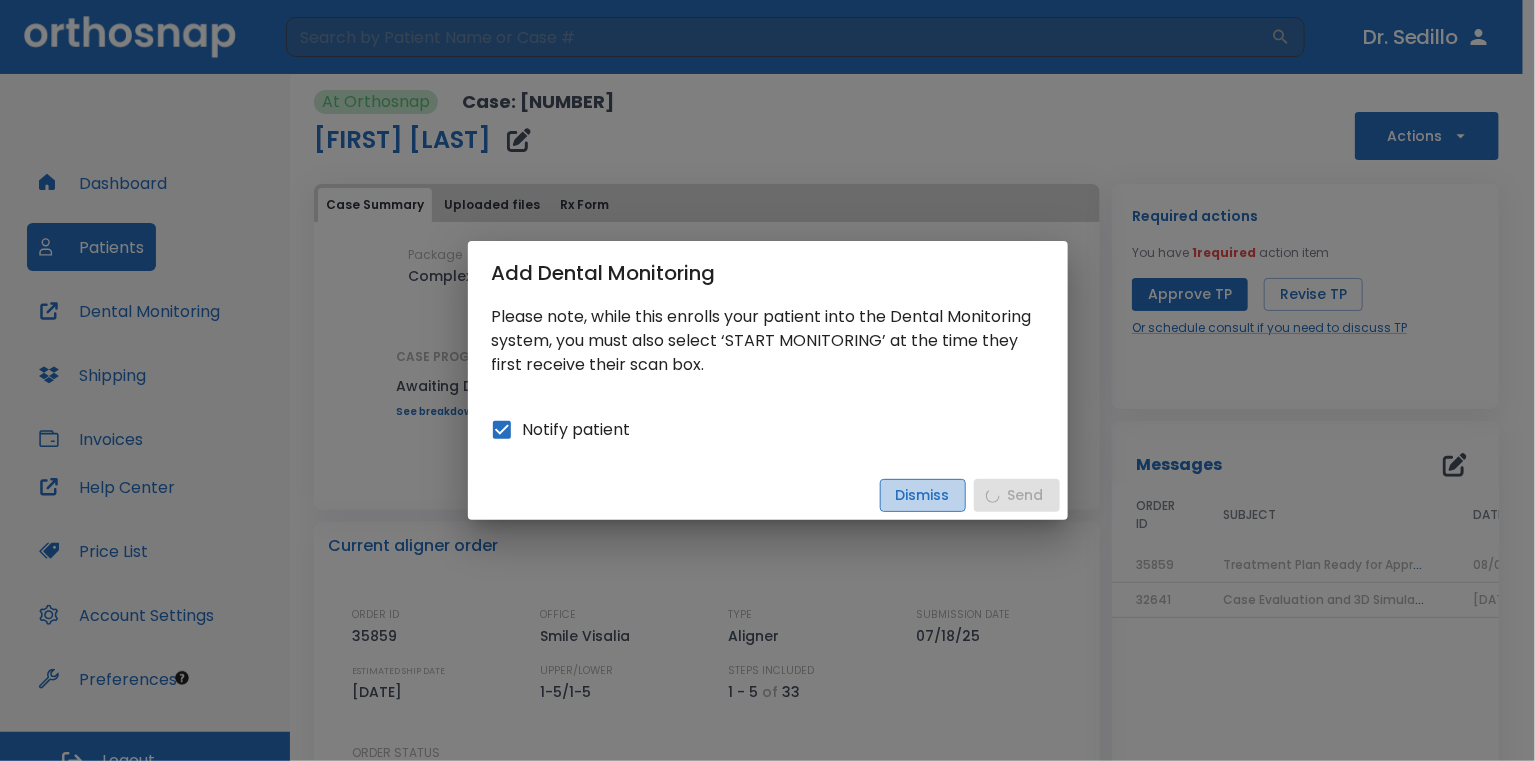 click on "Dismiss" at bounding box center (923, 495) 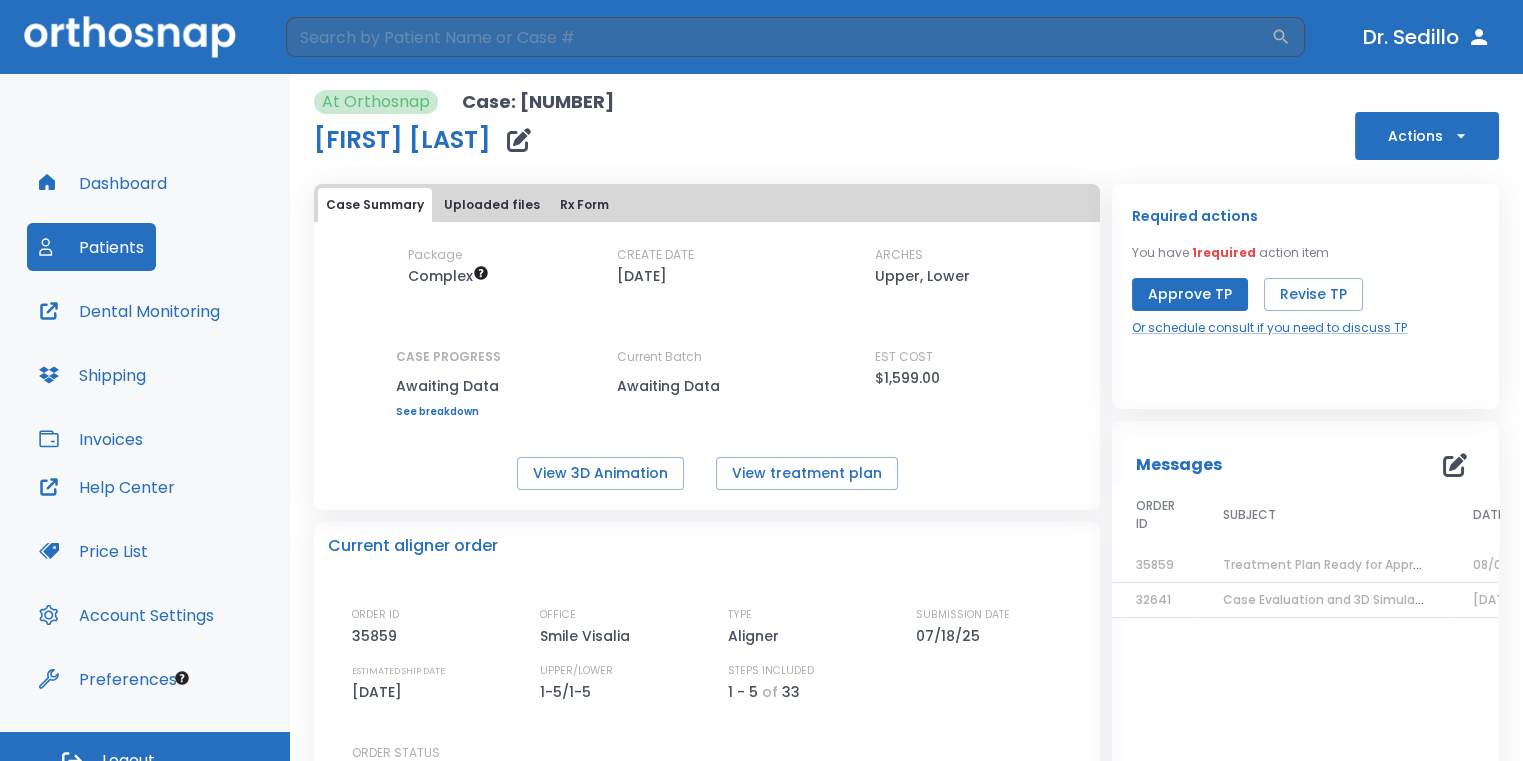 click on "Approve TP" at bounding box center (1190, 294) 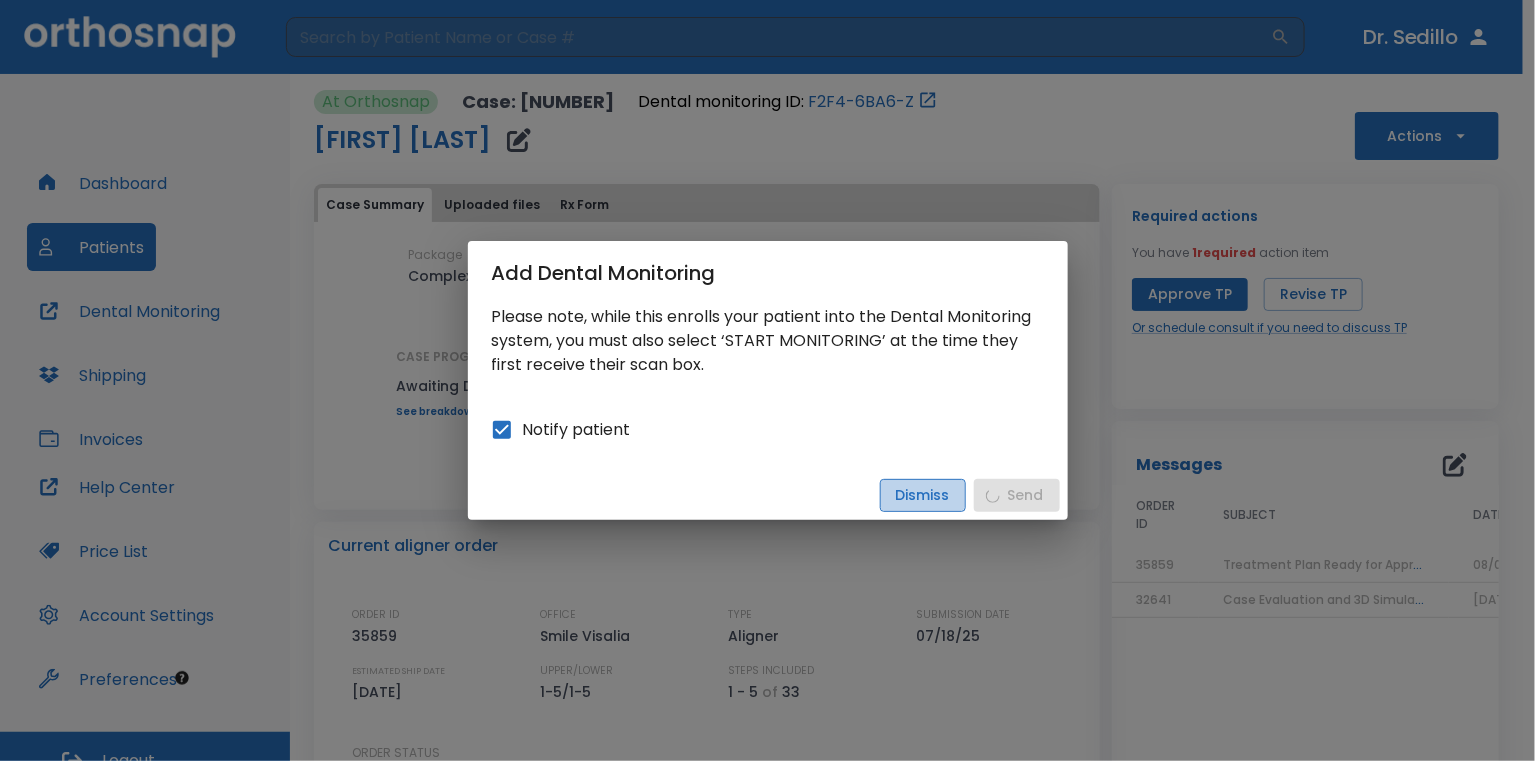 click on "Dismiss" at bounding box center [923, 495] 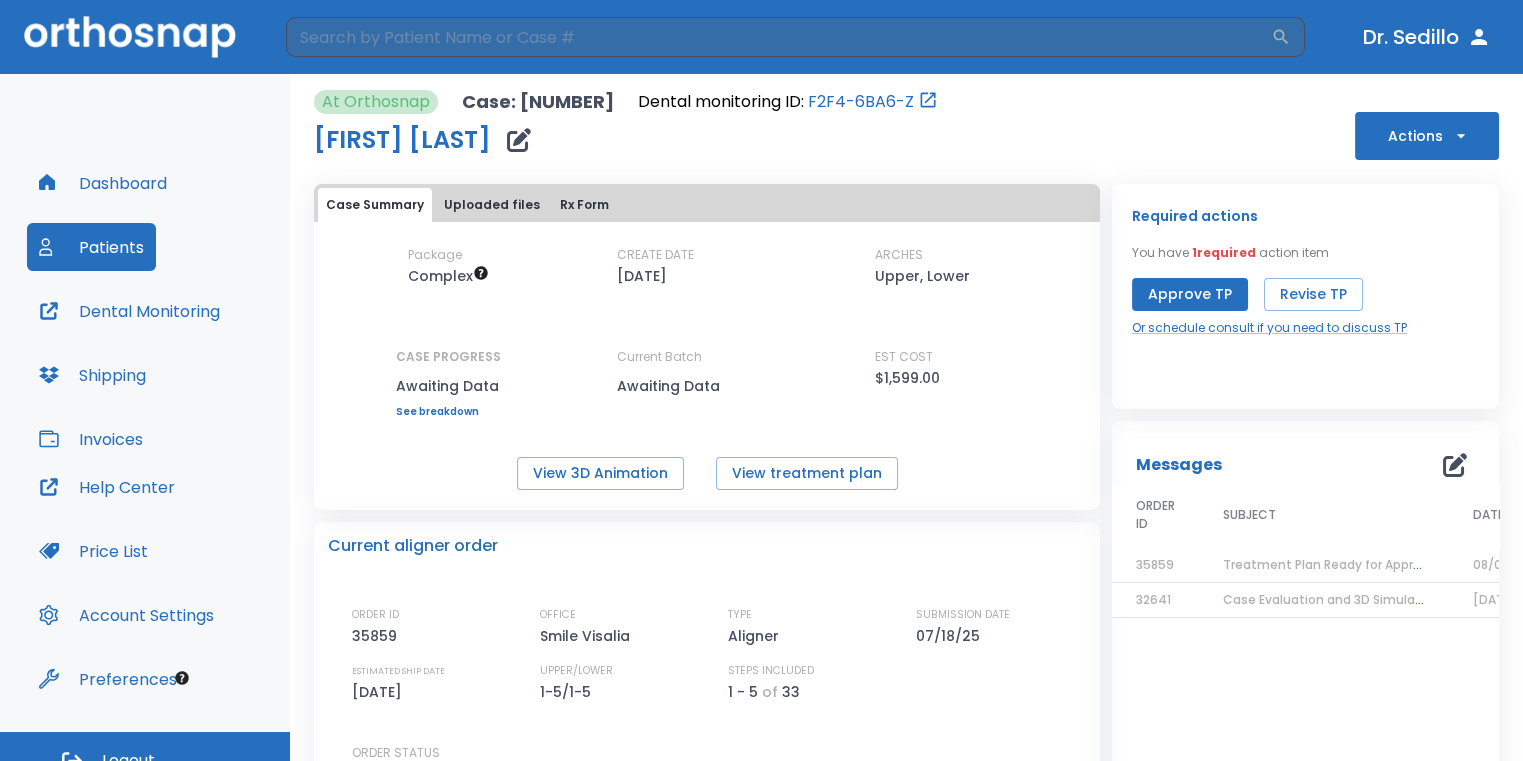 click on "Approve TP" at bounding box center [1190, 294] 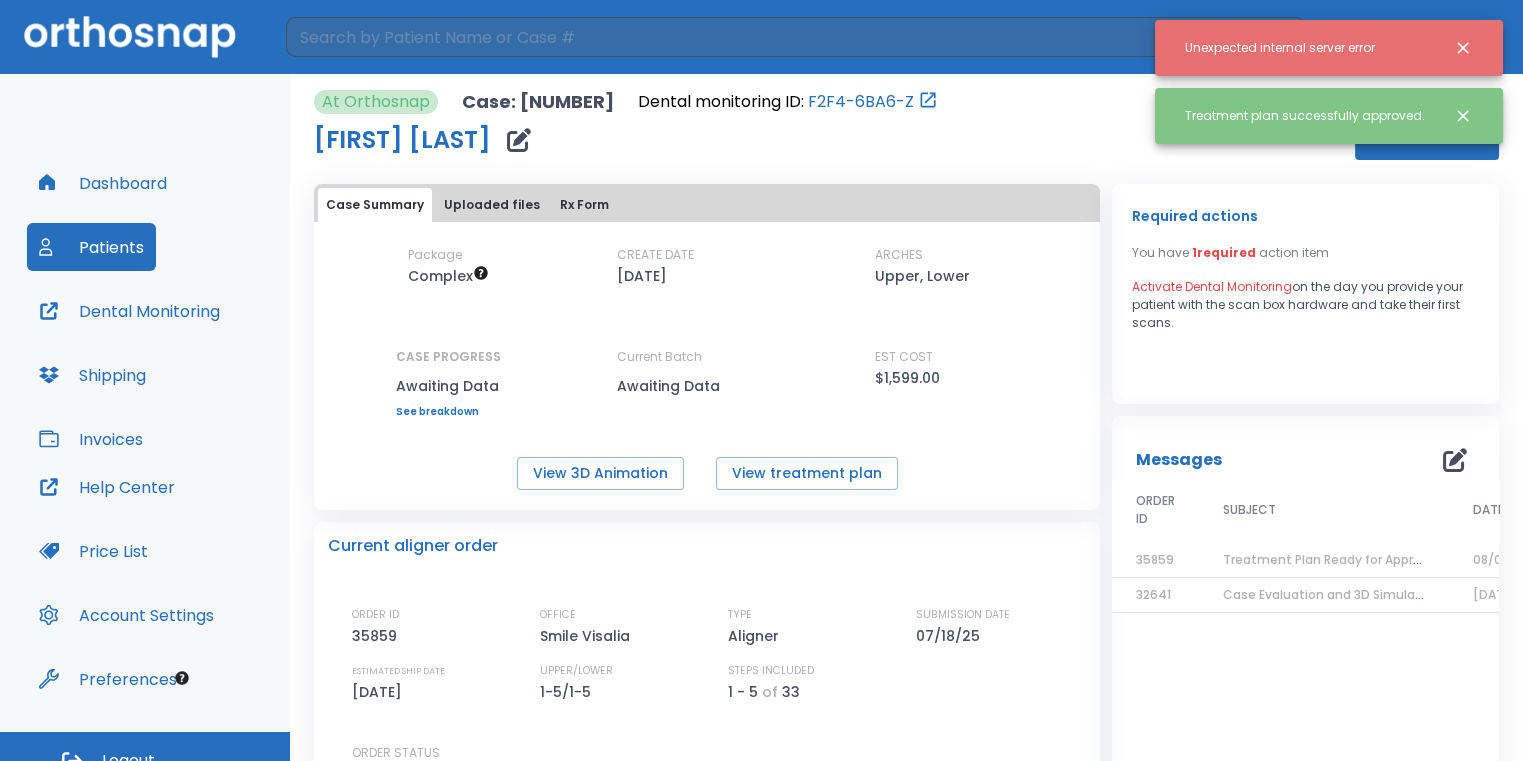 click at bounding box center (1463, 116) 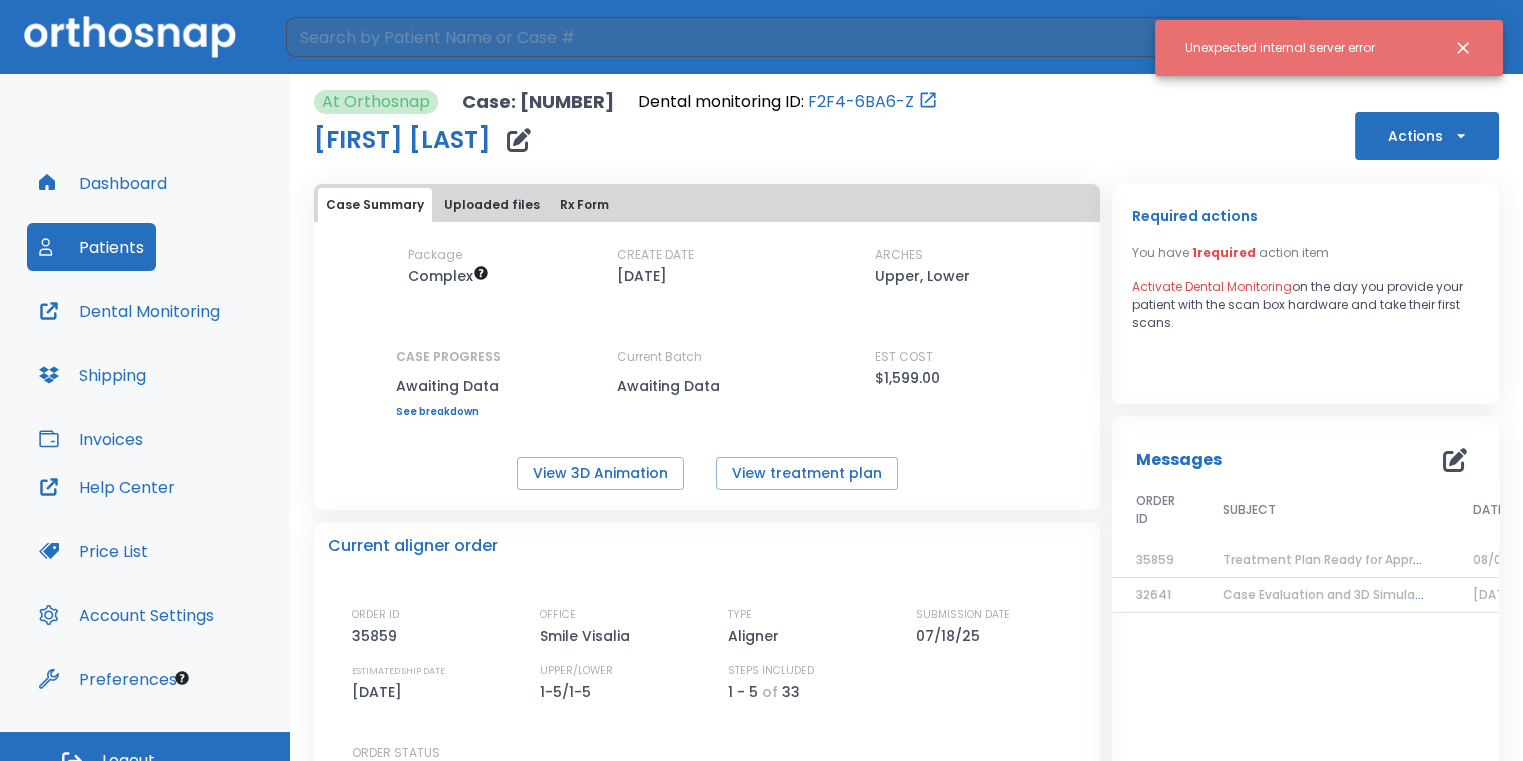 click 